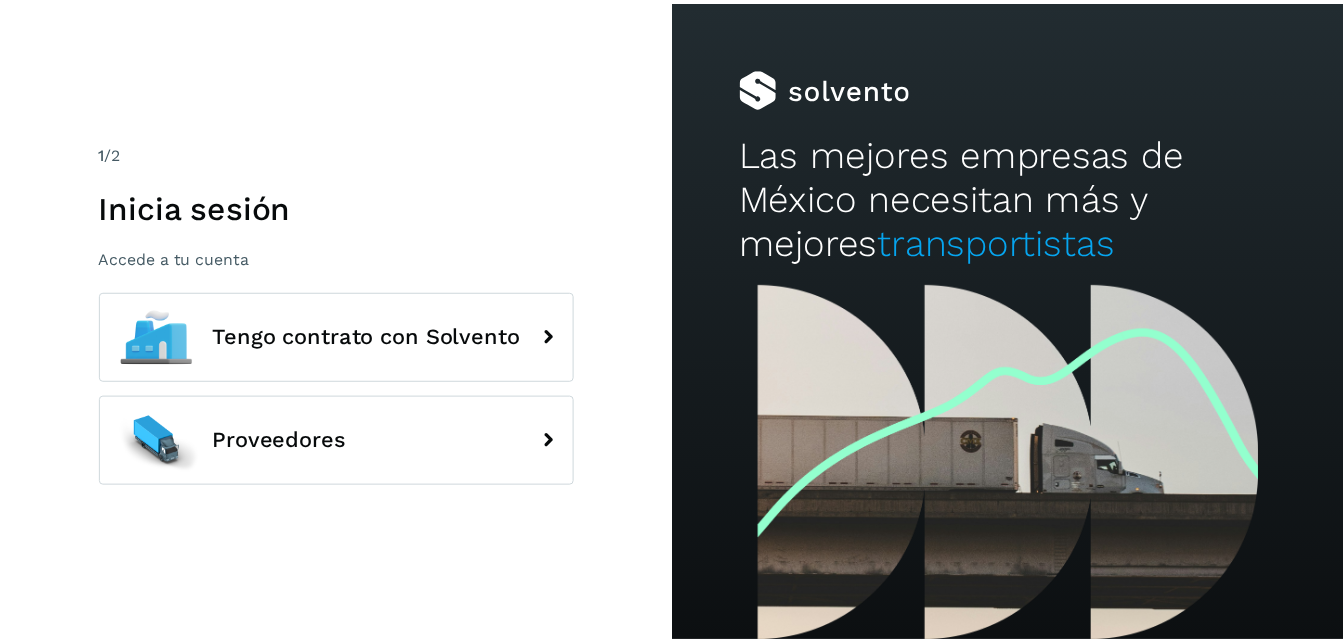 scroll, scrollTop: 0, scrollLeft: 0, axis: both 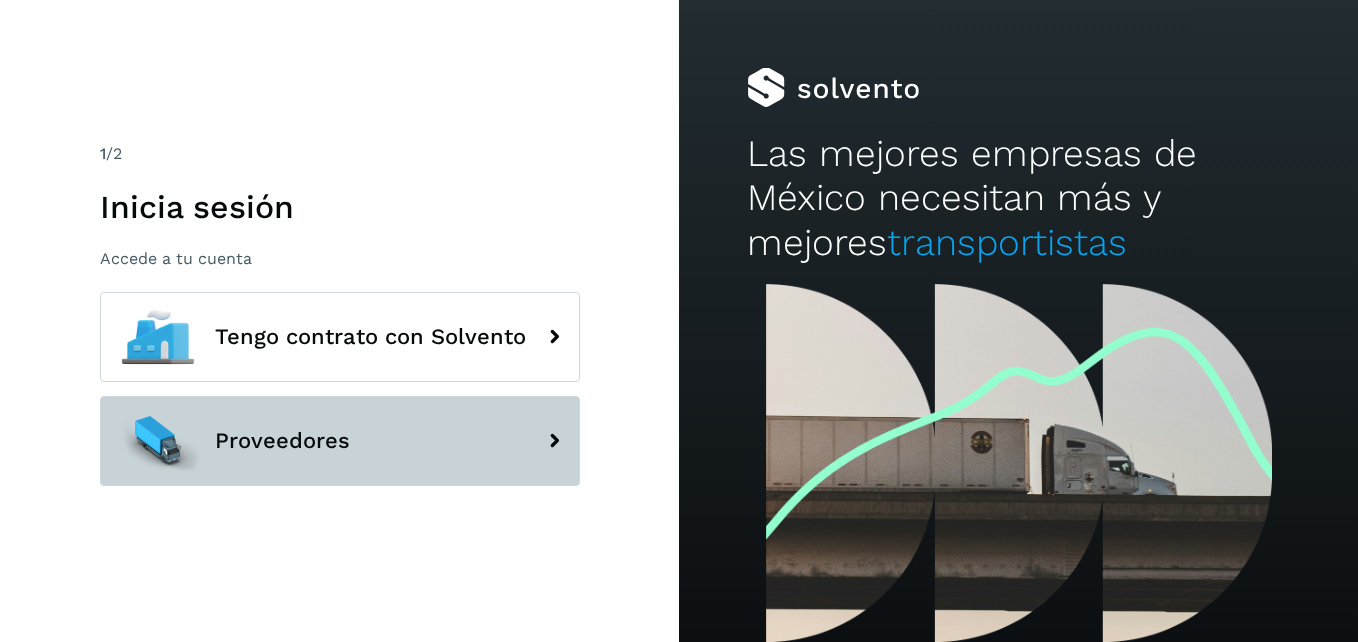 click on "Proveedores" at bounding box center (340, 441) 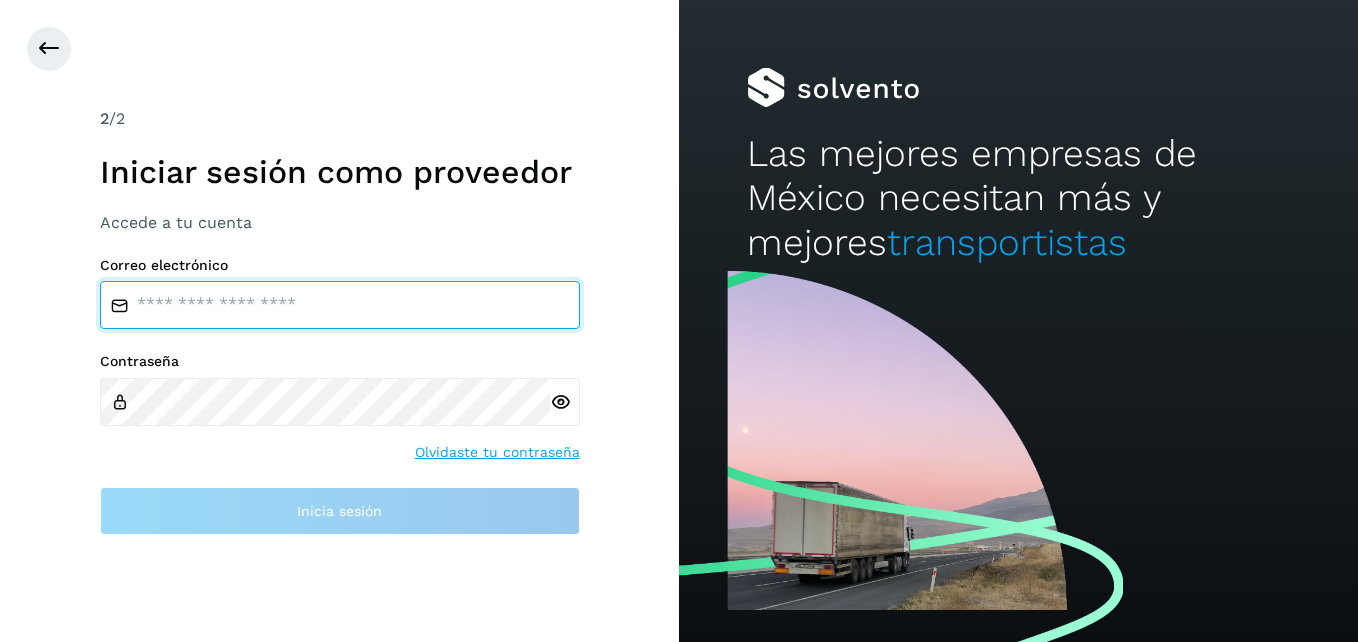 type on "**********" 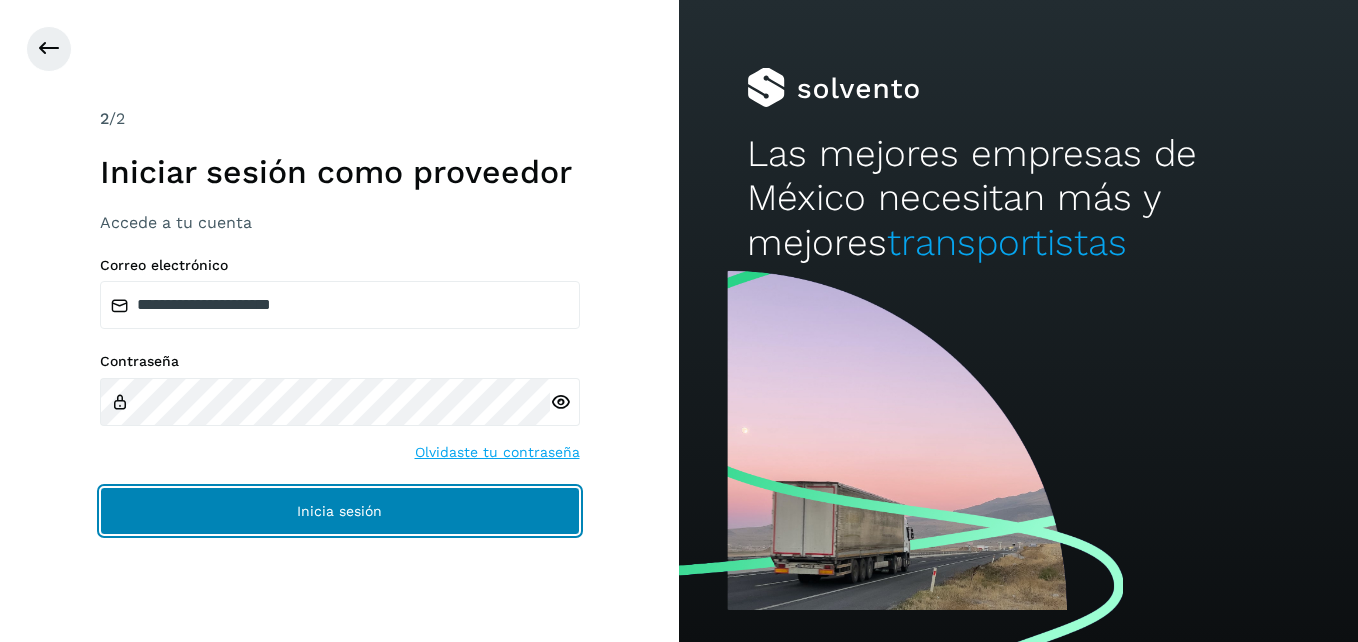 click on "Inicia sesión" 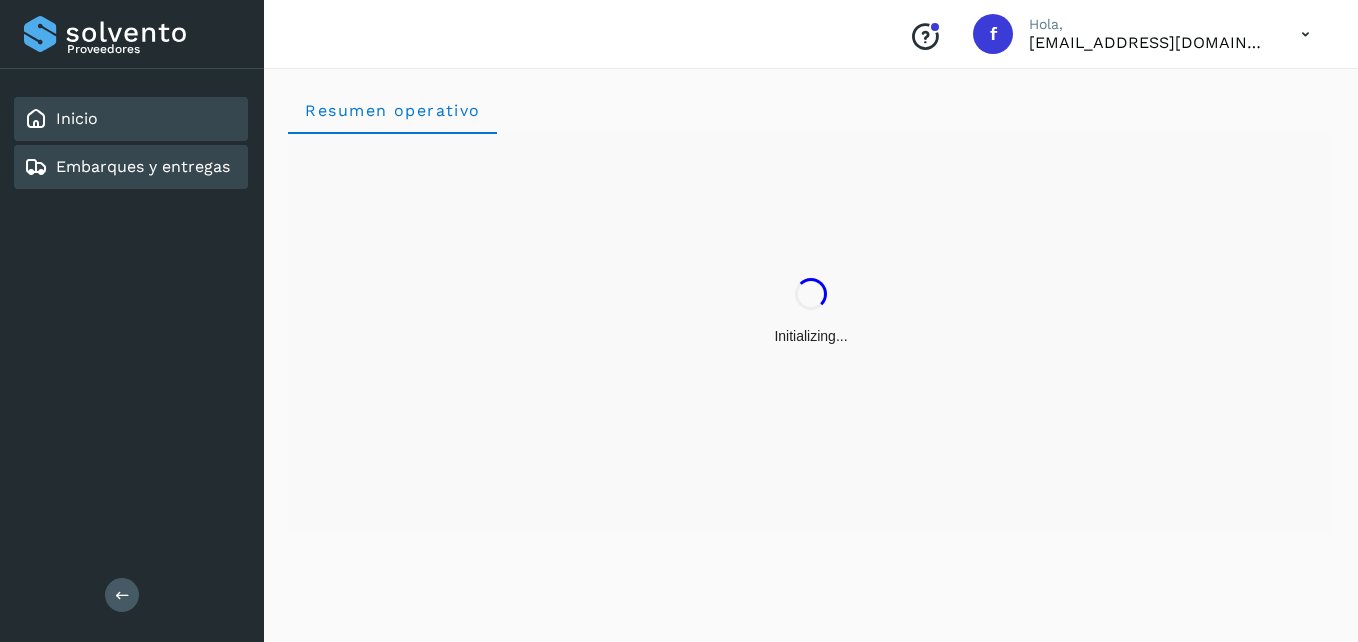 click on "Embarques y entregas" at bounding box center (143, 166) 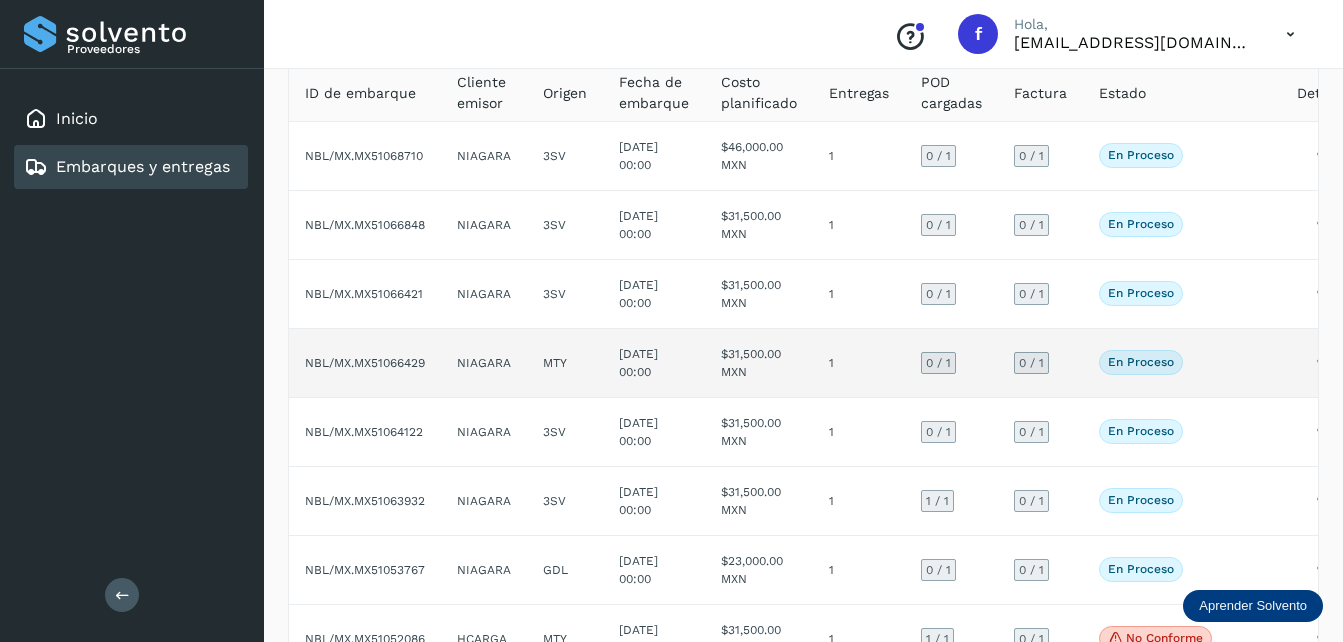 scroll, scrollTop: 100, scrollLeft: 0, axis: vertical 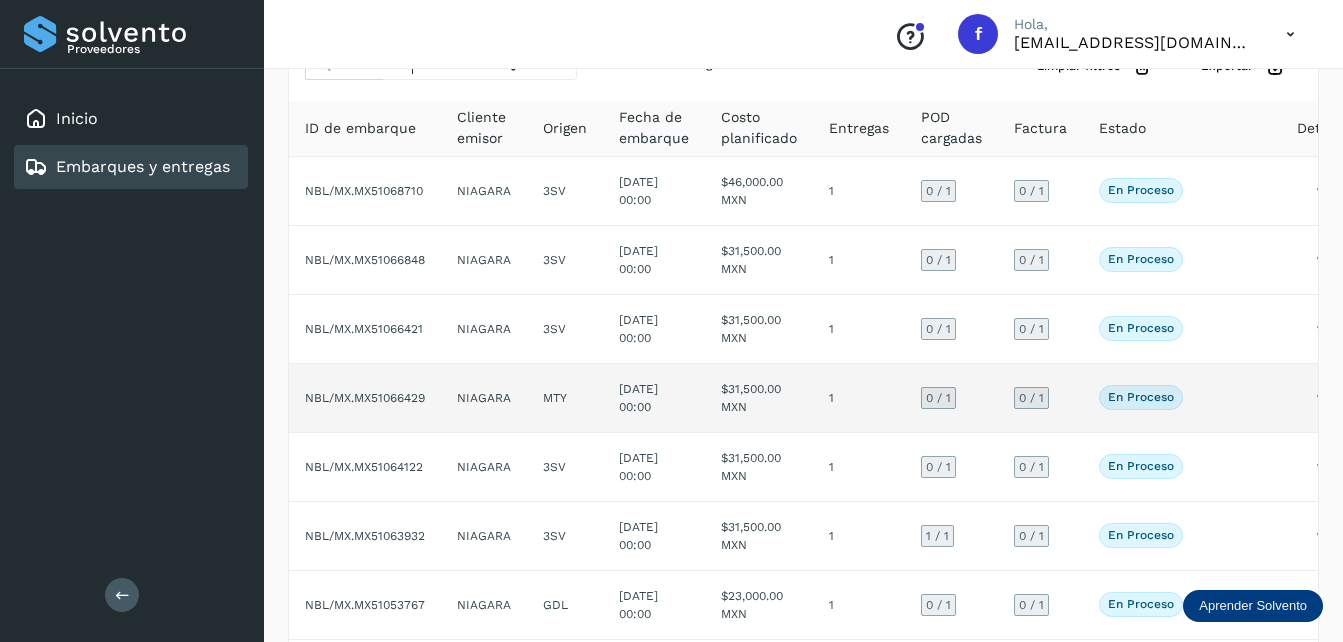 click on "En proceso" 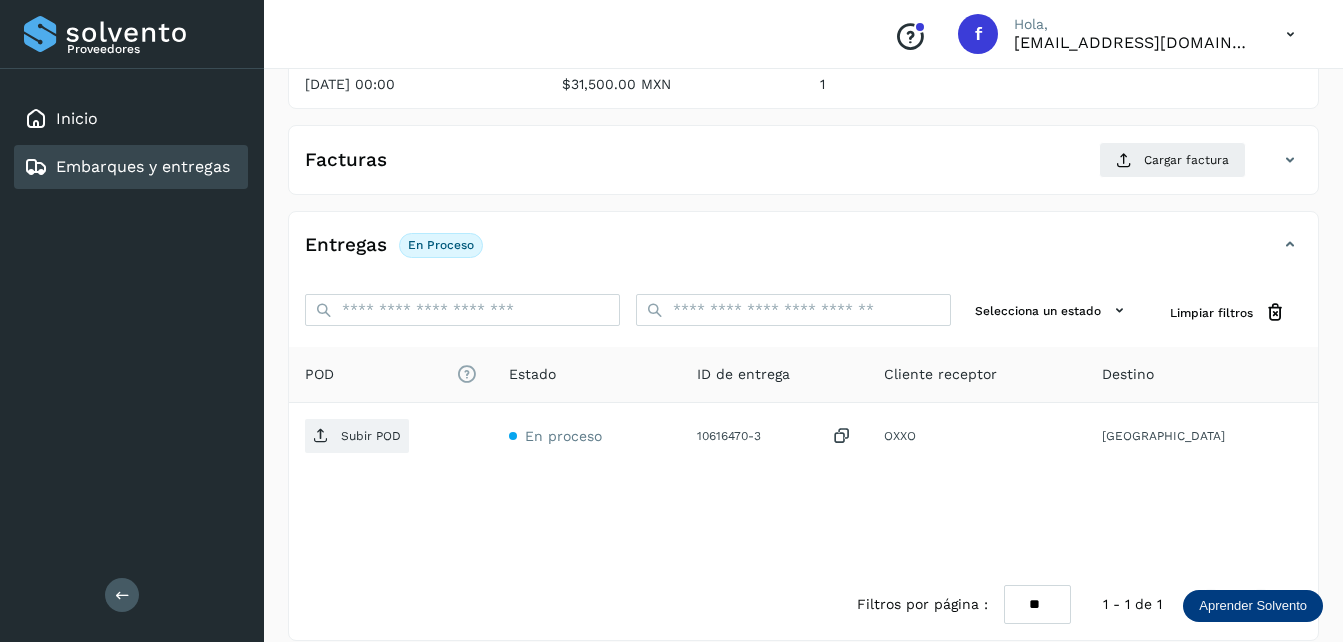 scroll, scrollTop: 300, scrollLeft: 0, axis: vertical 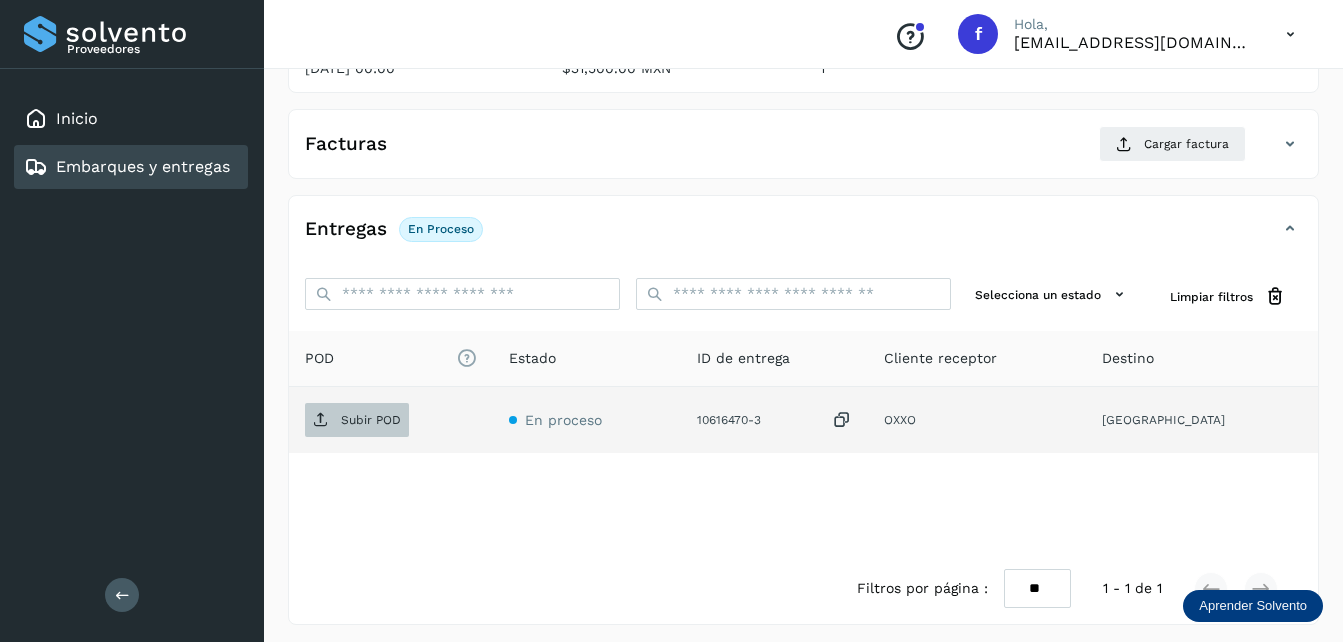 click on "Subir POD" at bounding box center [371, 420] 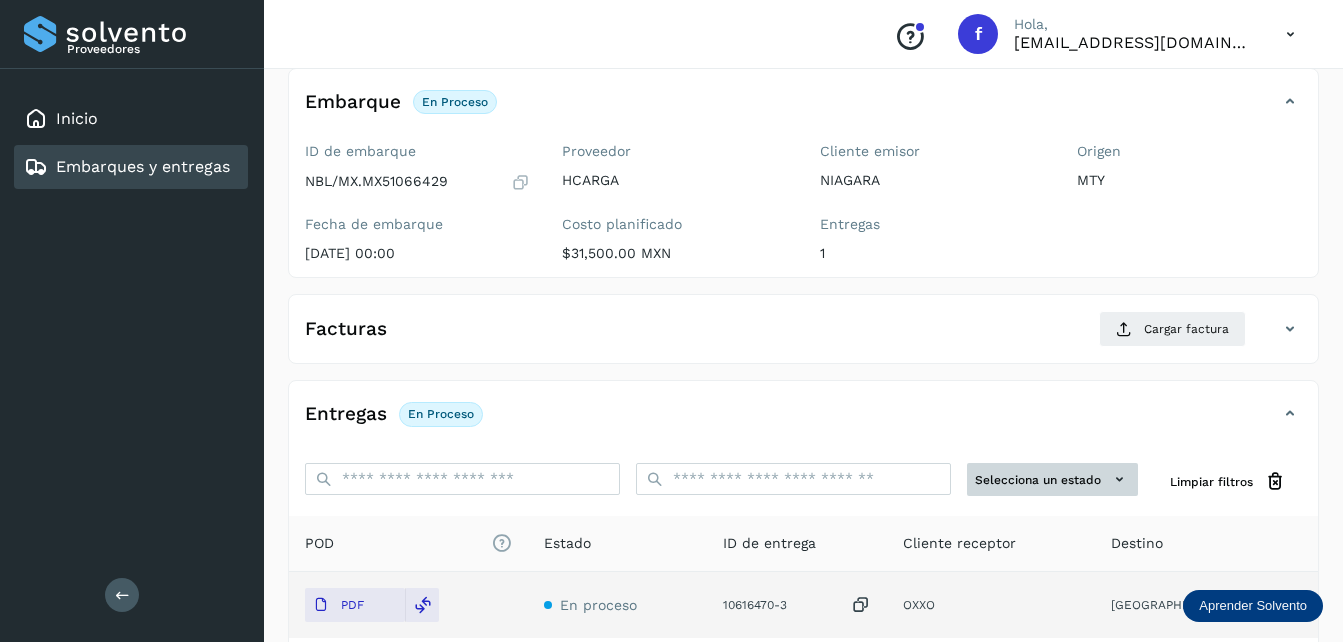 scroll, scrollTop: 107, scrollLeft: 0, axis: vertical 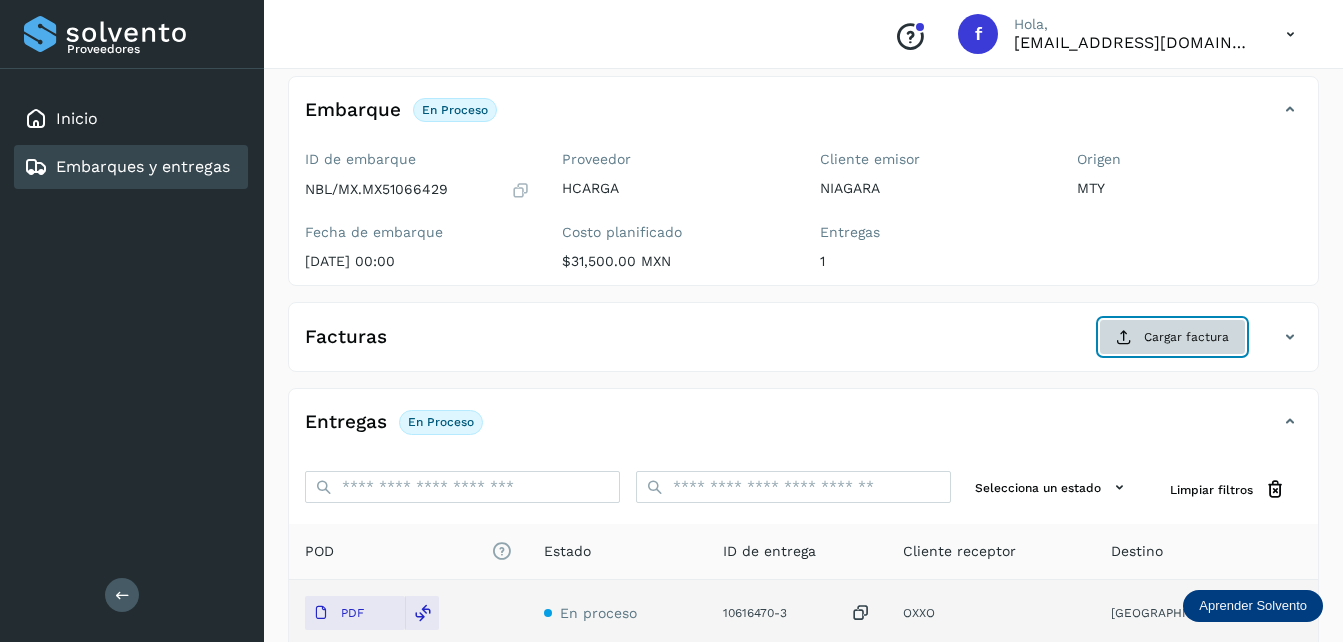 click on "Cargar factura" at bounding box center (1172, 337) 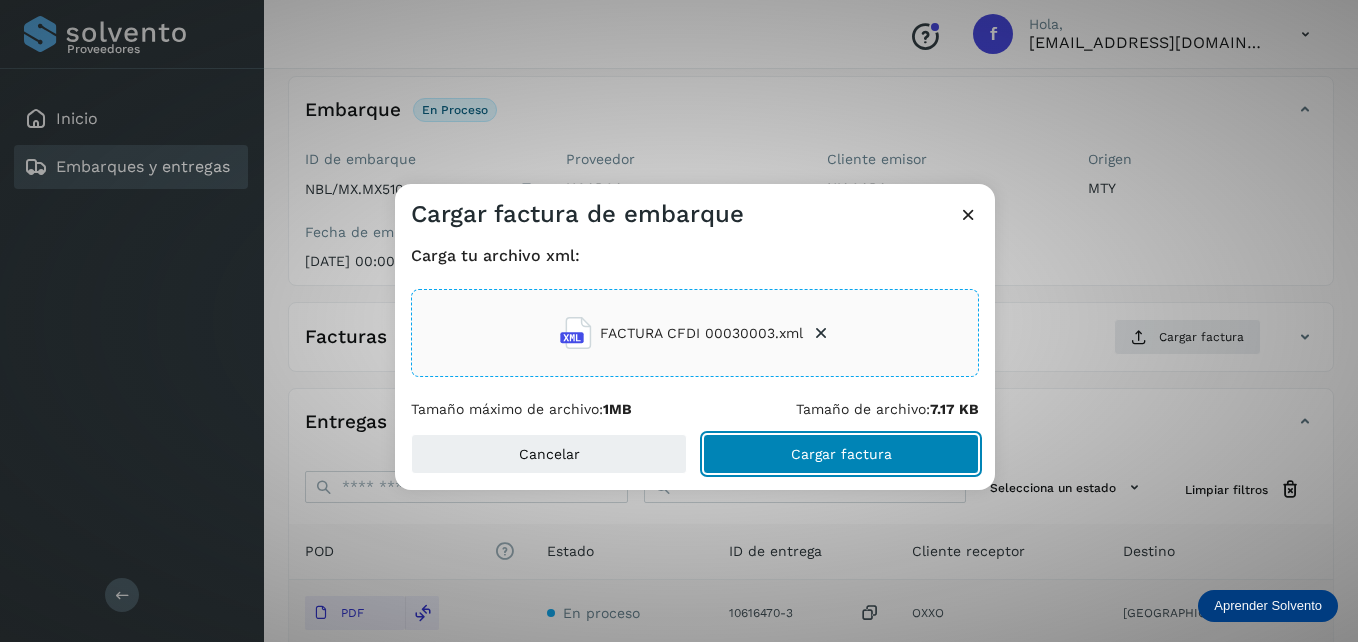 click on "Cargar factura" 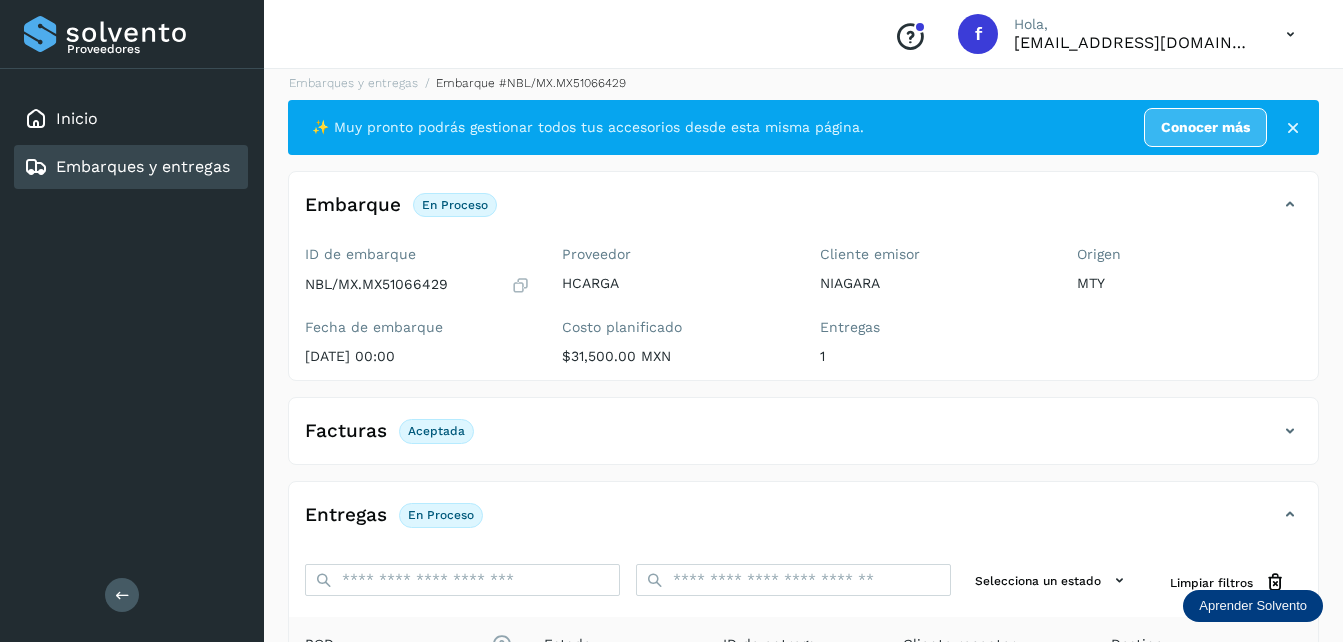 scroll, scrollTop: 0, scrollLeft: 0, axis: both 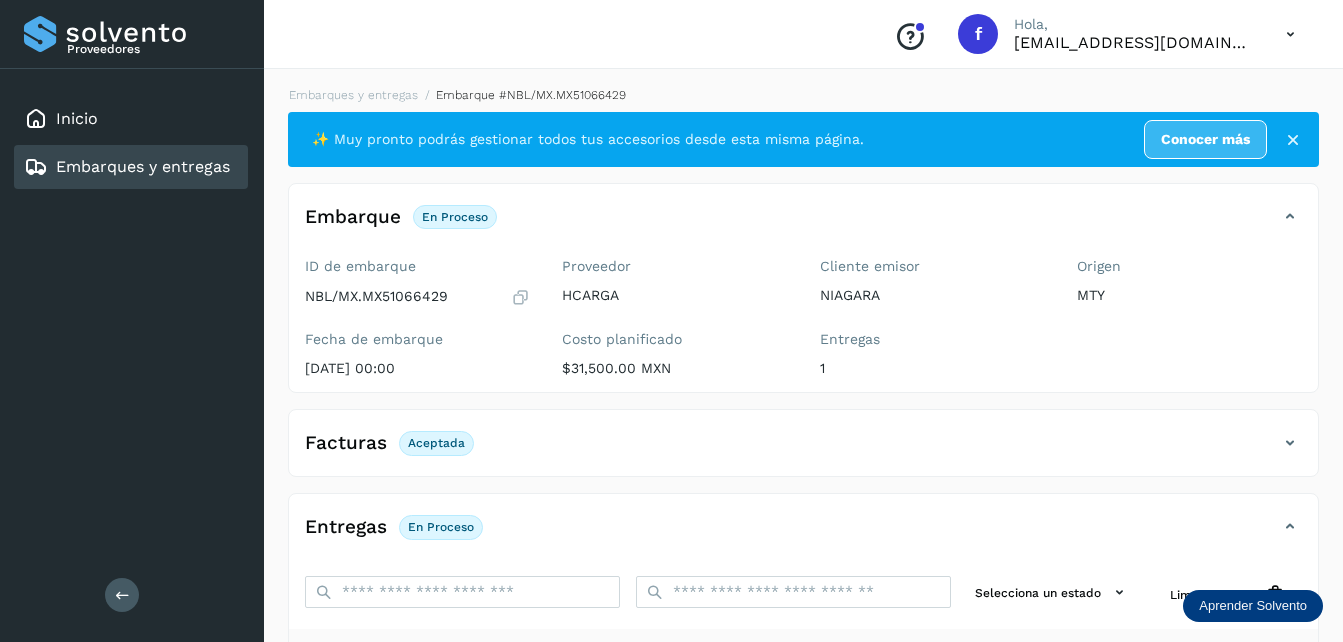click at bounding box center (1293, 140) 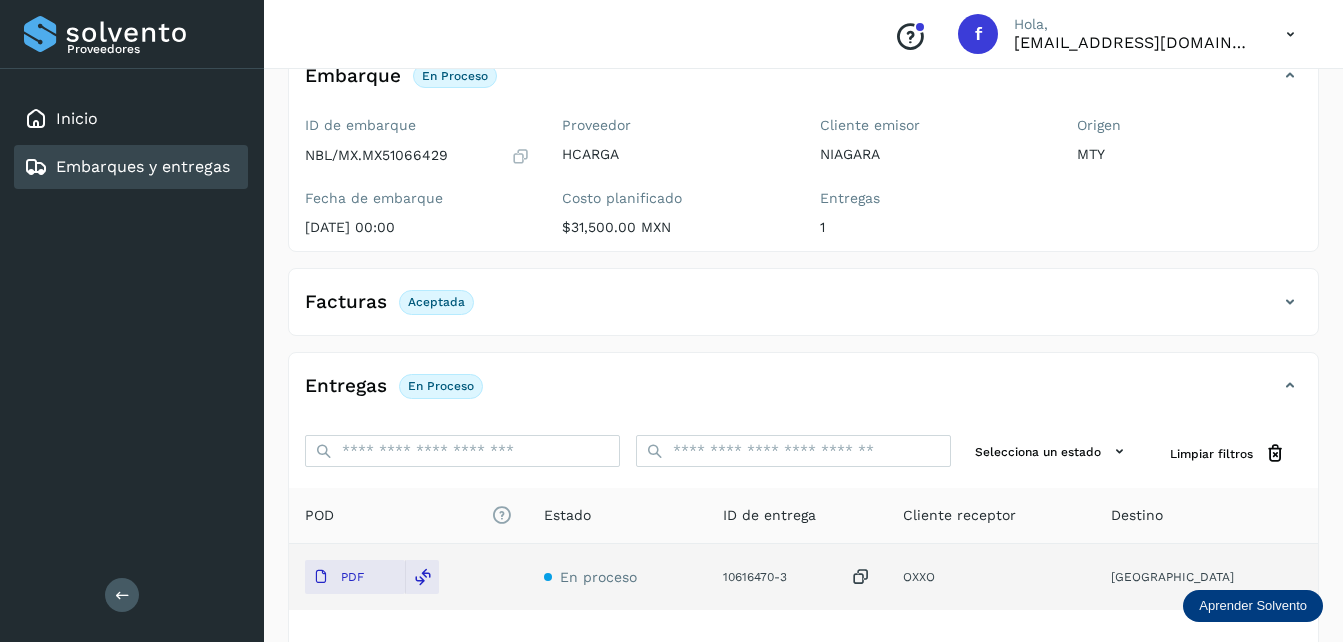 scroll, scrollTop: 0, scrollLeft: 0, axis: both 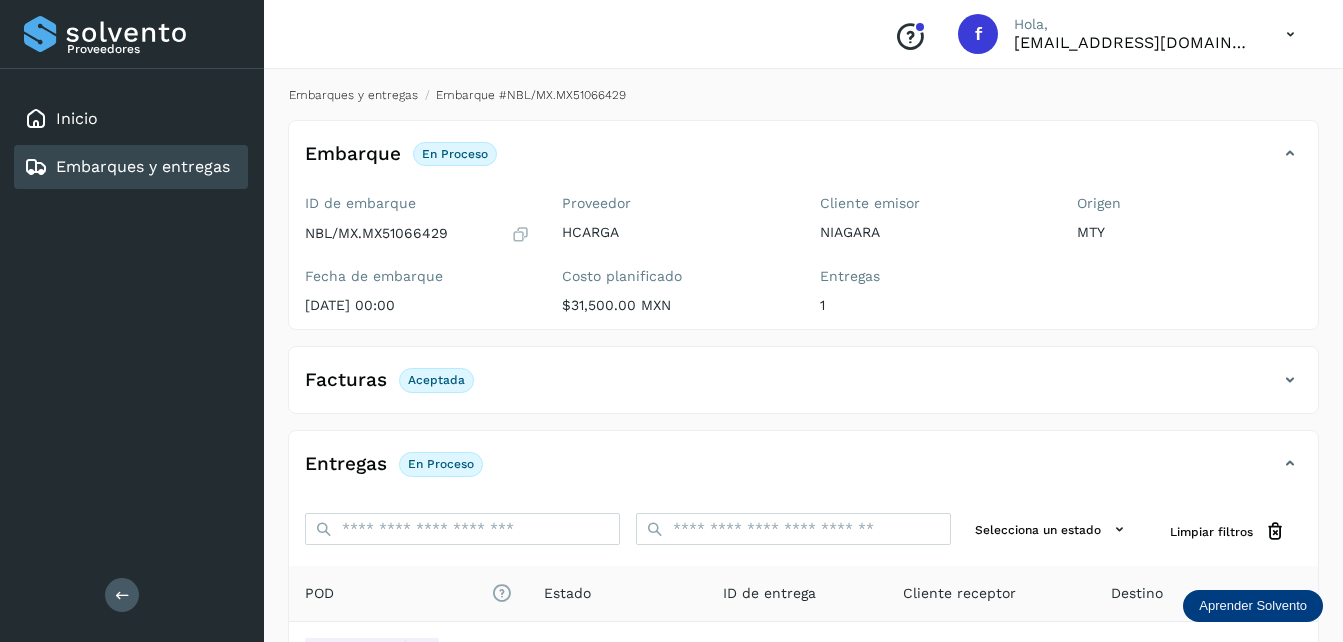 click on "Embarques y entregas" at bounding box center (353, 95) 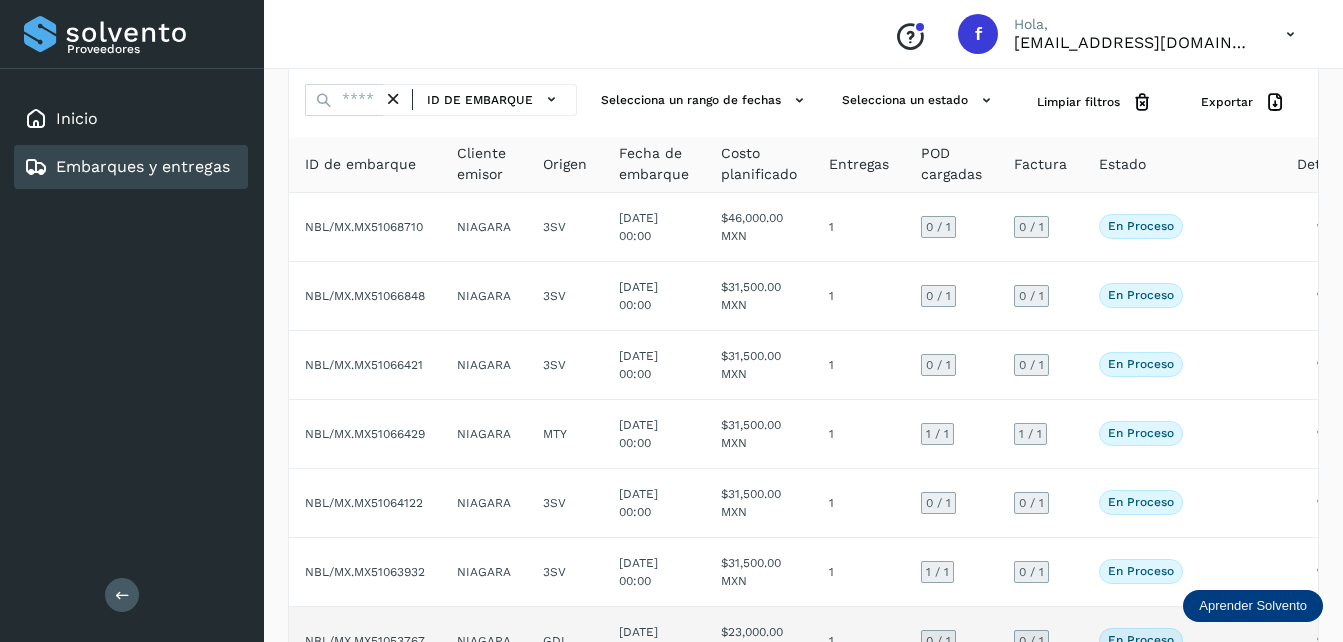 scroll, scrollTop: 0, scrollLeft: 0, axis: both 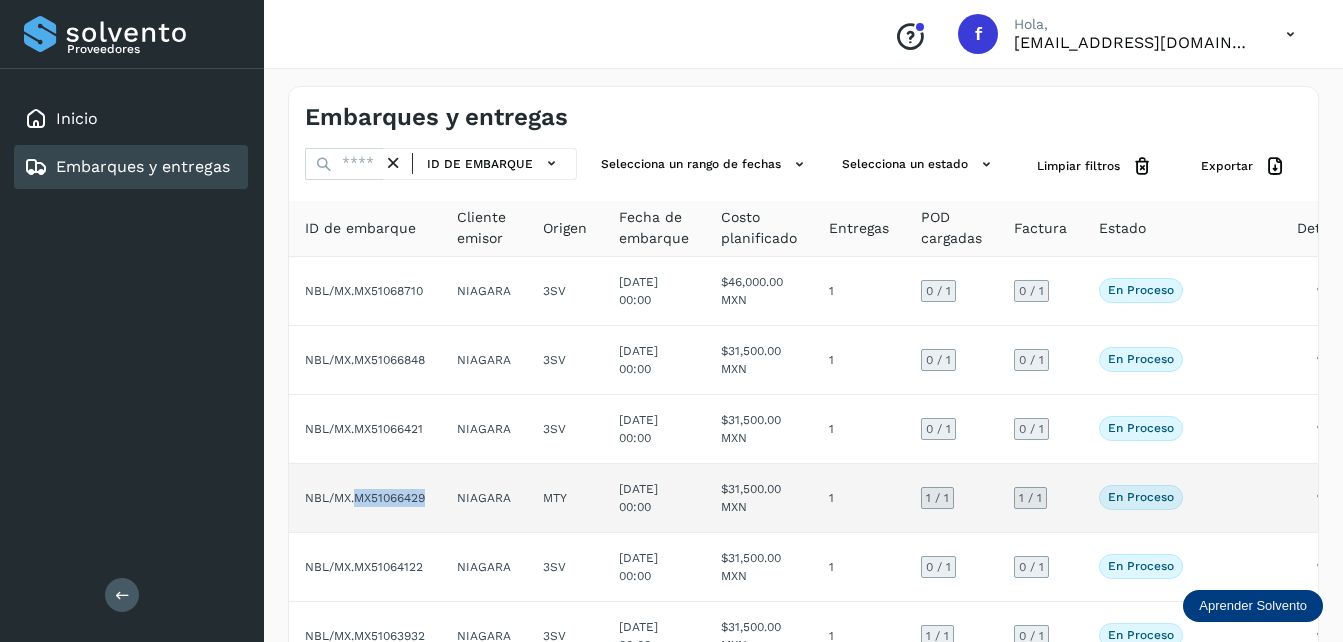 drag, startPoint x: 427, startPoint y: 503, endPoint x: 357, endPoint y: 505, distance: 70.028564 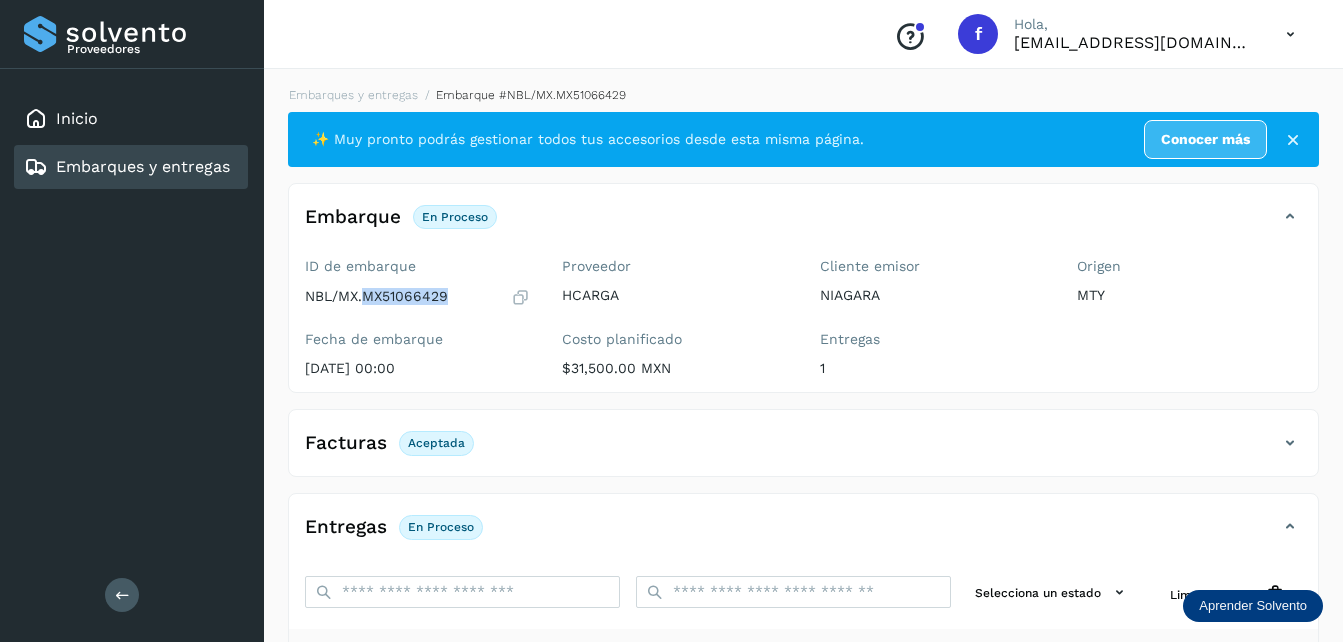 drag, startPoint x: 462, startPoint y: 294, endPoint x: 366, endPoint y: 295, distance: 96.00521 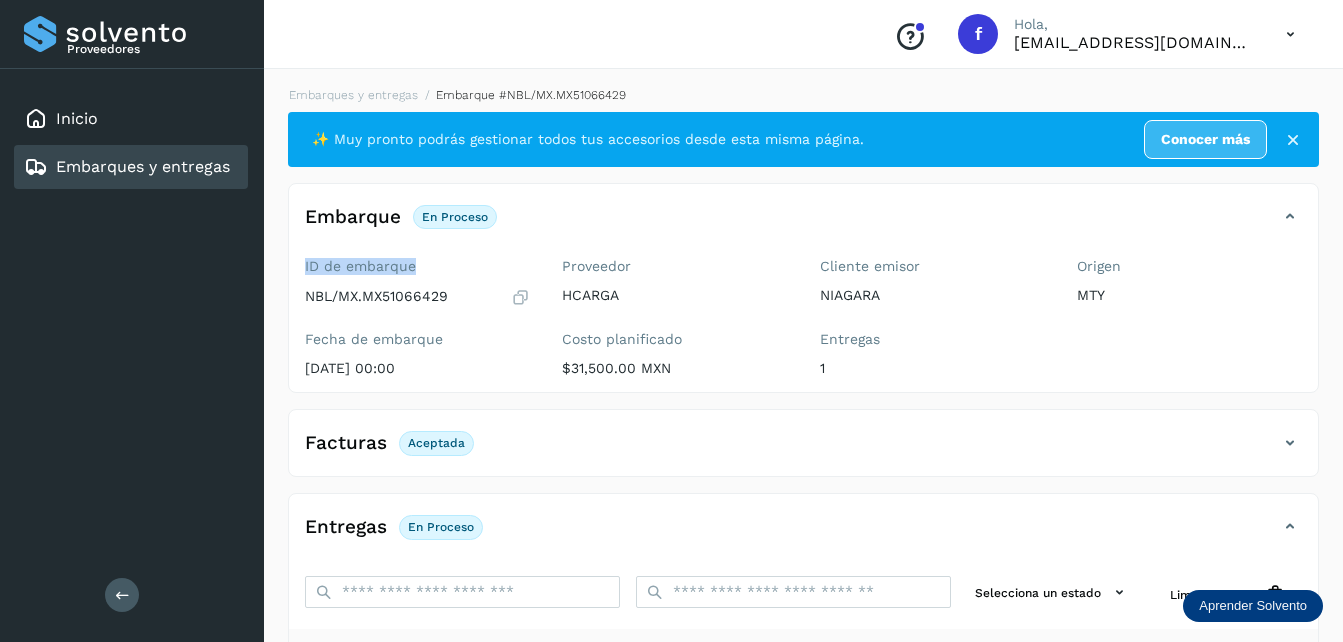 drag, startPoint x: 423, startPoint y: 266, endPoint x: 295, endPoint y: 268, distance: 128.01562 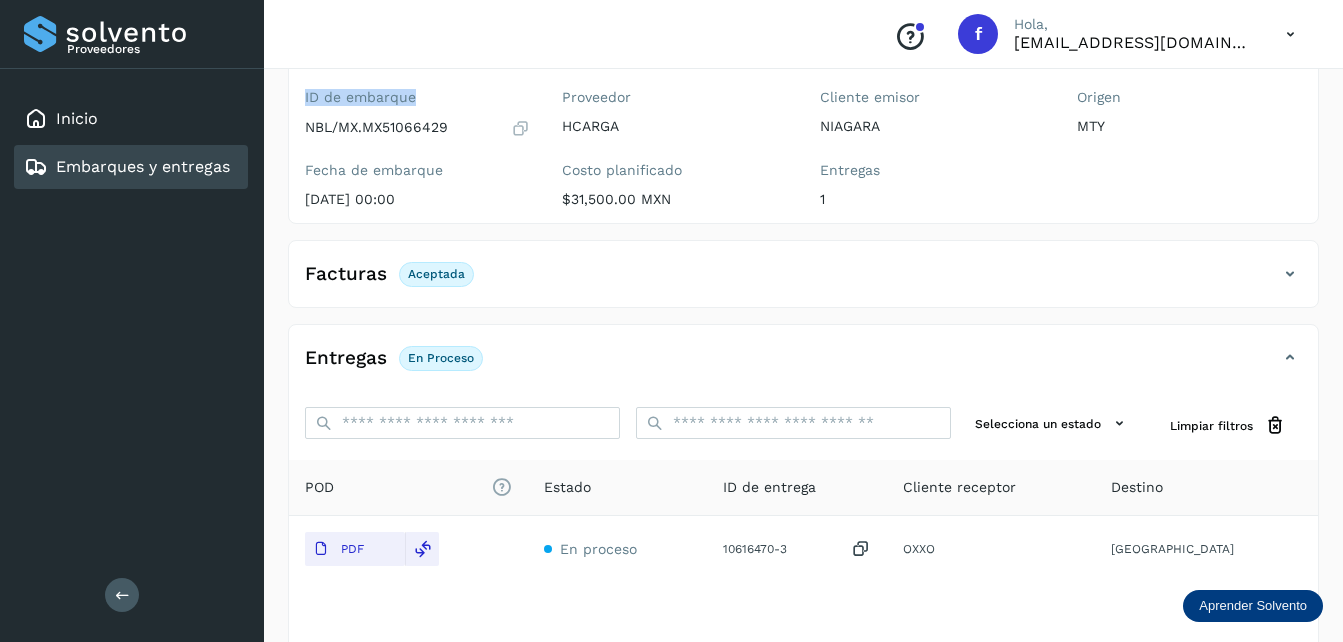 scroll, scrollTop: 300, scrollLeft: 0, axis: vertical 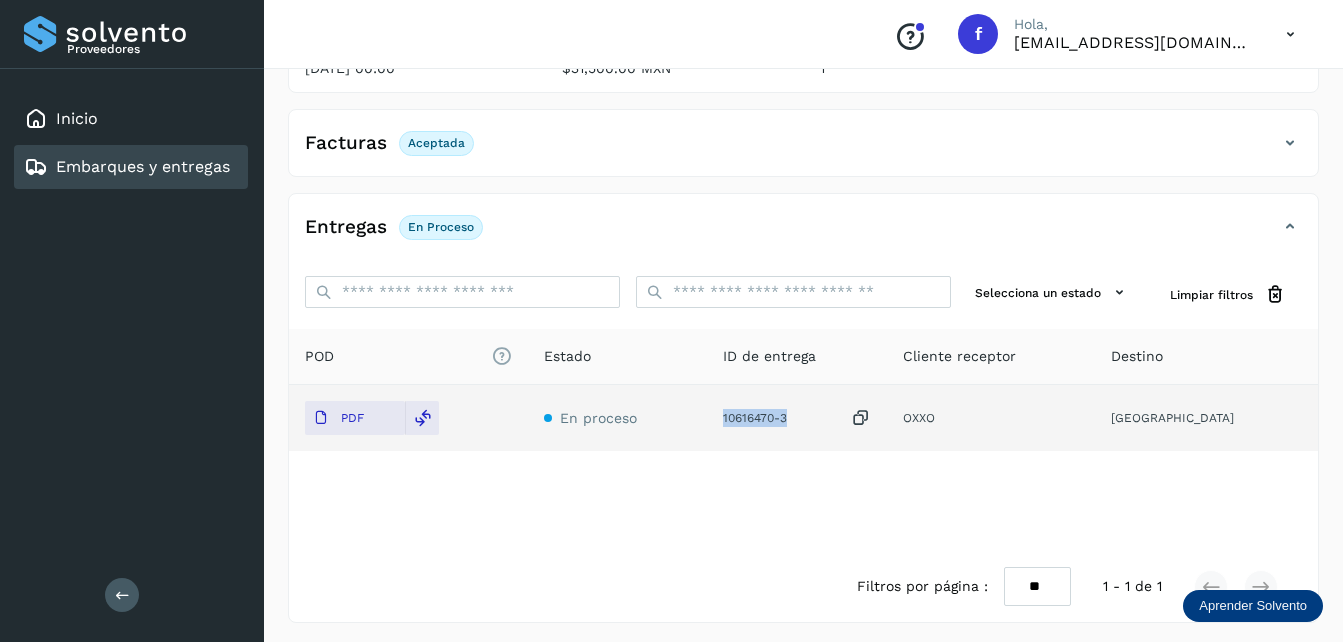 drag, startPoint x: 830, startPoint y: 421, endPoint x: 757, endPoint y: 423, distance: 73.02739 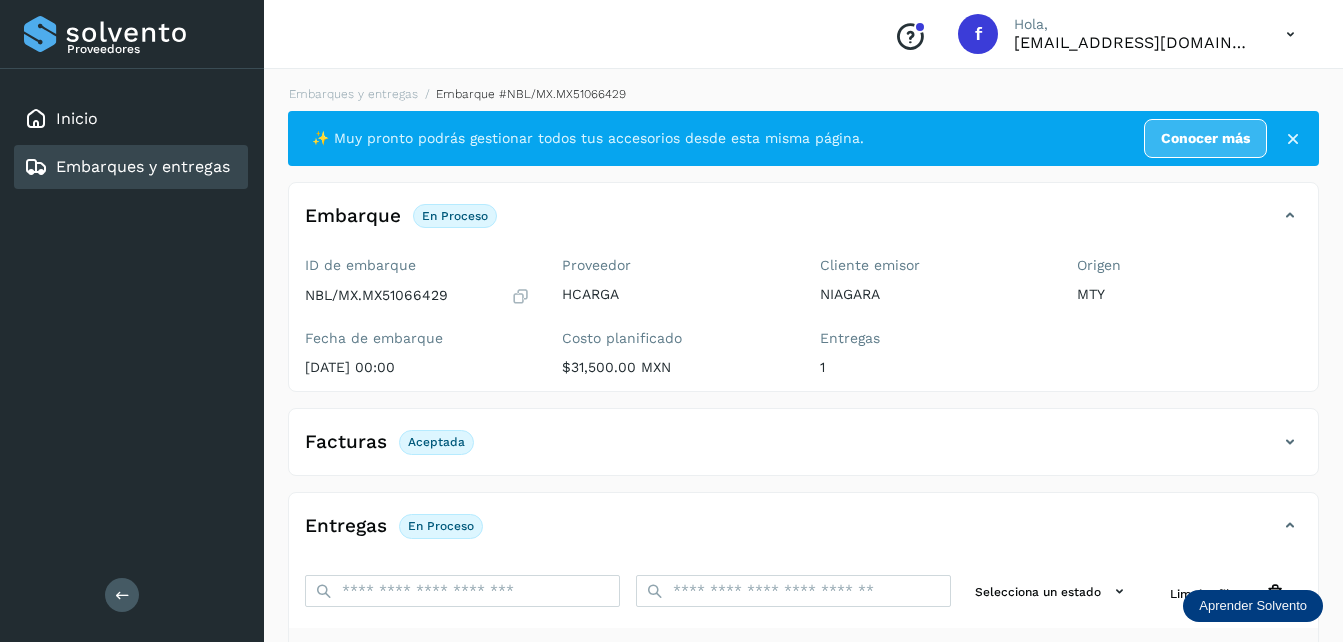 scroll, scrollTop: 0, scrollLeft: 0, axis: both 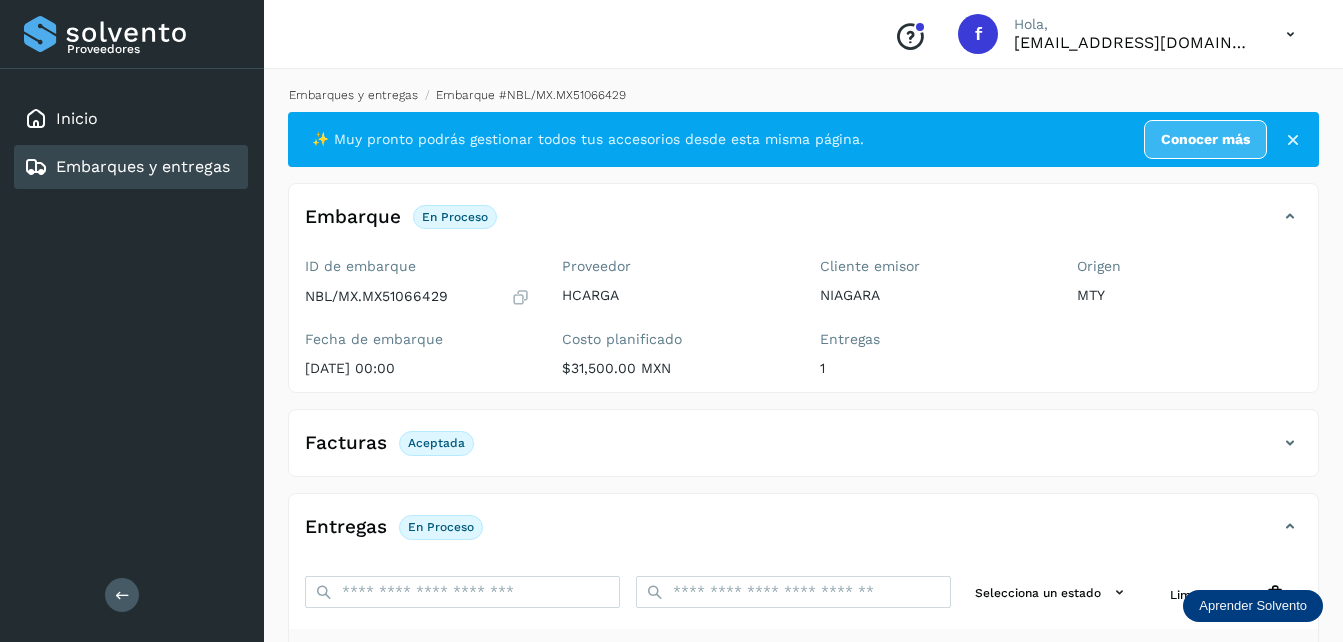 click on "Embarques y entregas" at bounding box center (353, 95) 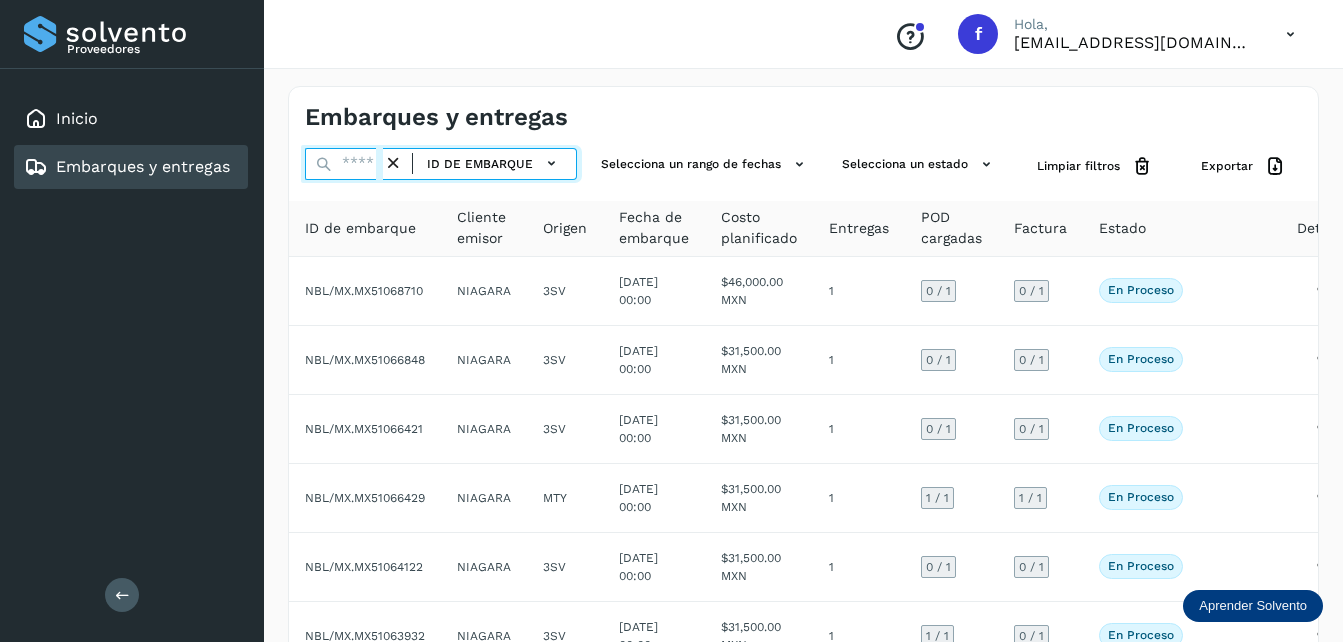 click at bounding box center [344, 164] 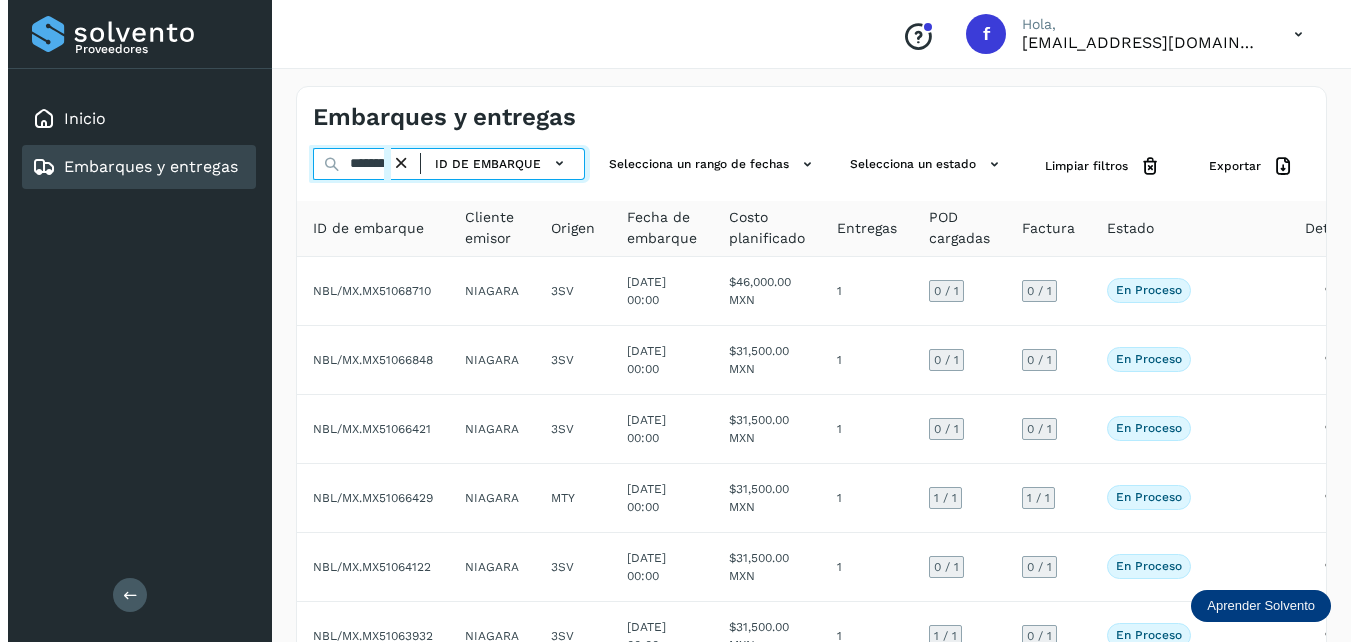 scroll, scrollTop: 0, scrollLeft: 18, axis: horizontal 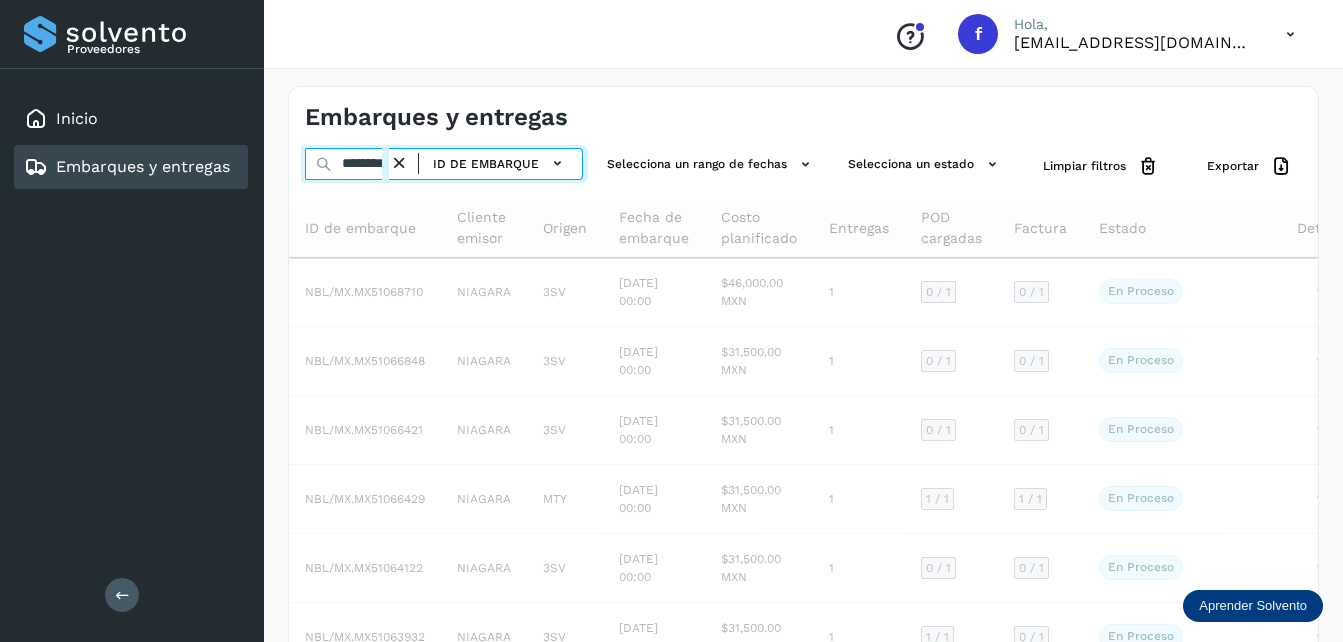 type on "********" 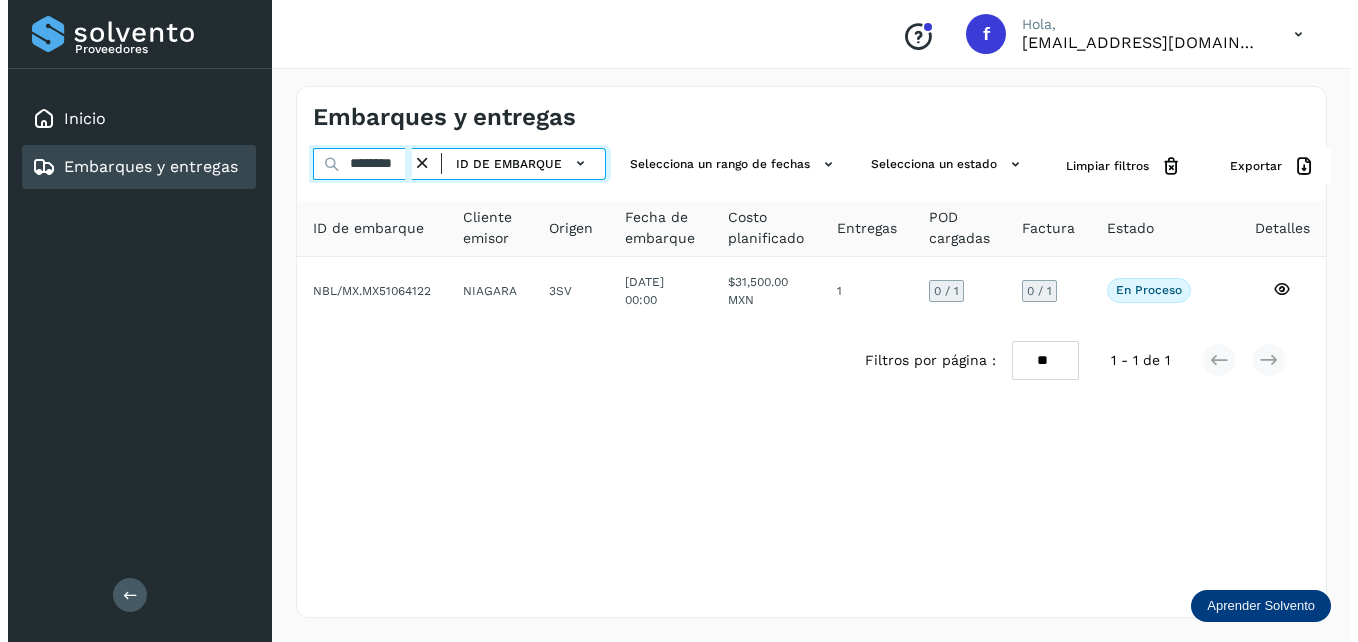 scroll, scrollTop: 0, scrollLeft: 3, axis: horizontal 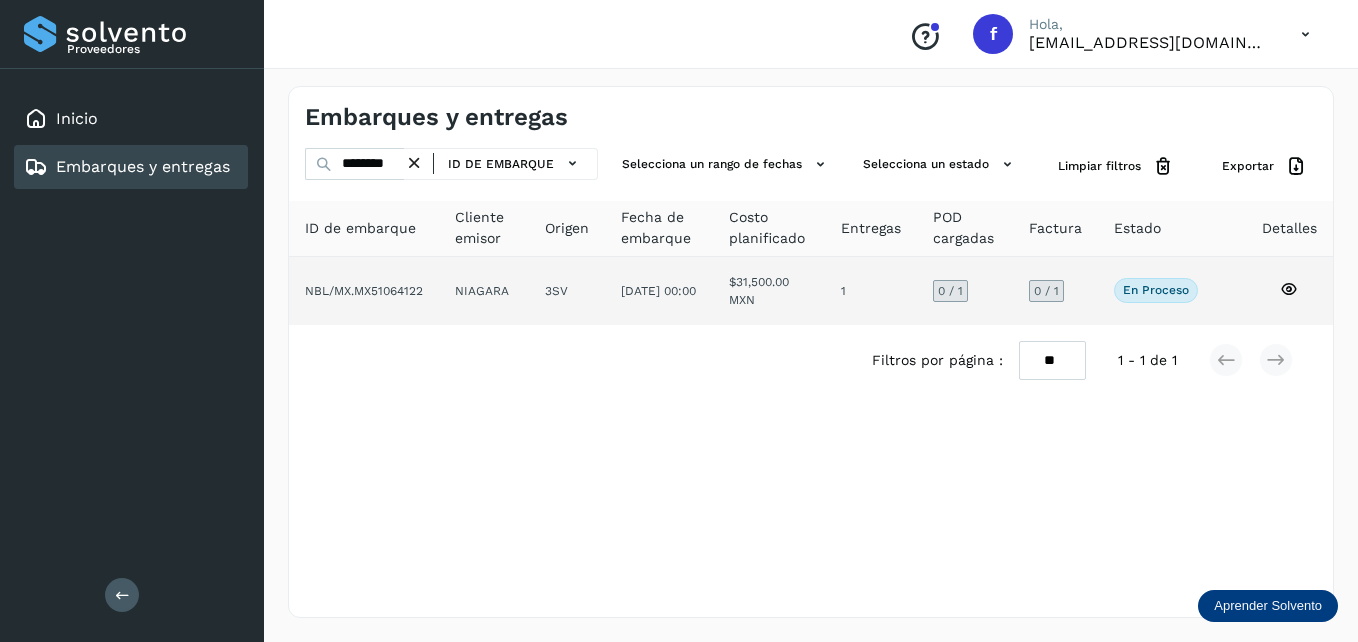 click on "NIAGARA" 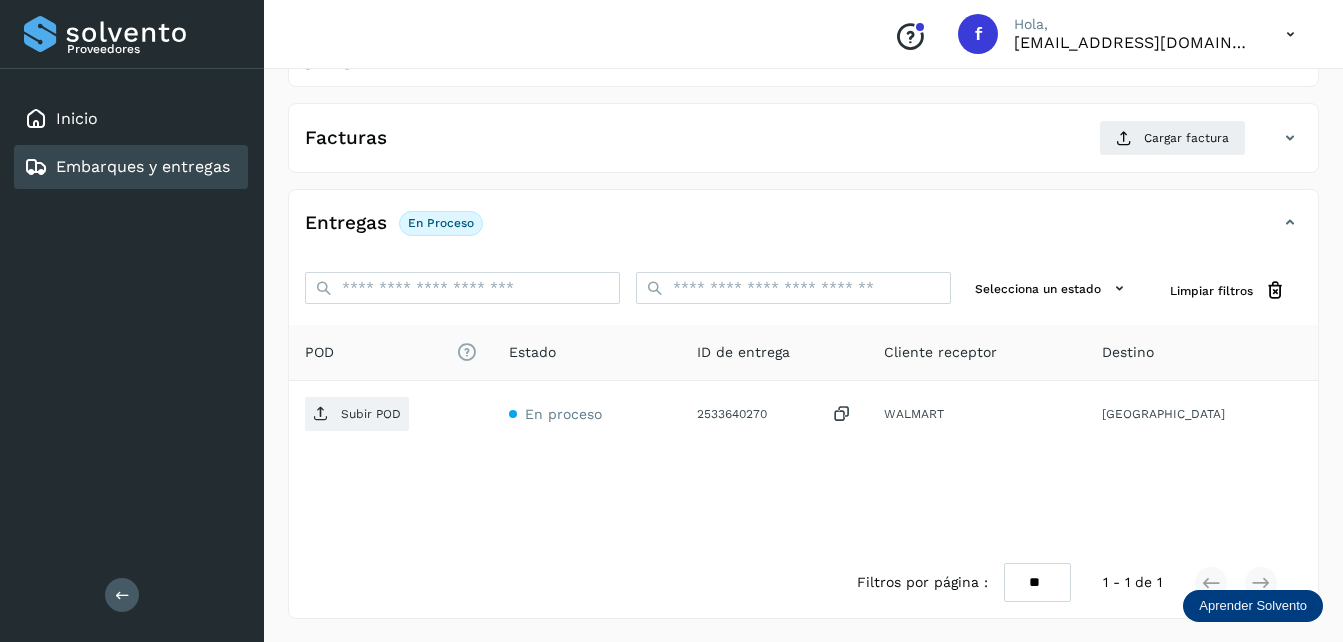 scroll, scrollTop: 307, scrollLeft: 0, axis: vertical 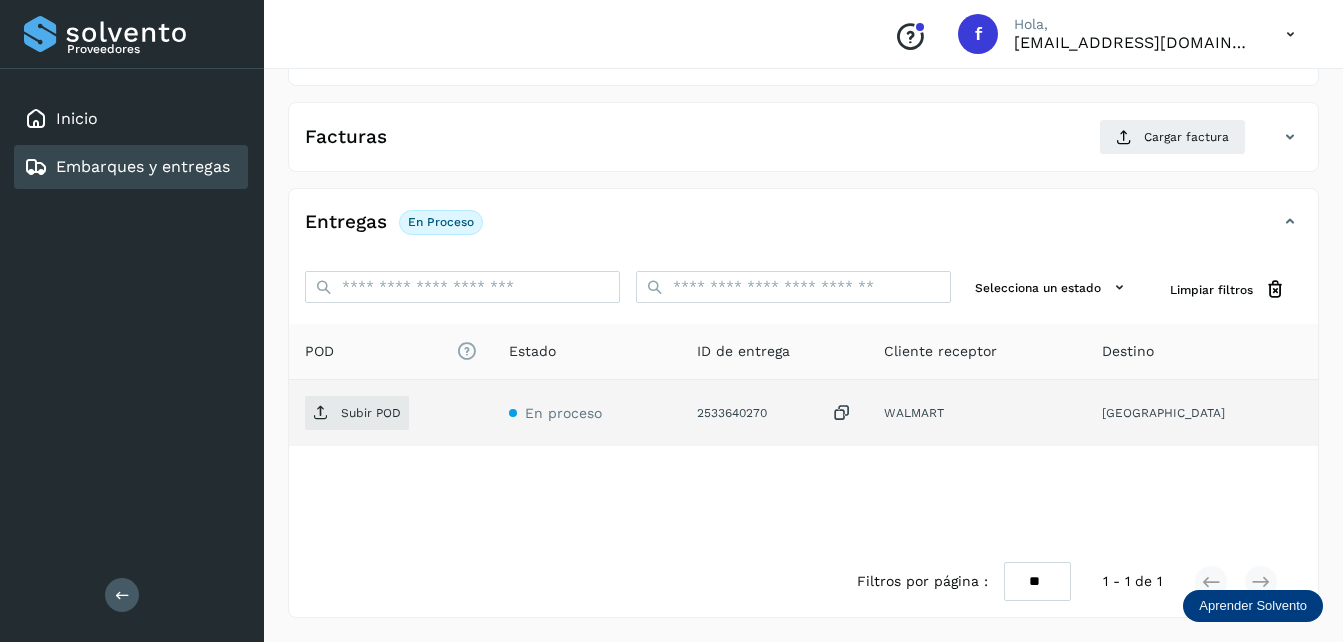 click on "WALMART" 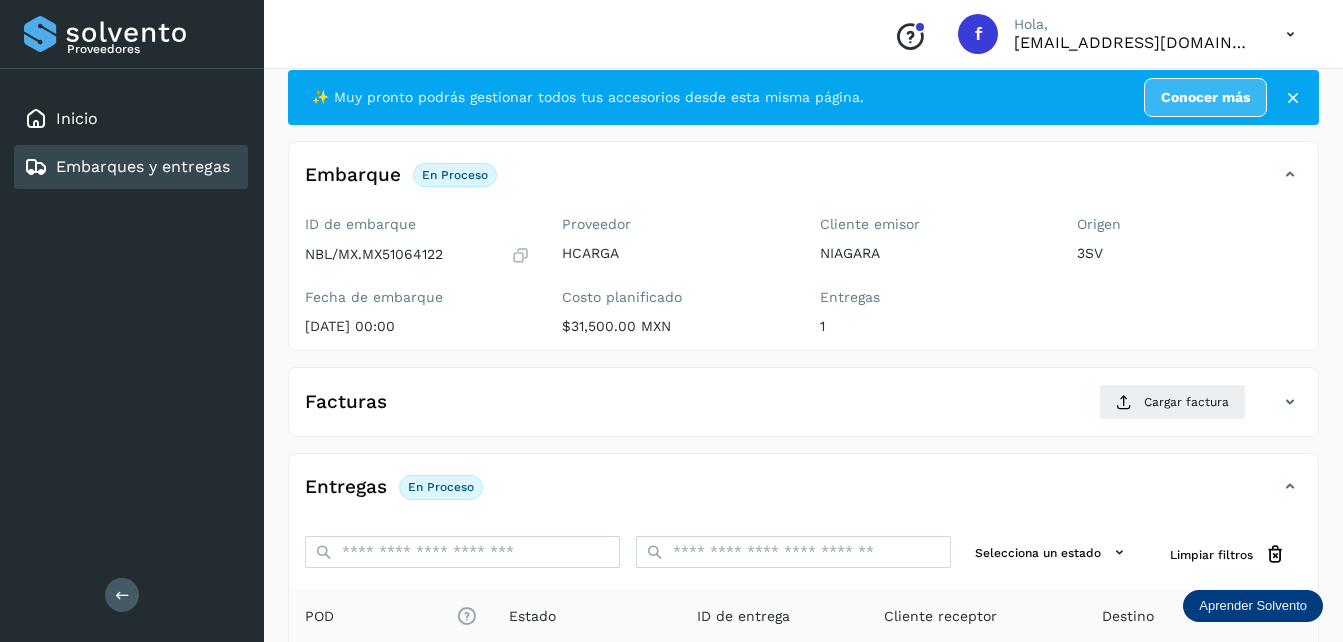 scroll, scrollTop: 7, scrollLeft: 0, axis: vertical 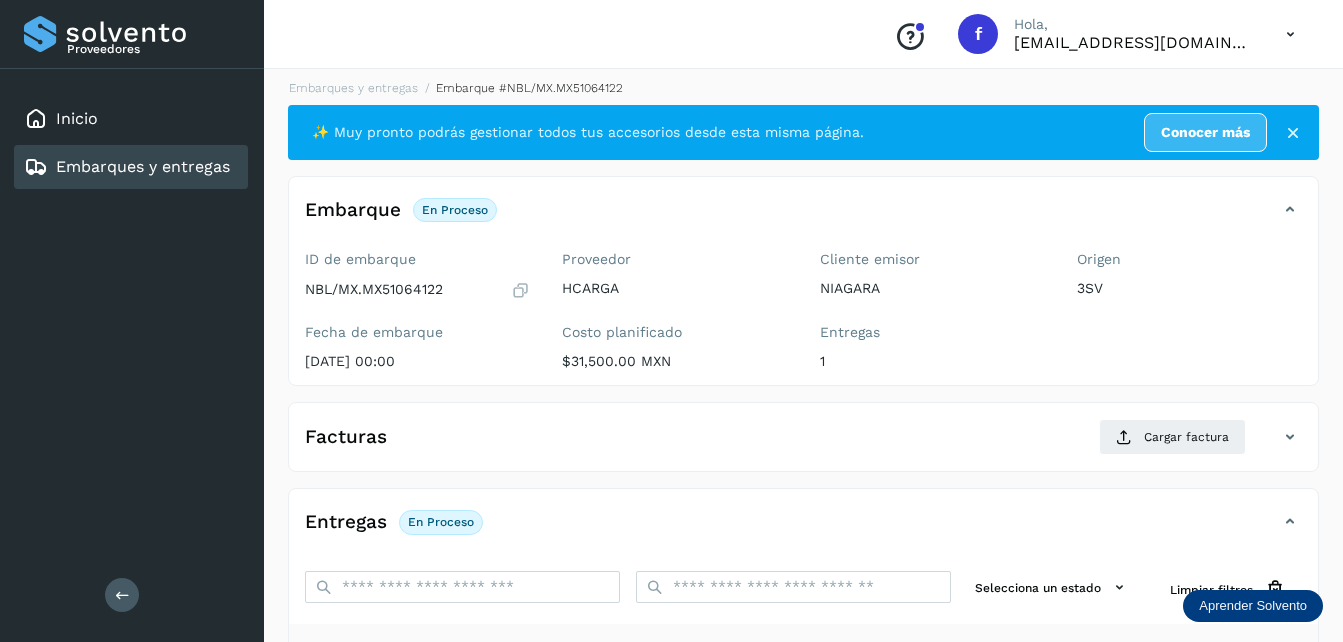 click at bounding box center (1293, 133) 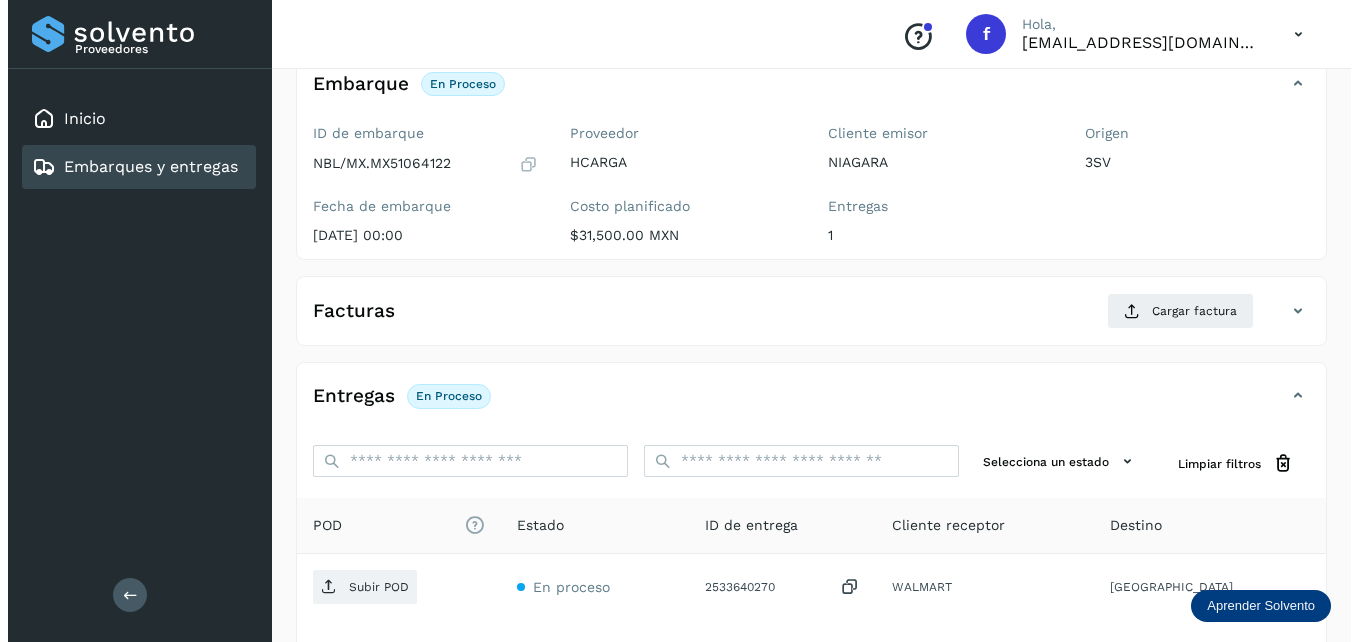 scroll, scrollTop: 0, scrollLeft: 0, axis: both 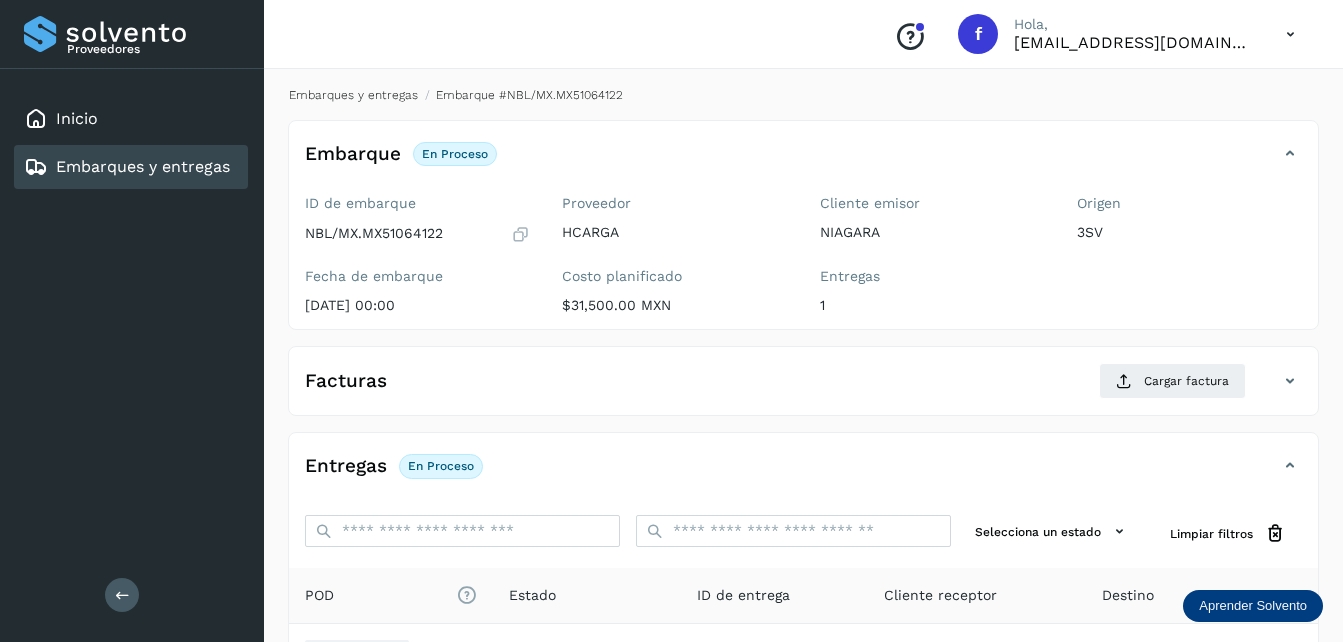 click on "Embarques y entregas" at bounding box center (353, 95) 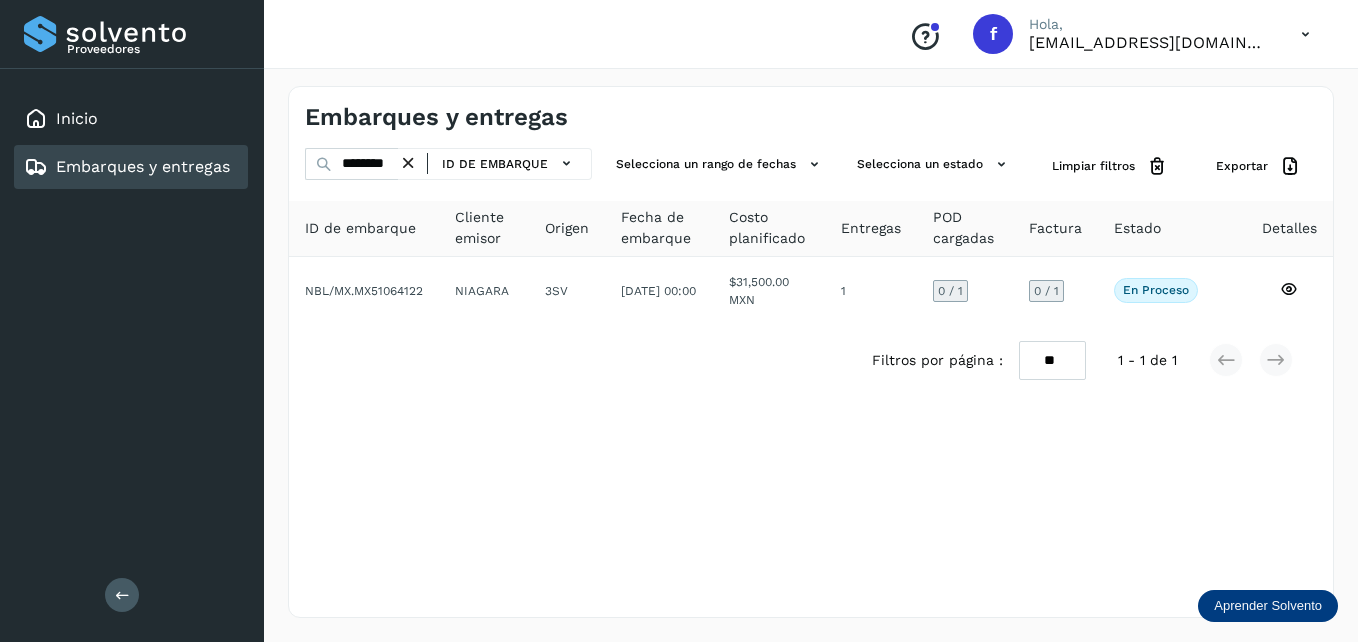 click at bounding box center (408, 163) 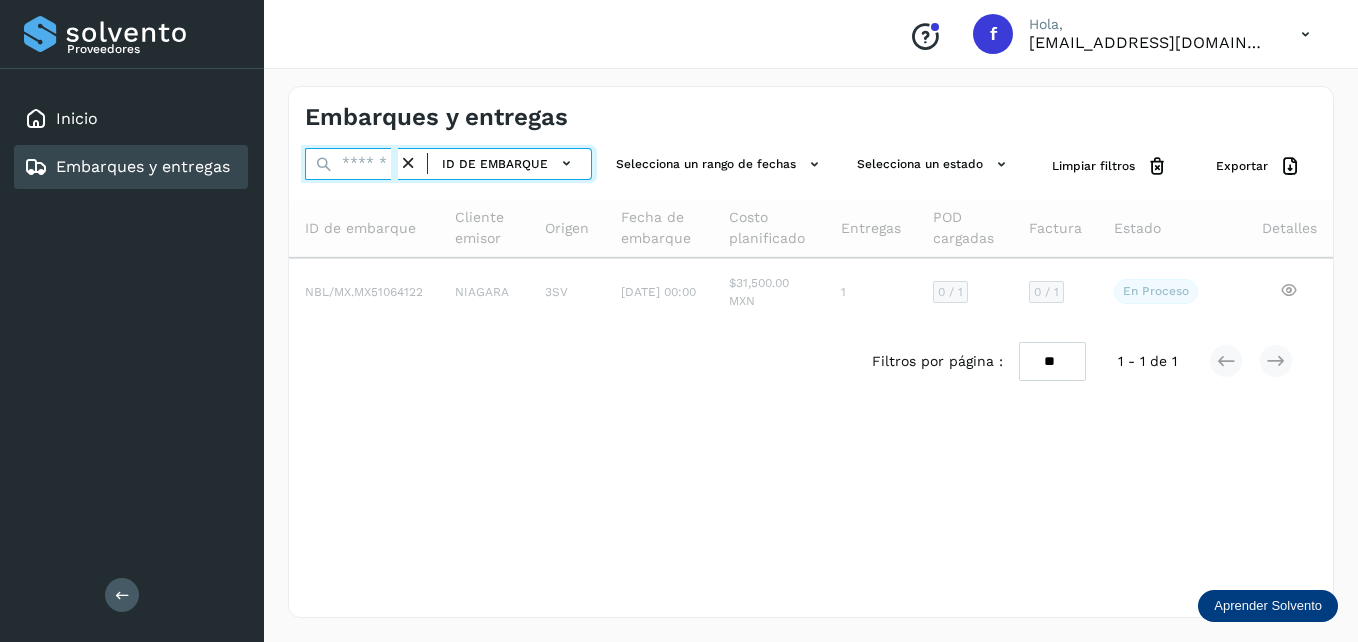 click at bounding box center (351, 164) 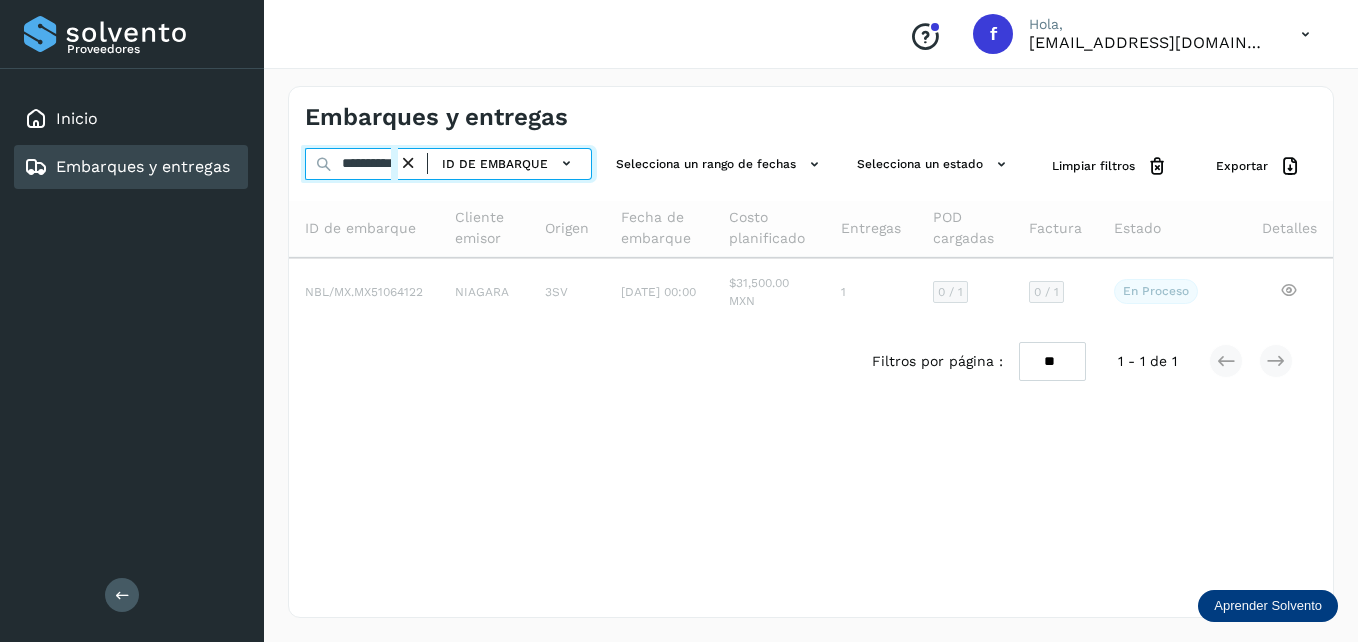 scroll, scrollTop: 0, scrollLeft: 24, axis: horizontal 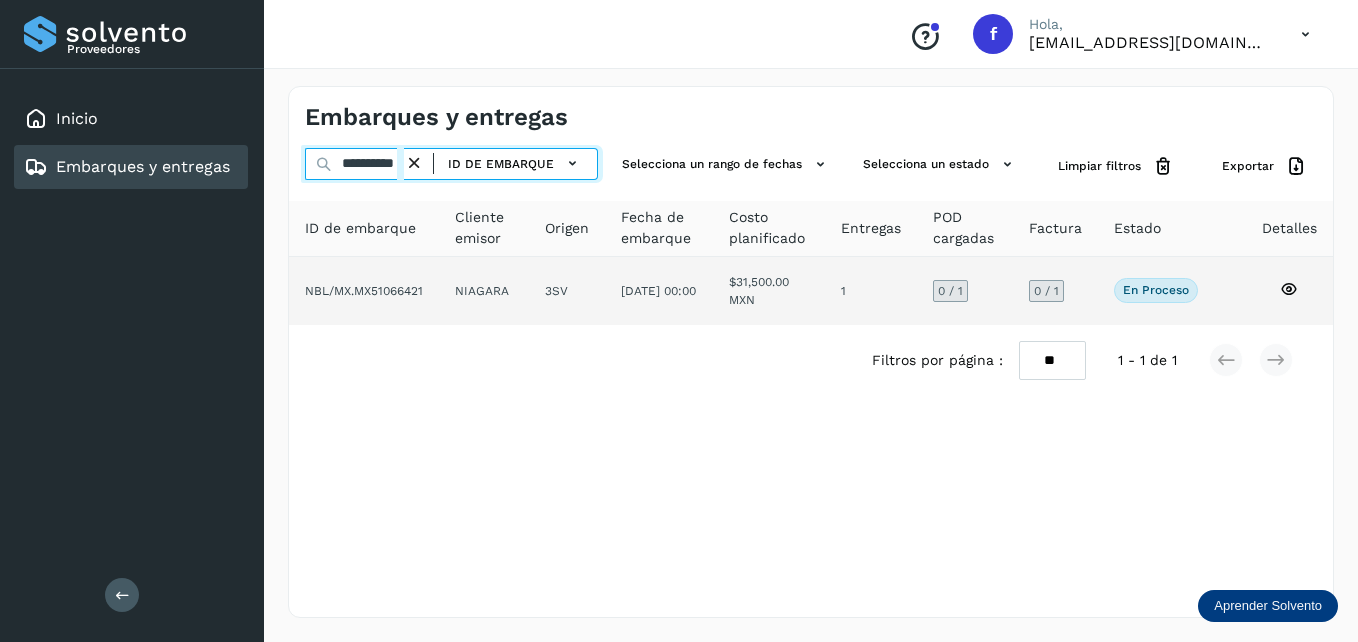 type on "**********" 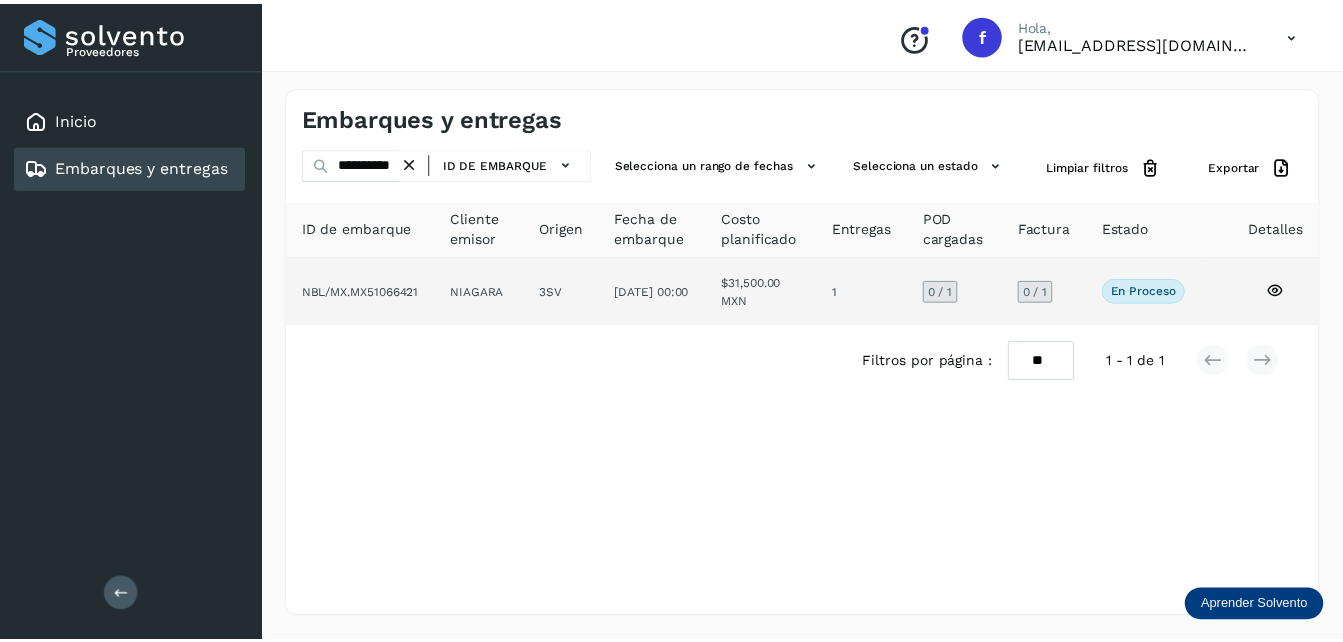 scroll, scrollTop: 0, scrollLeft: 0, axis: both 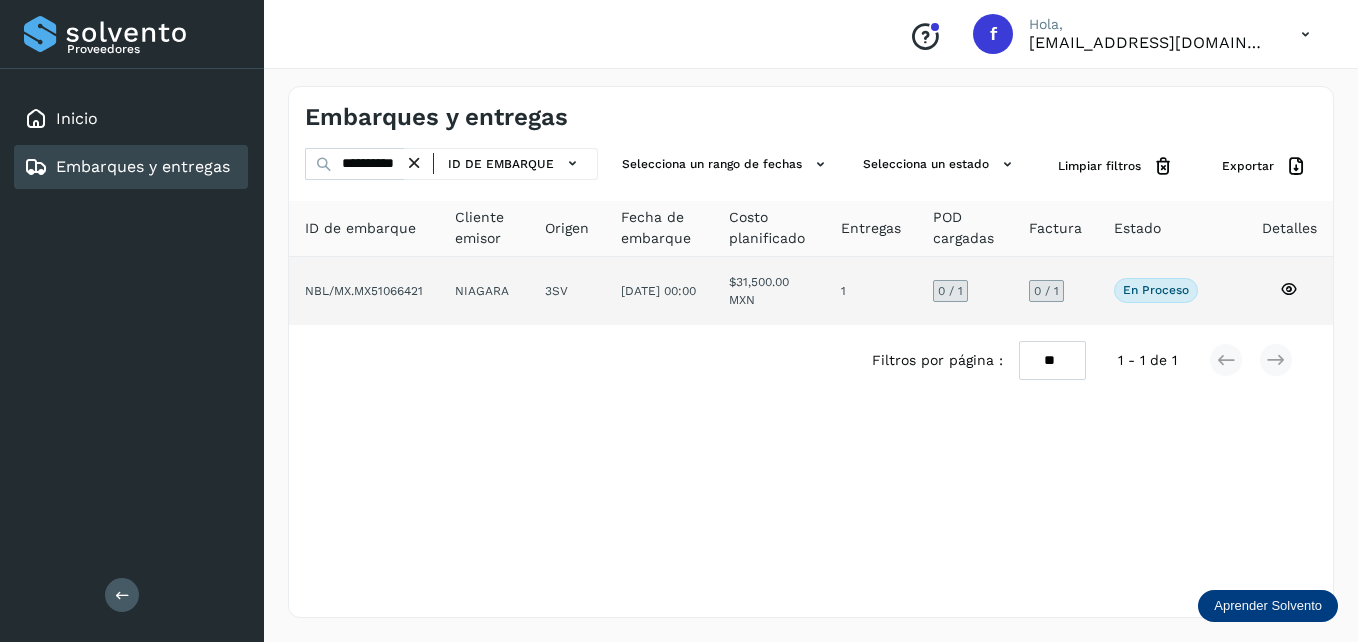 click on "NIAGARA" 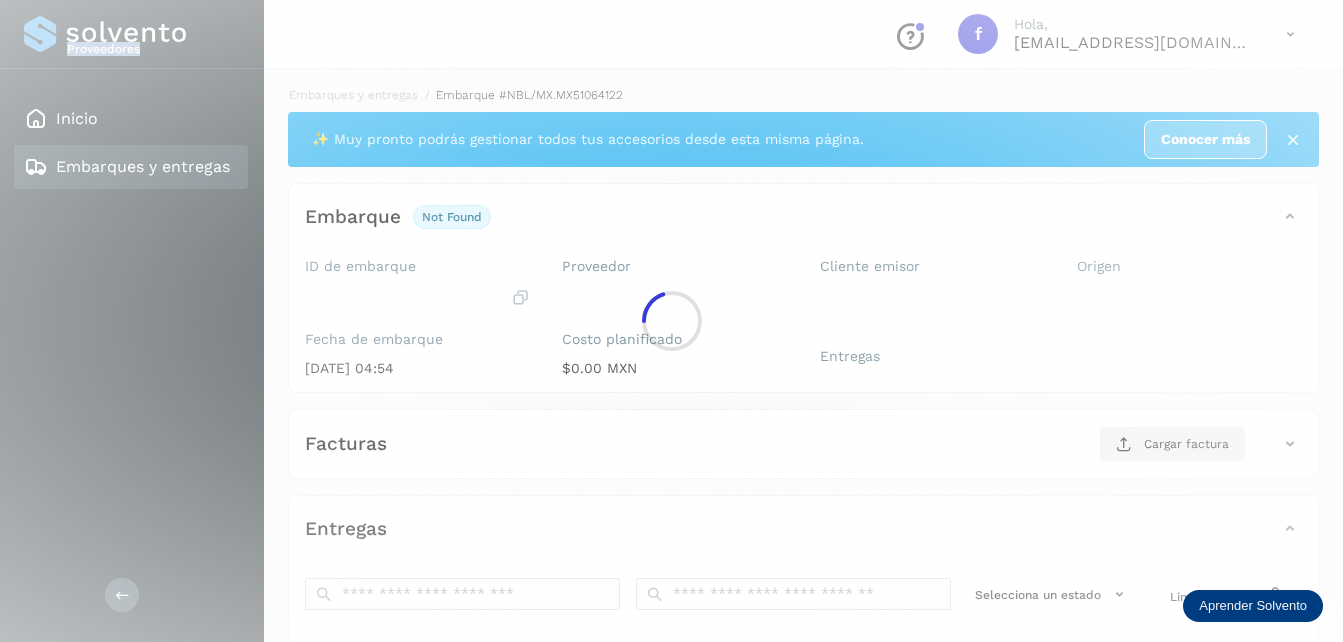 click 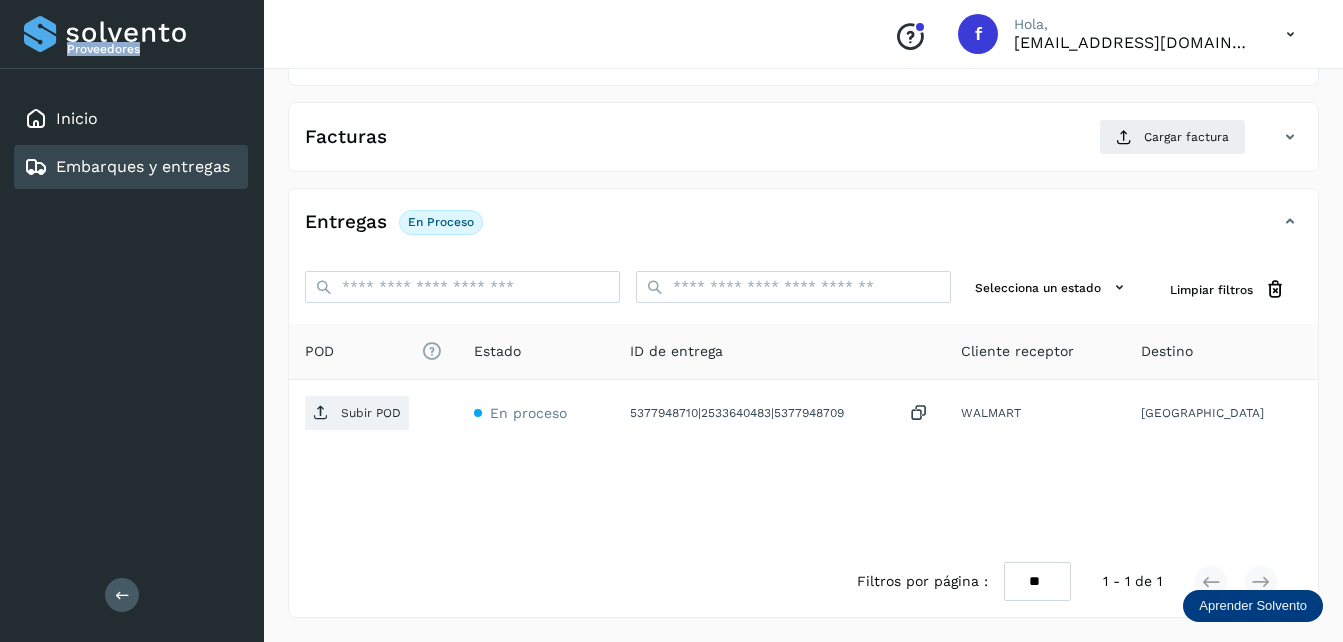 scroll, scrollTop: 207, scrollLeft: 0, axis: vertical 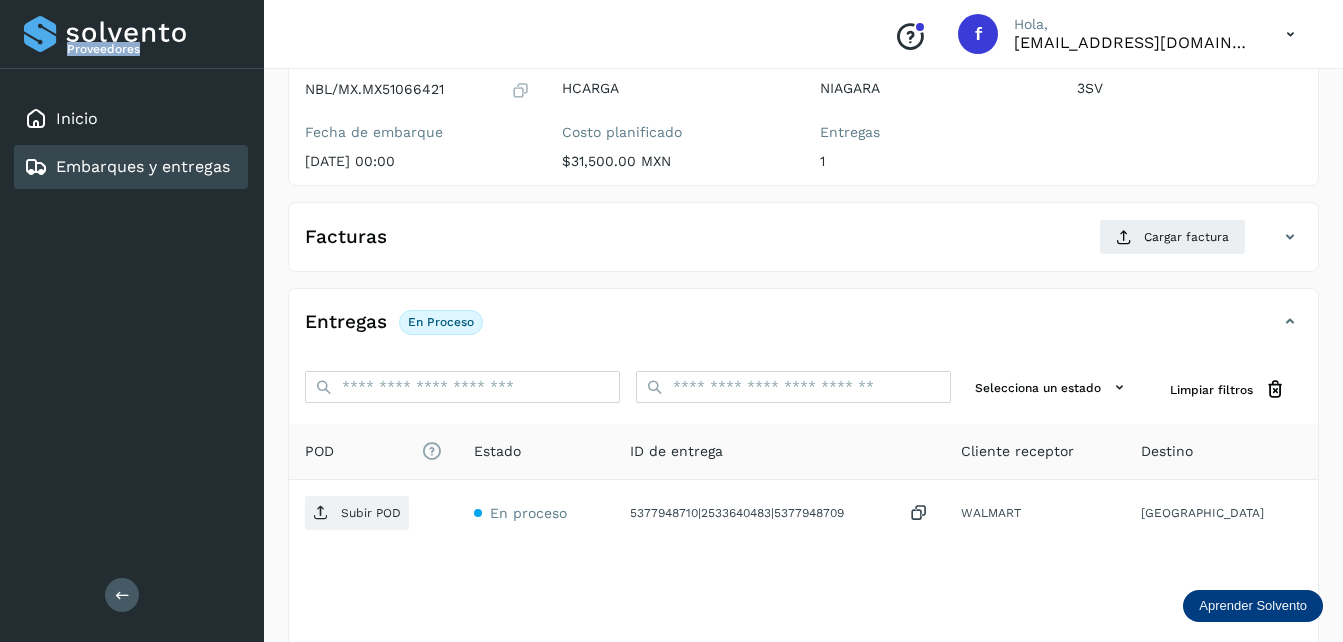 click on "Estado" at bounding box center [497, 451] 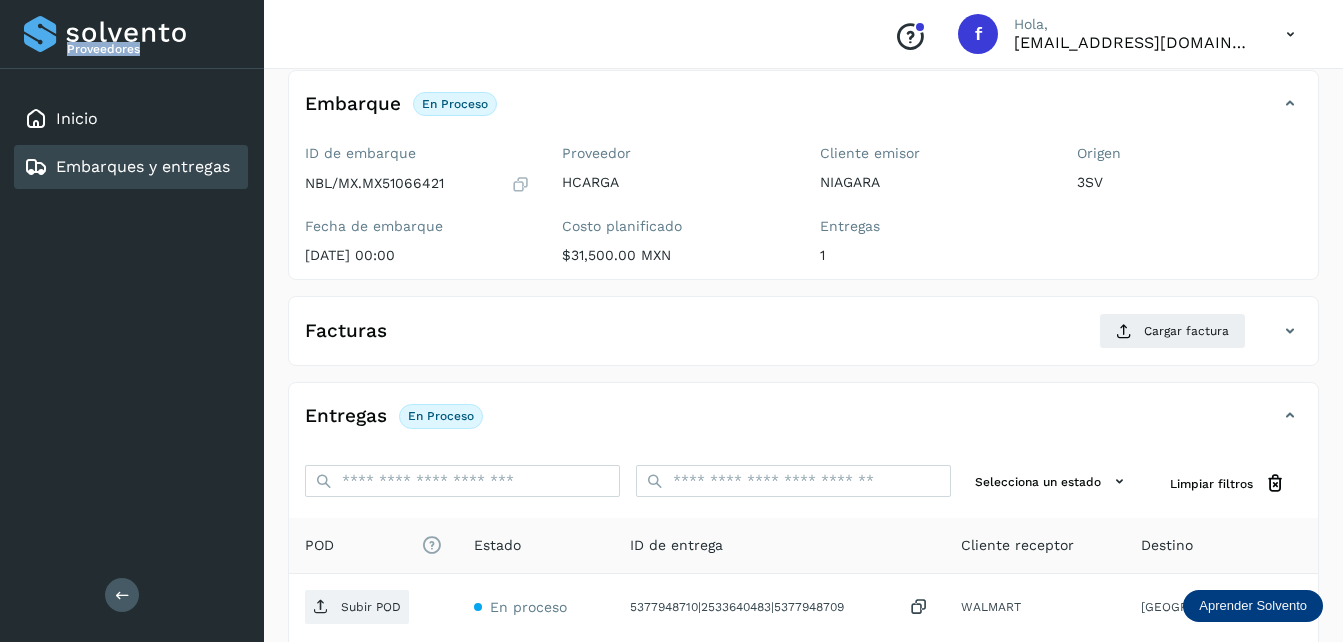 scroll, scrollTop: 7, scrollLeft: 0, axis: vertical 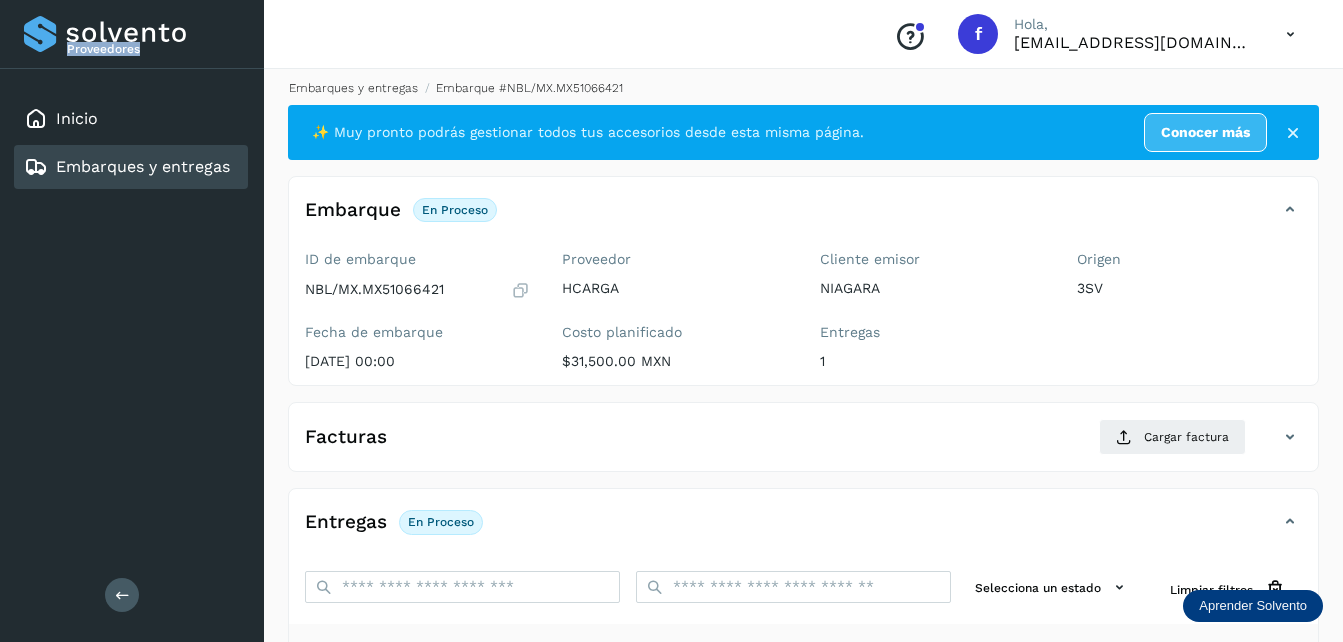 click on "Embarques y entregas" at bounding box center (353, 88) 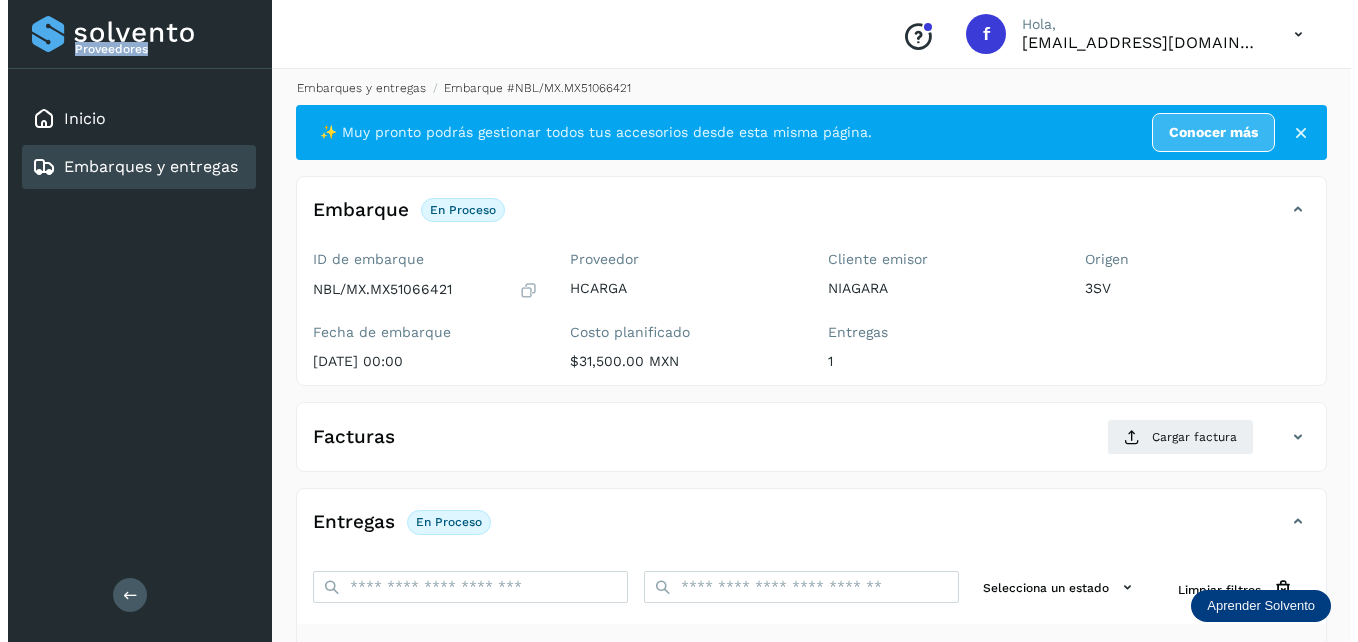 scroll, scrollTop: 0, scrollLeft: 0, axis: both 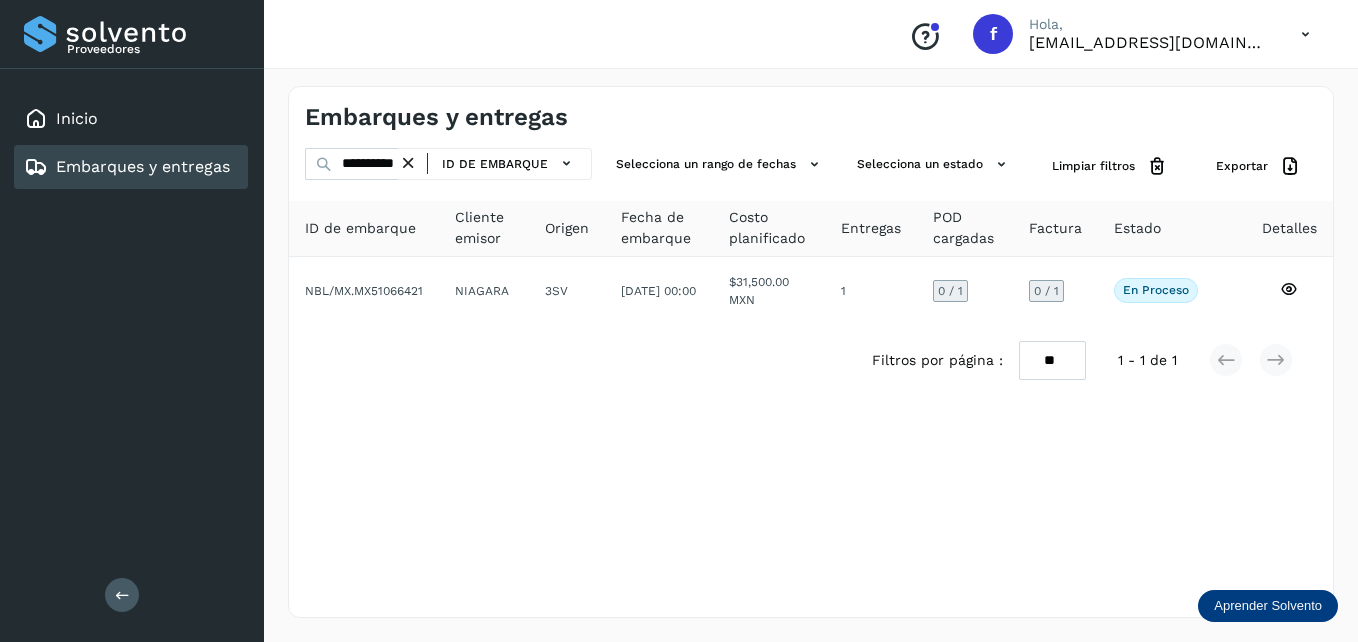 click at bounding box center (408, 163) 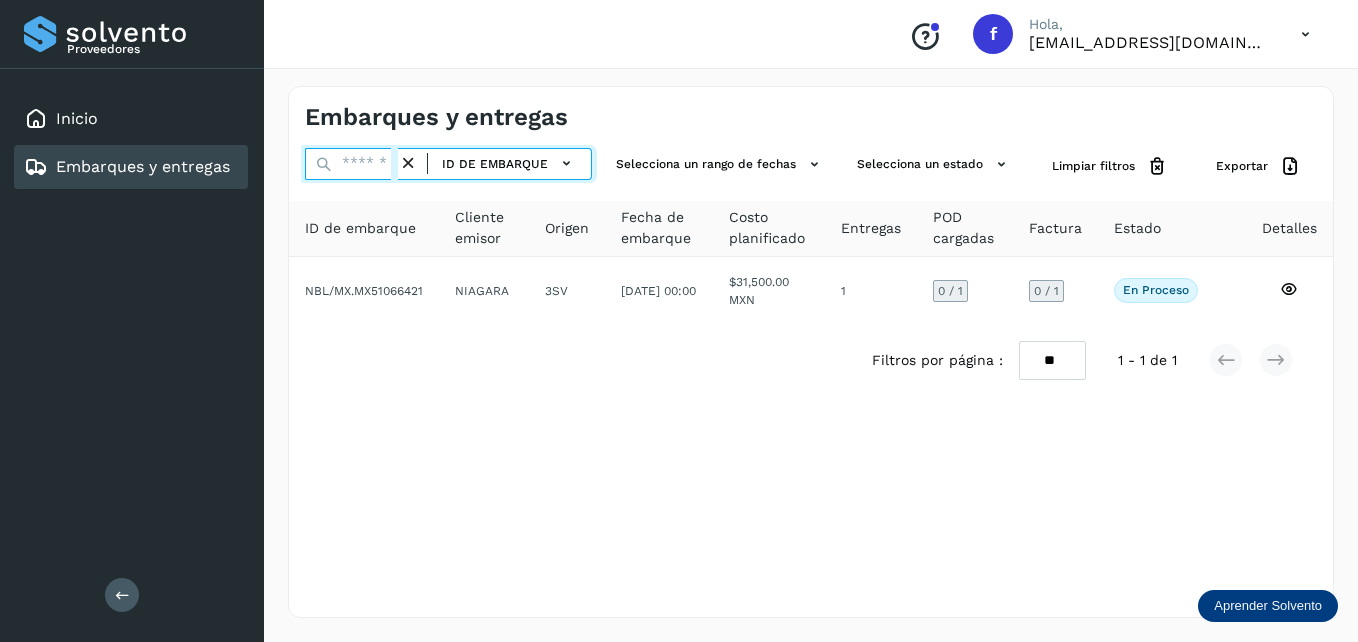 click at bounding box center [351, 164] 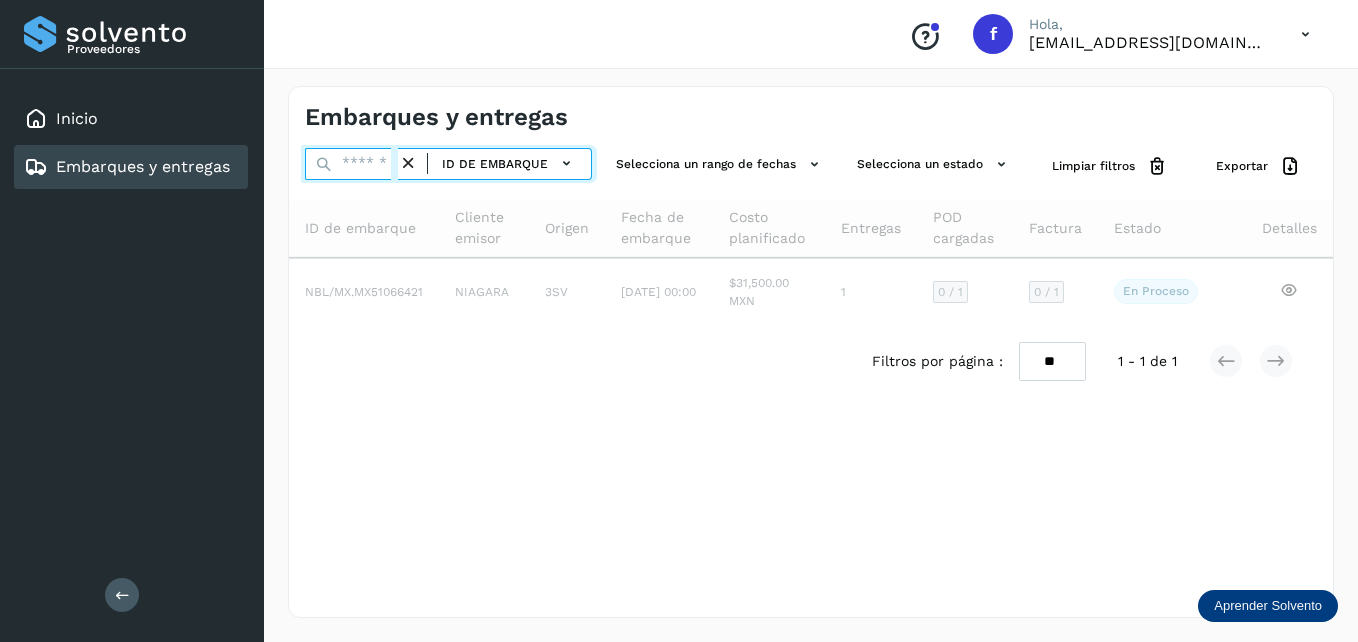 paste on "**********" 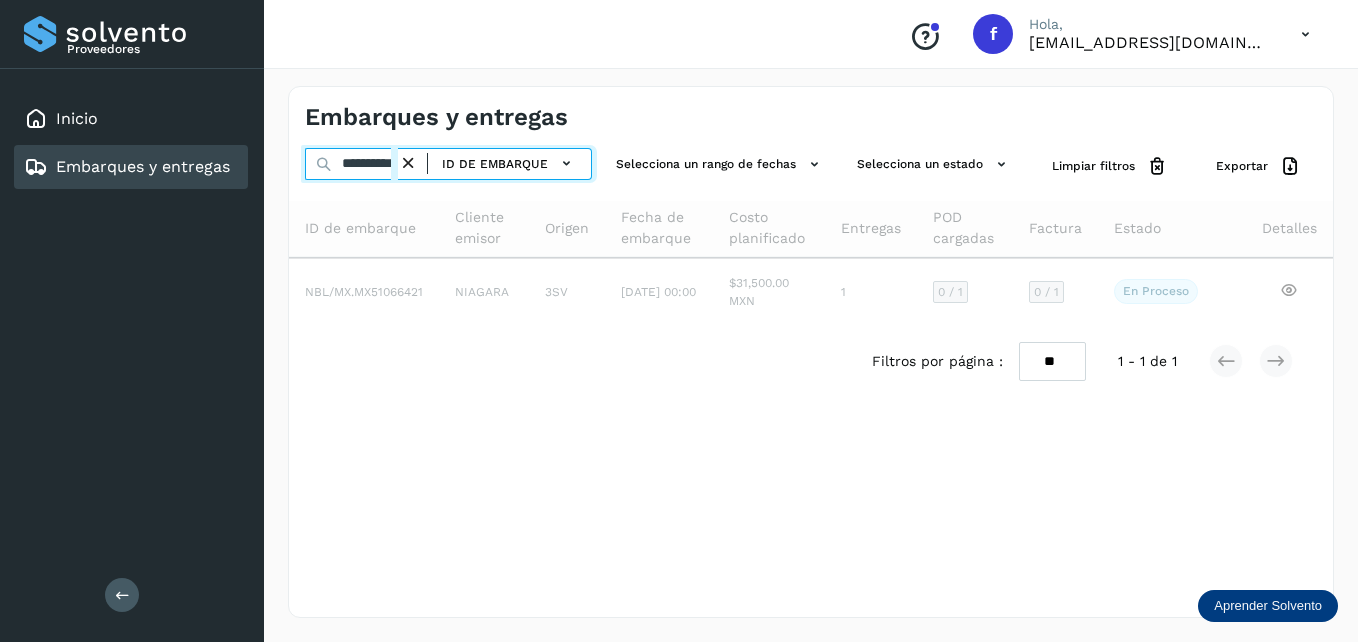 scroll, scrollTop: 0, scrollLeft: 24, axis: horizontal 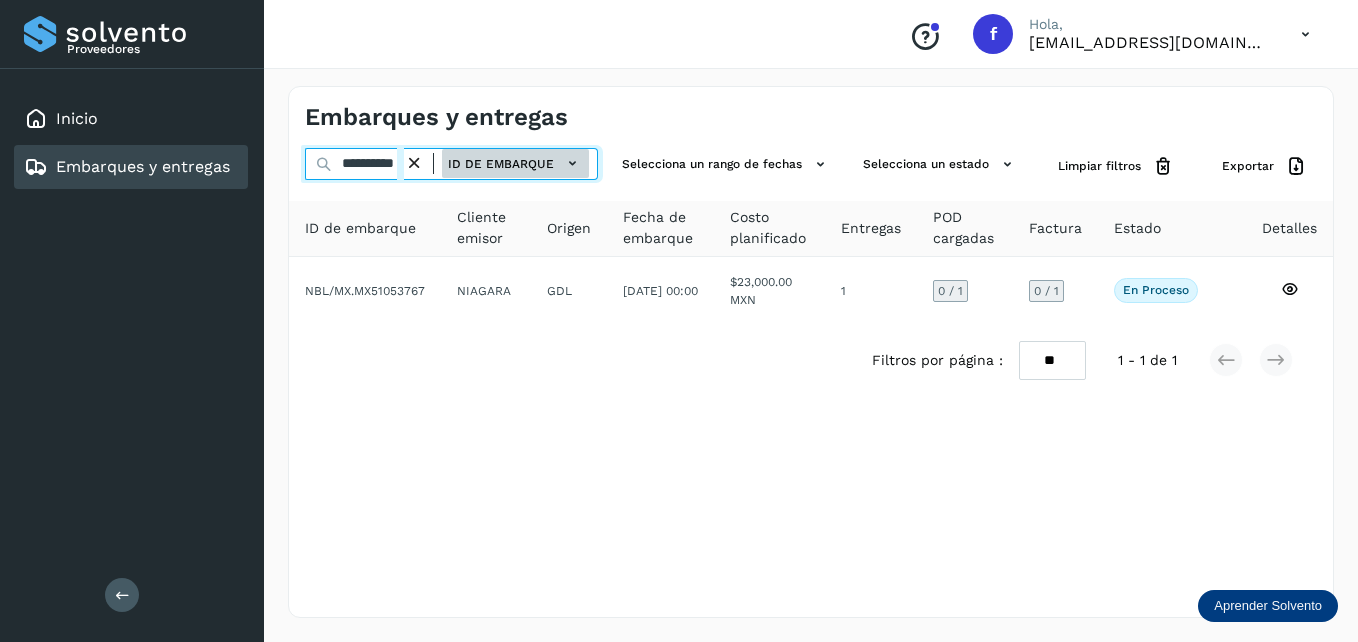 type on "**********" 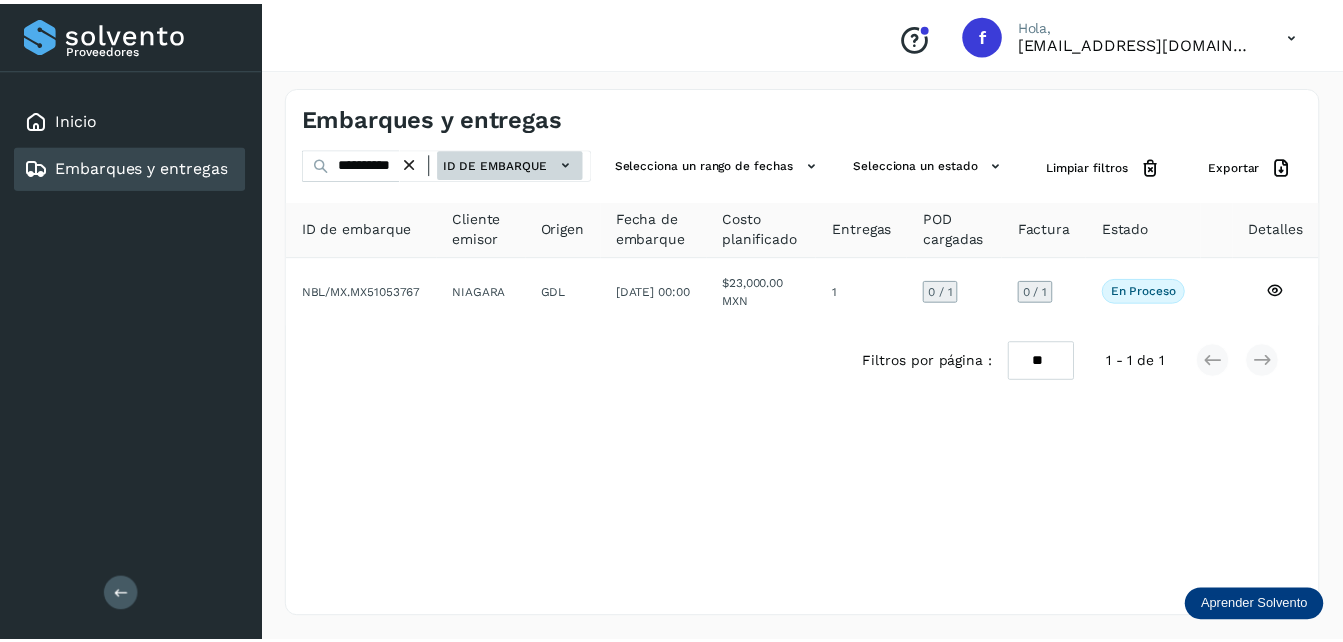 scroll, scrollTop: 0, scrollLeft: 0, axis: both 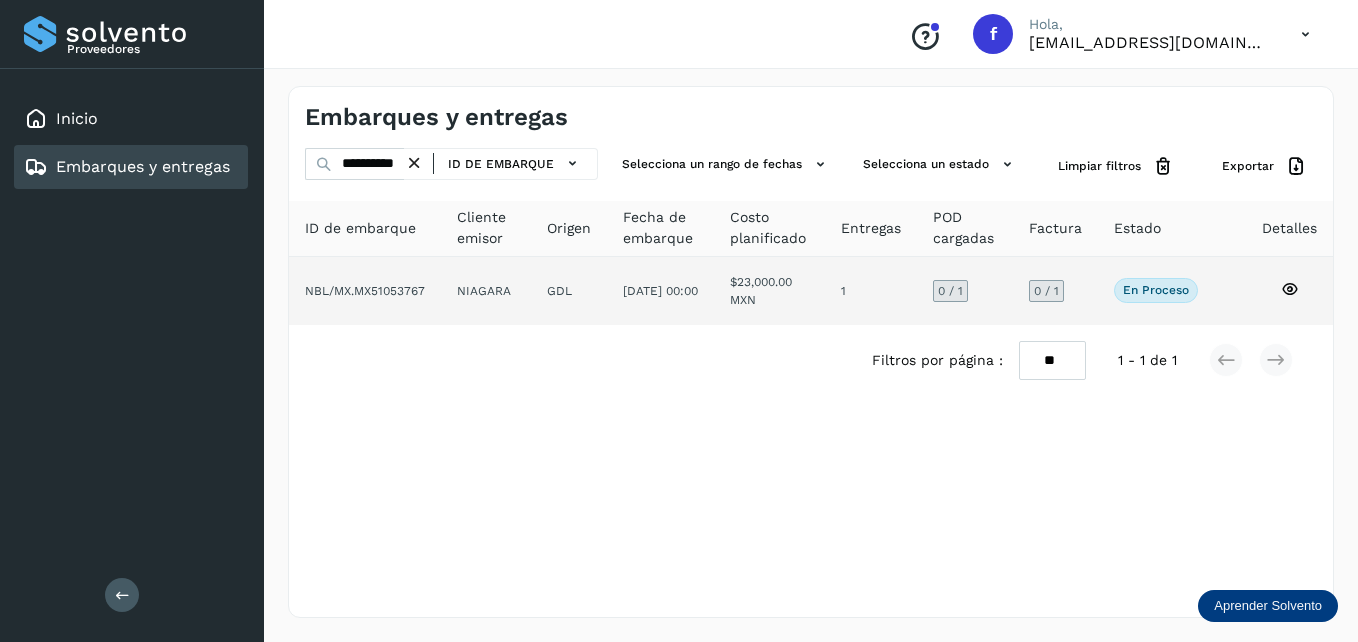 click on "NBL/MX.MX51053767" 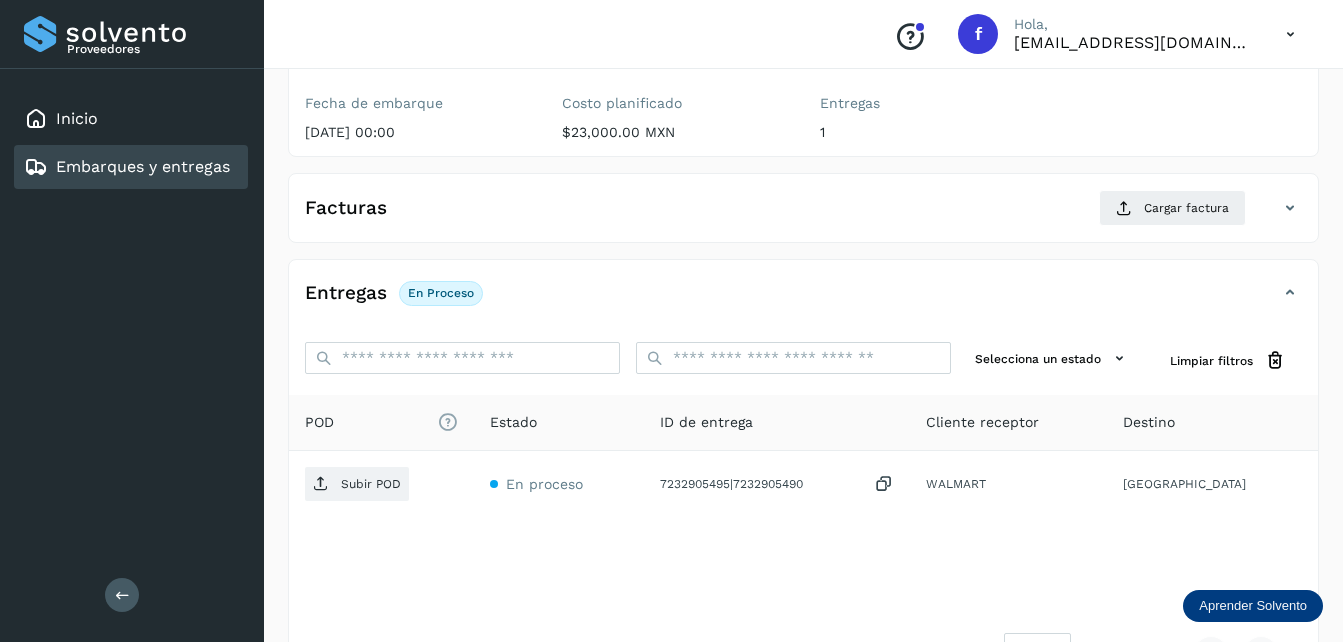 scroll, scrollTop: 300, scrollLeft: 0, axis: vertical 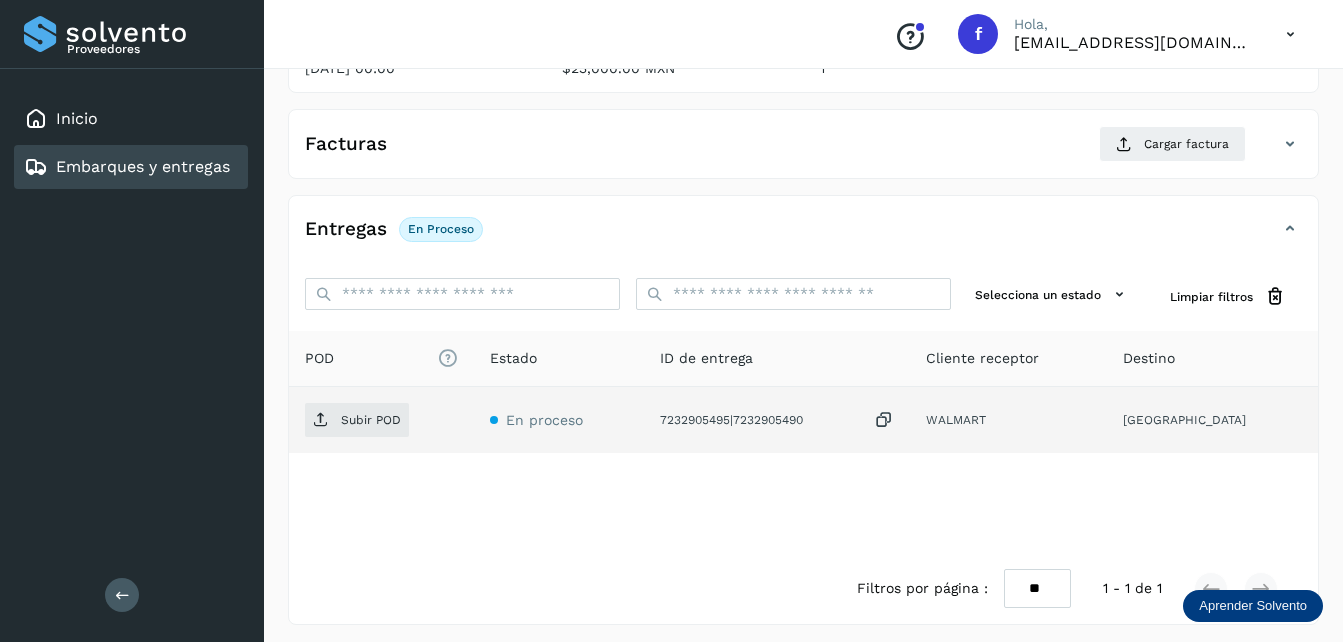 click on "7232905495|7232905490" 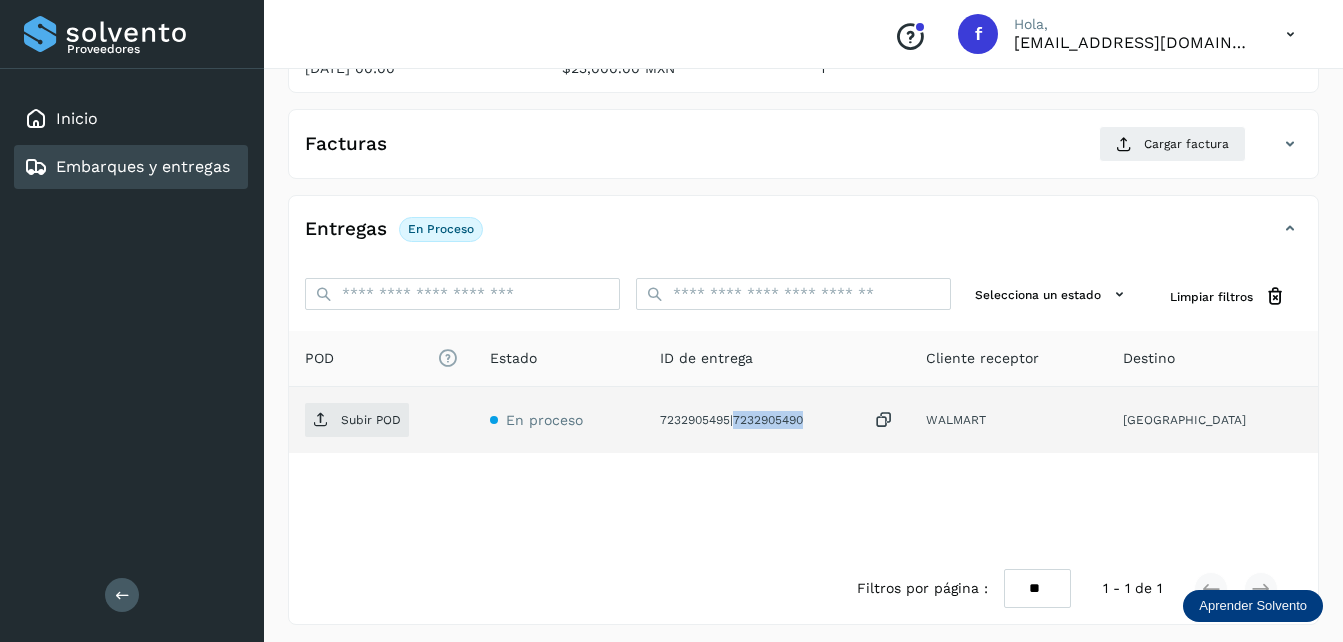 click on "7232905495|7232905490" 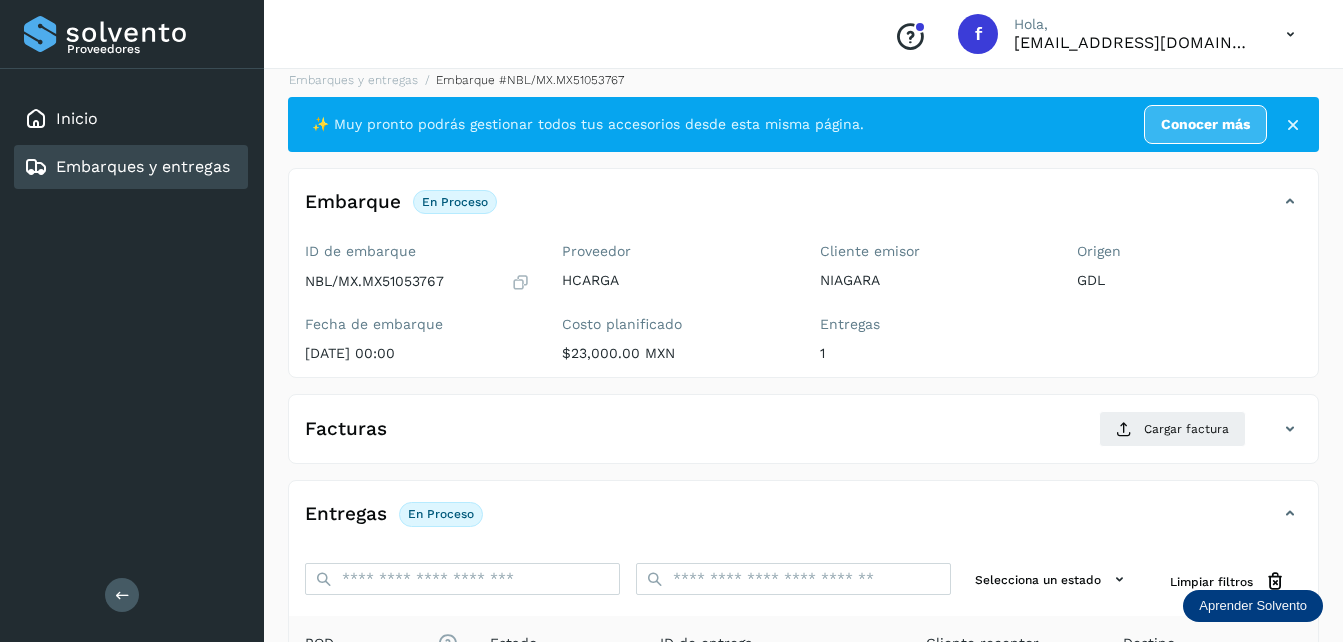 scroll, scrollTop: 7, scrollLeft: 0, axis: vertical 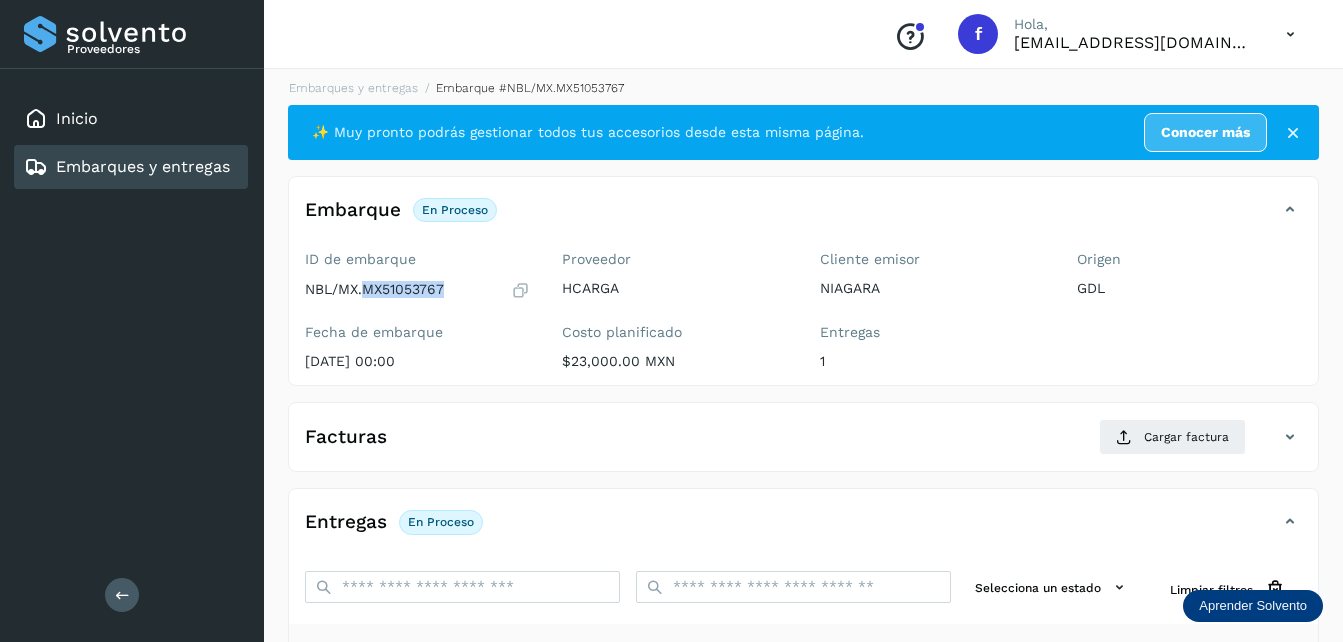 drag, startPoint x: 443, startPoint y: 285, endPoint x: 366, endPoint y: 298, distance: 78.08969 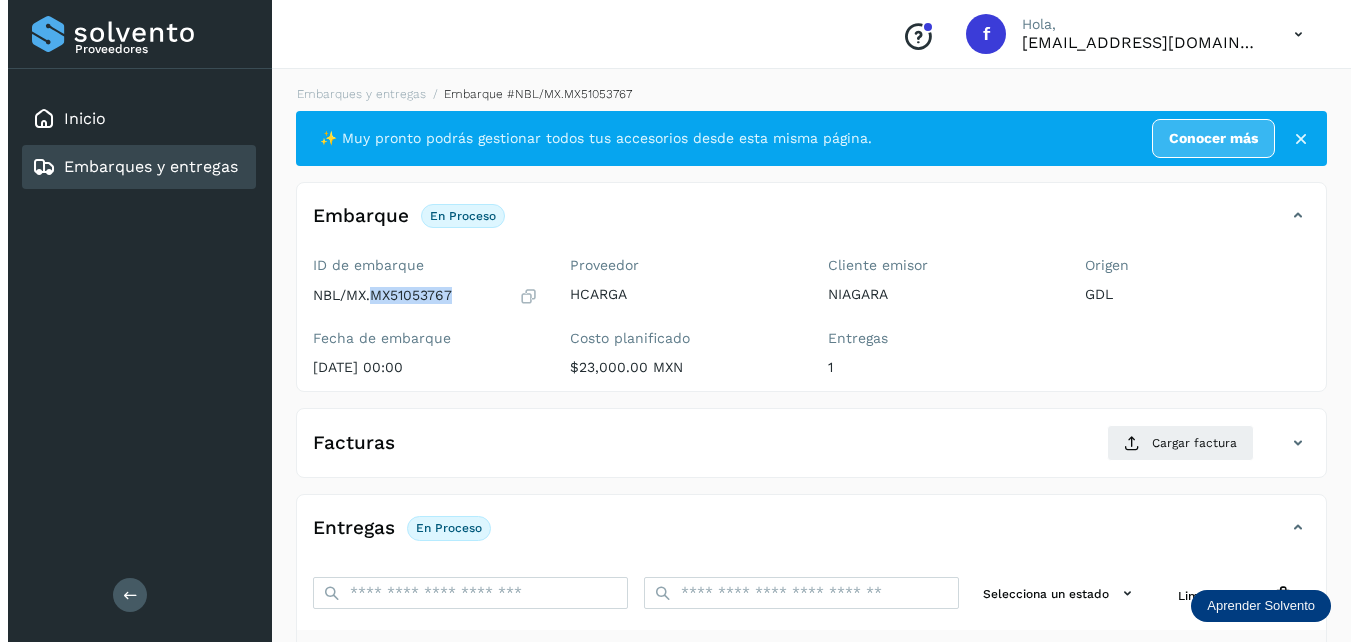 scroll, scrollTop: 0, scrollLeft: 0, axis: both 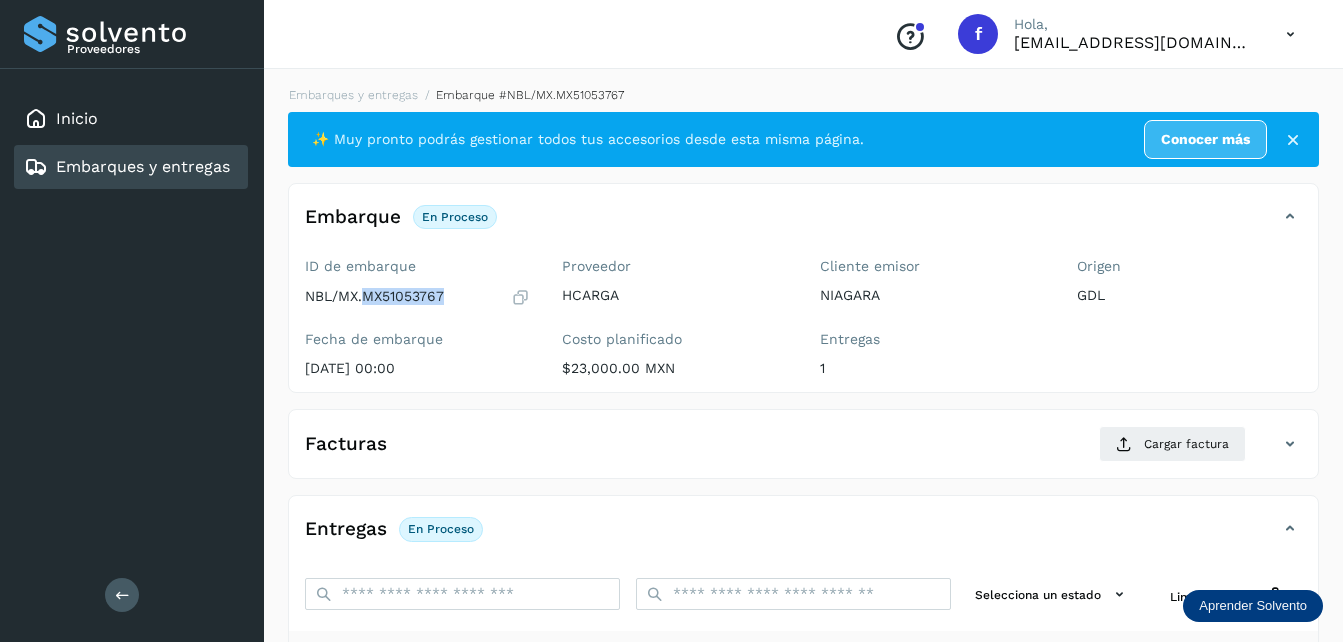 click on "Embarques y entregas" at bounding box center [143, 166] 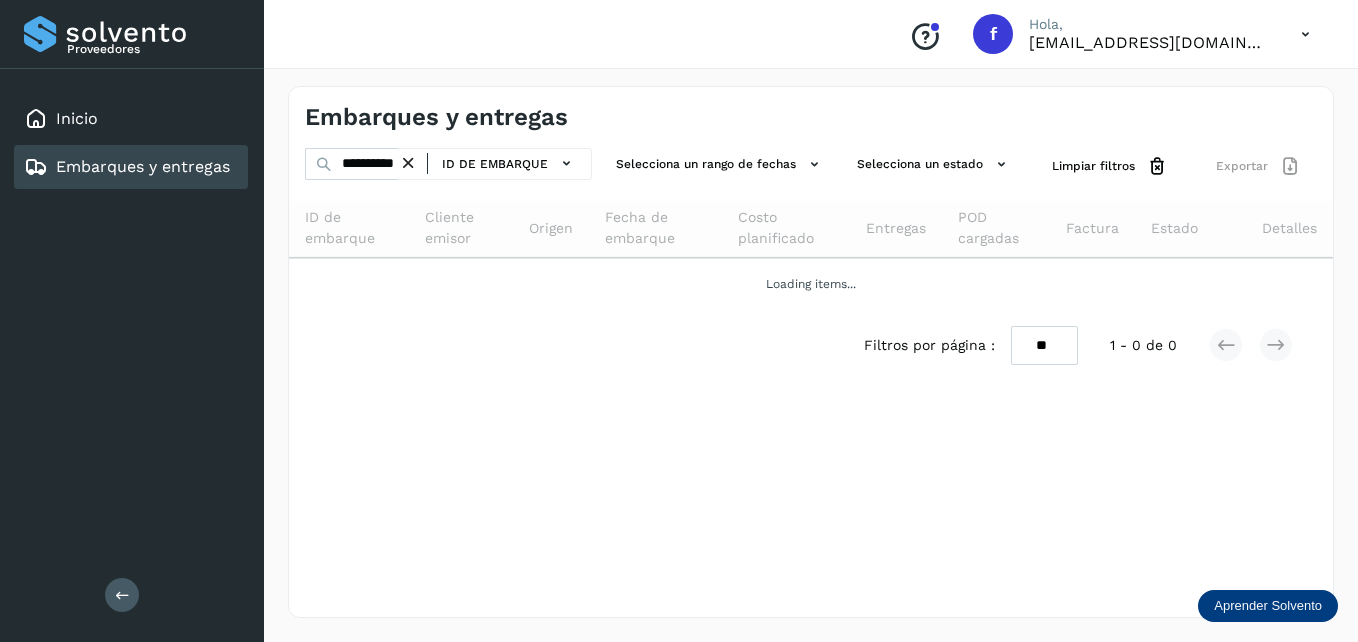 click at bounding box center (408, 163) 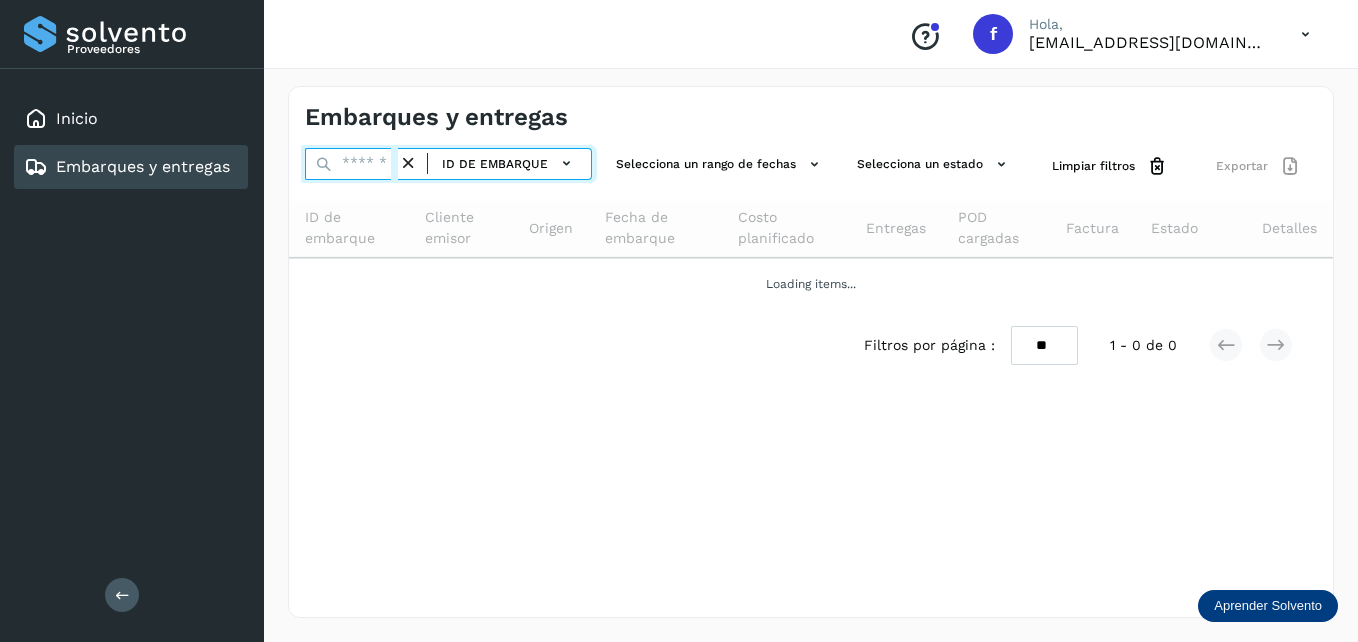 click at bounding box center [351, 164] 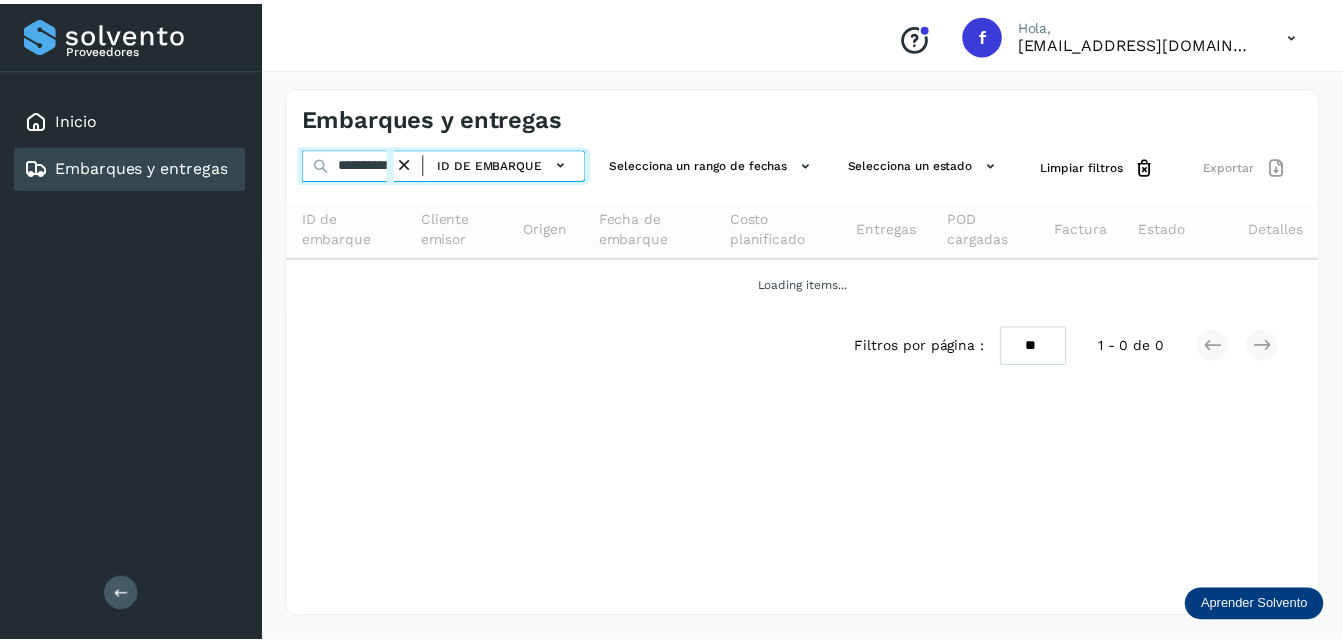scroll, scrollTop: 0, scrollLeft: 28, axis: horizontal 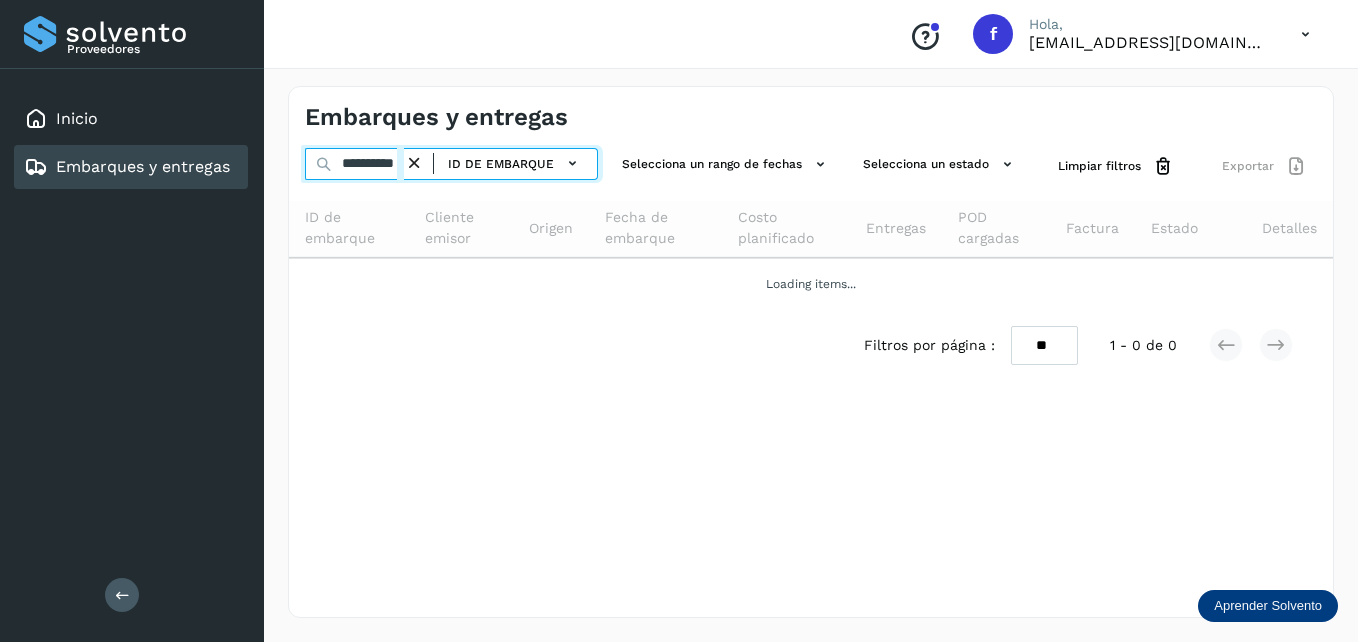 type on "**********" 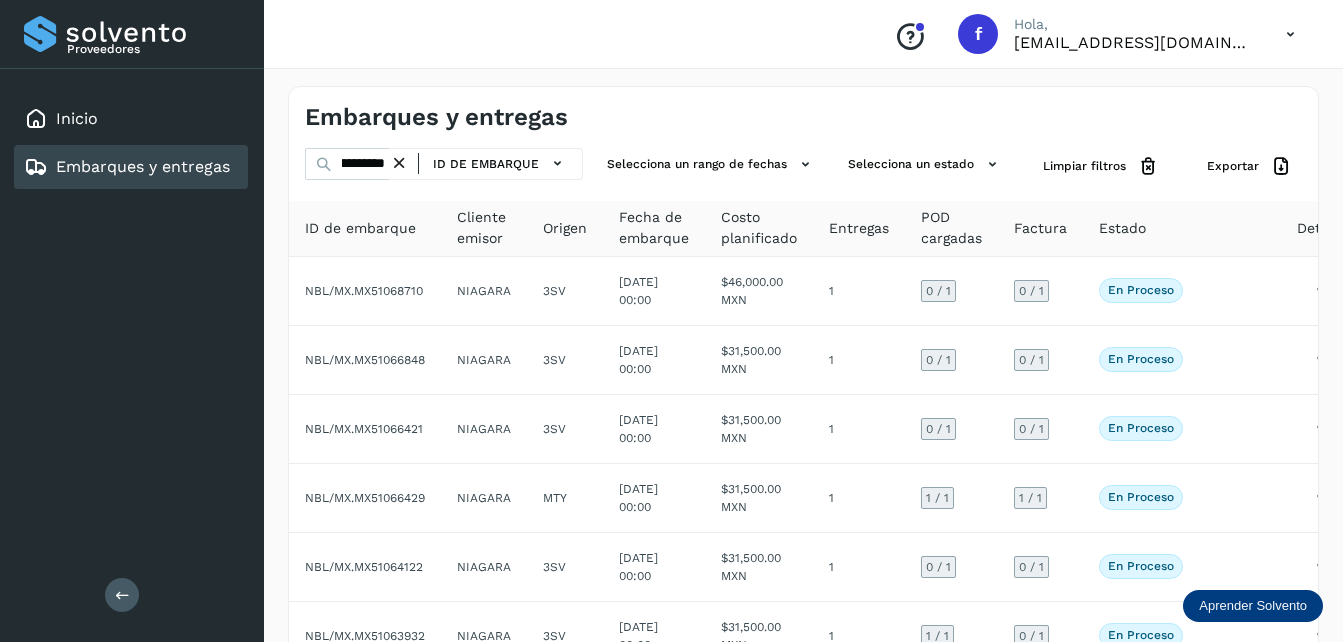scroll, scrollTop: 0, scrollLeft: 0, axis: both 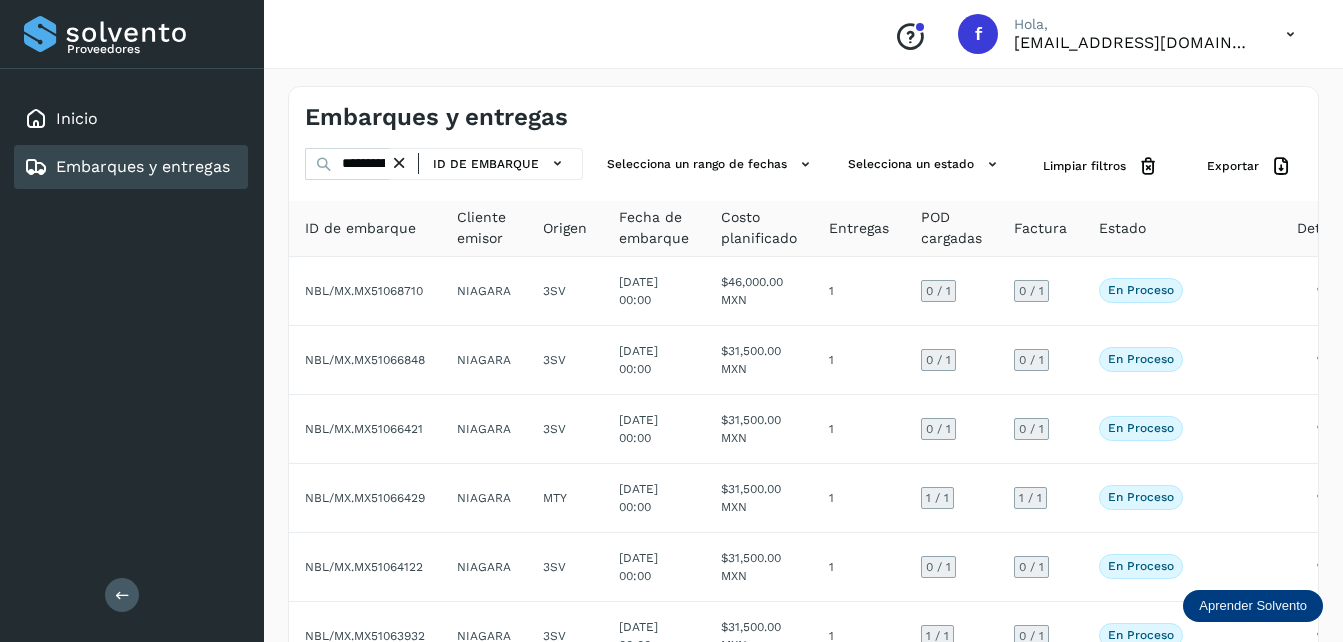 click at bounding box center (324, 164) 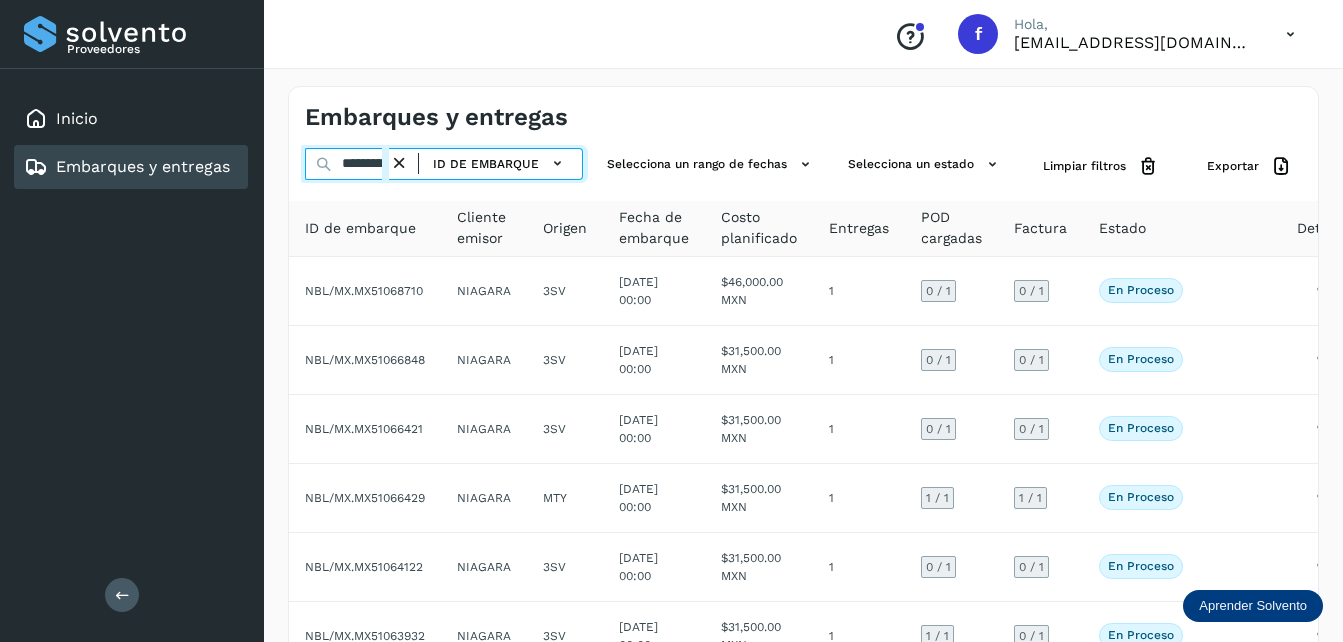 click on "**********" at bounding box center (347, 164) 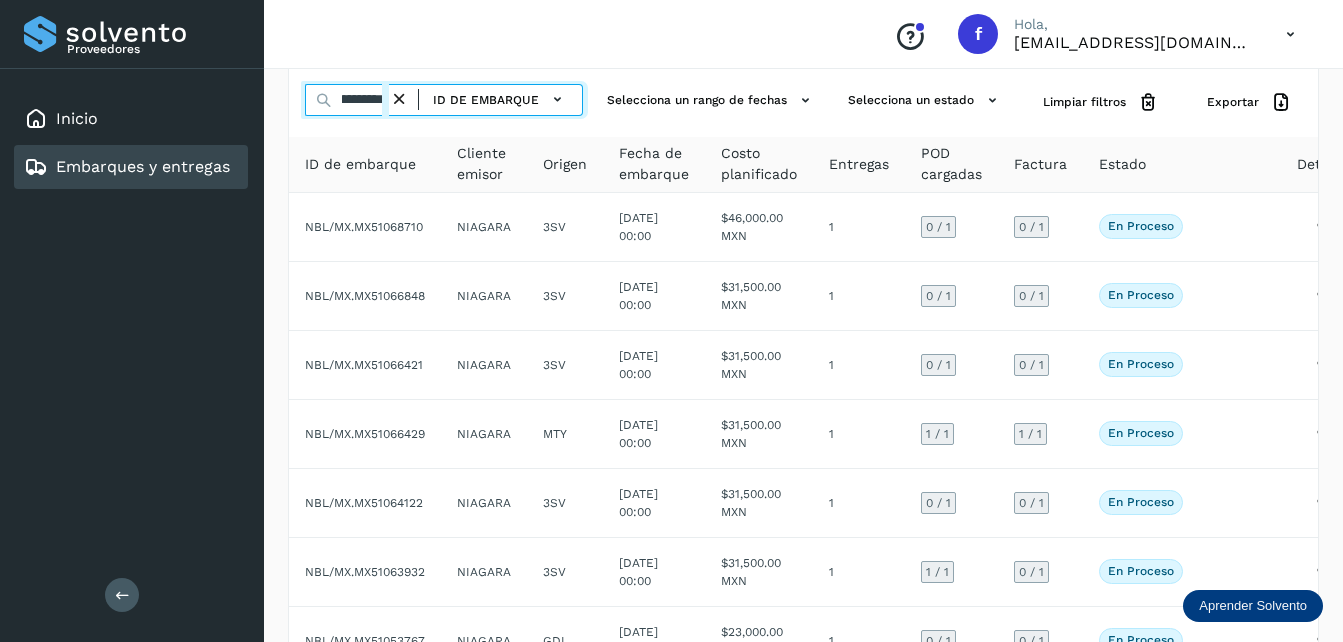 scroll, scrollTop: 100, scrollLeft: 0, axis: vertical 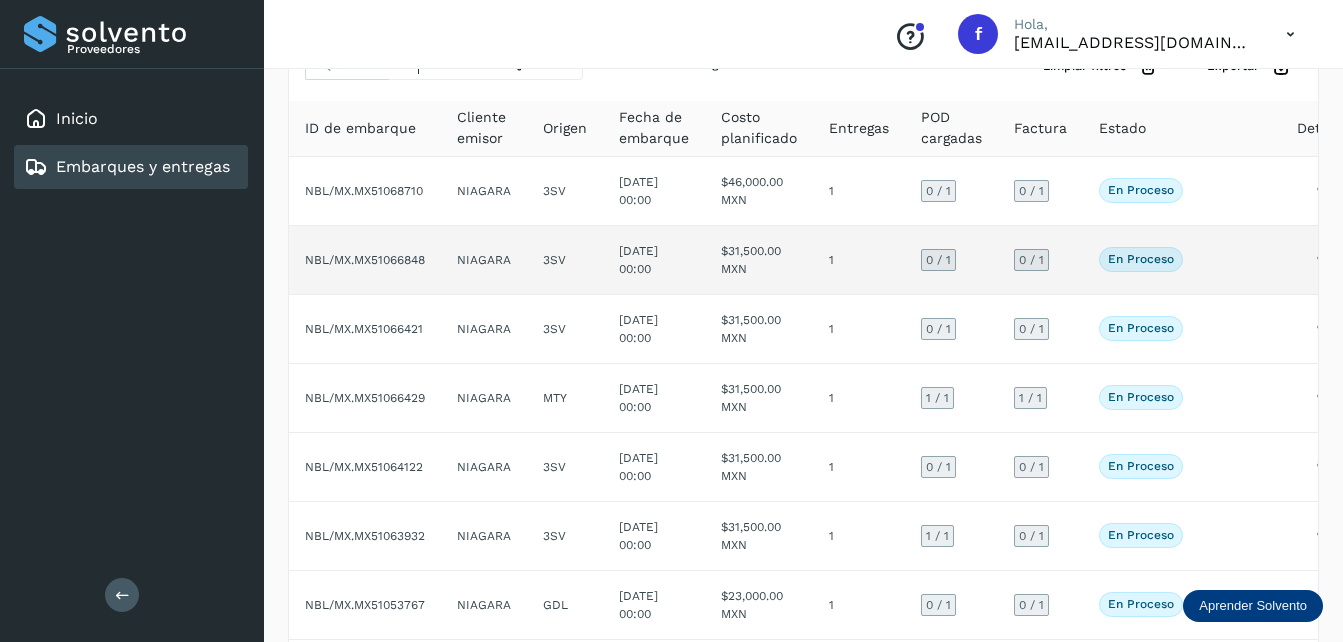 click on "NBL/MX.MX51066848" 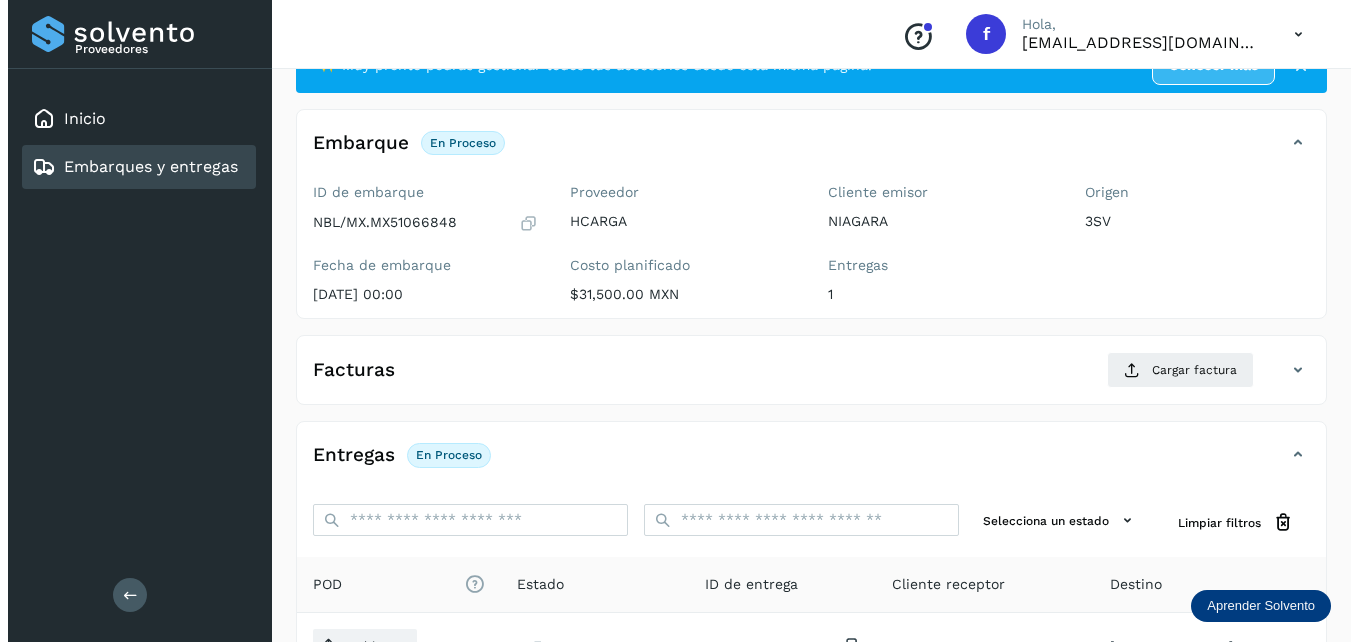 scroll, scrollTop: 0, scrollLeft: 0, axis: both 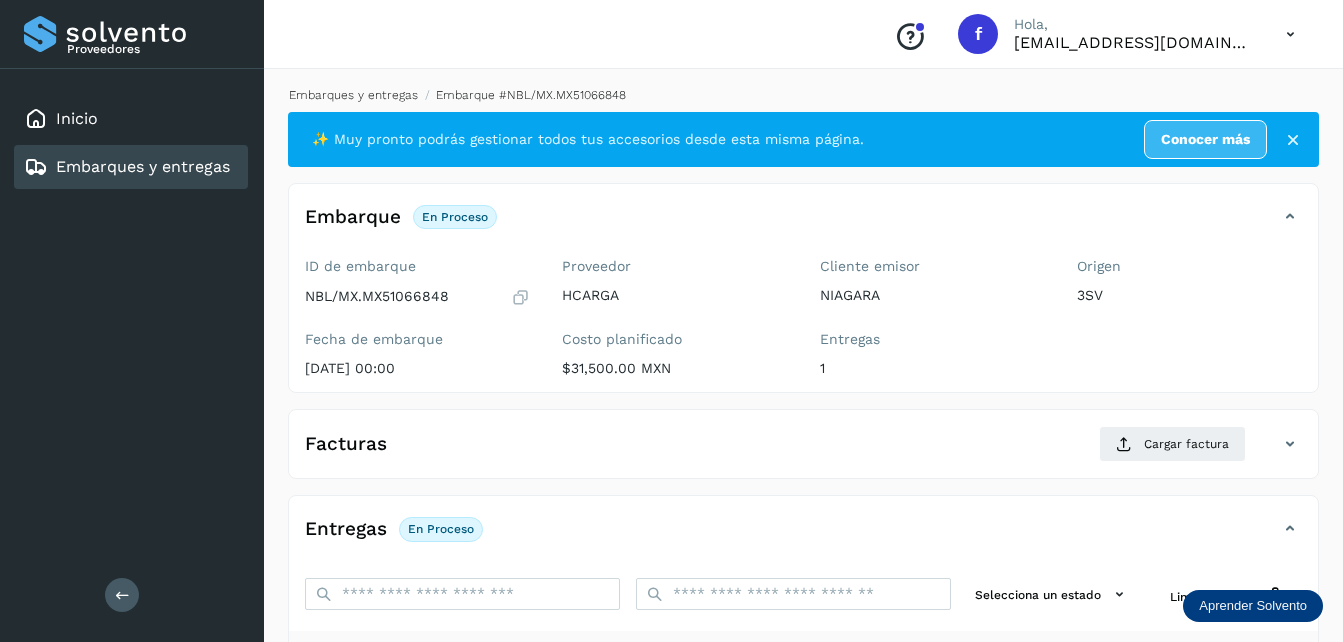 click on "Embarques y entregas" at bounding box center (353, 95) 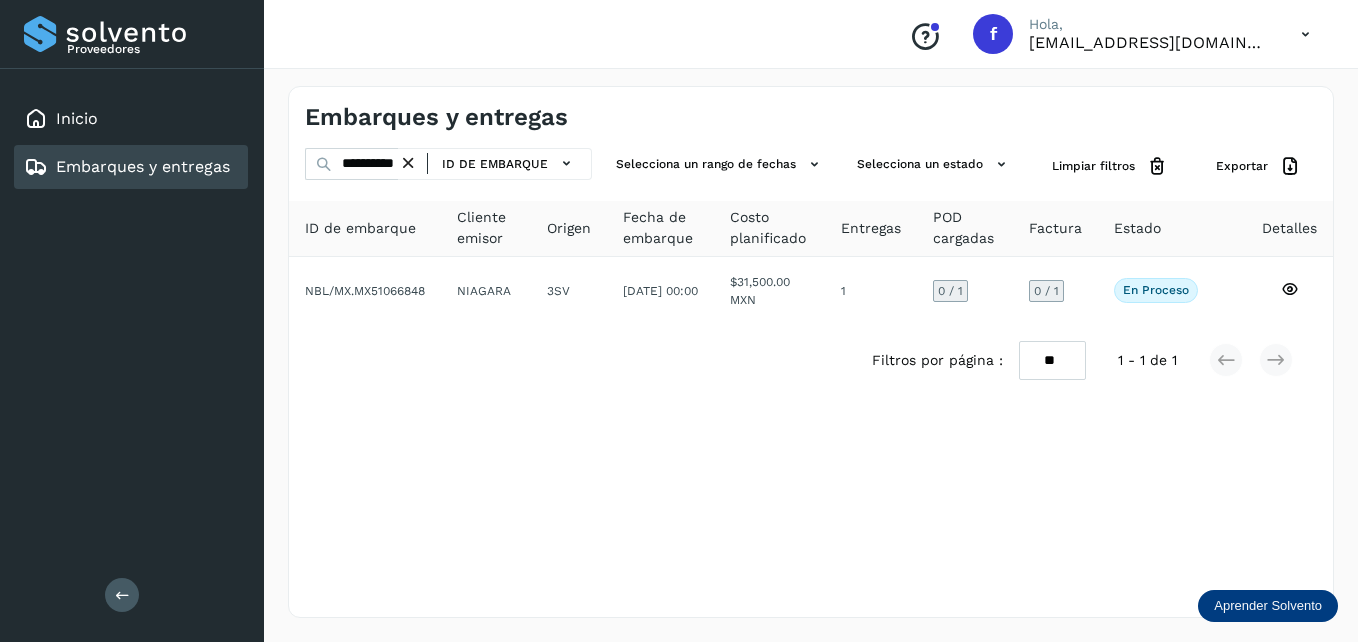 click at bounding box center (408, 163) 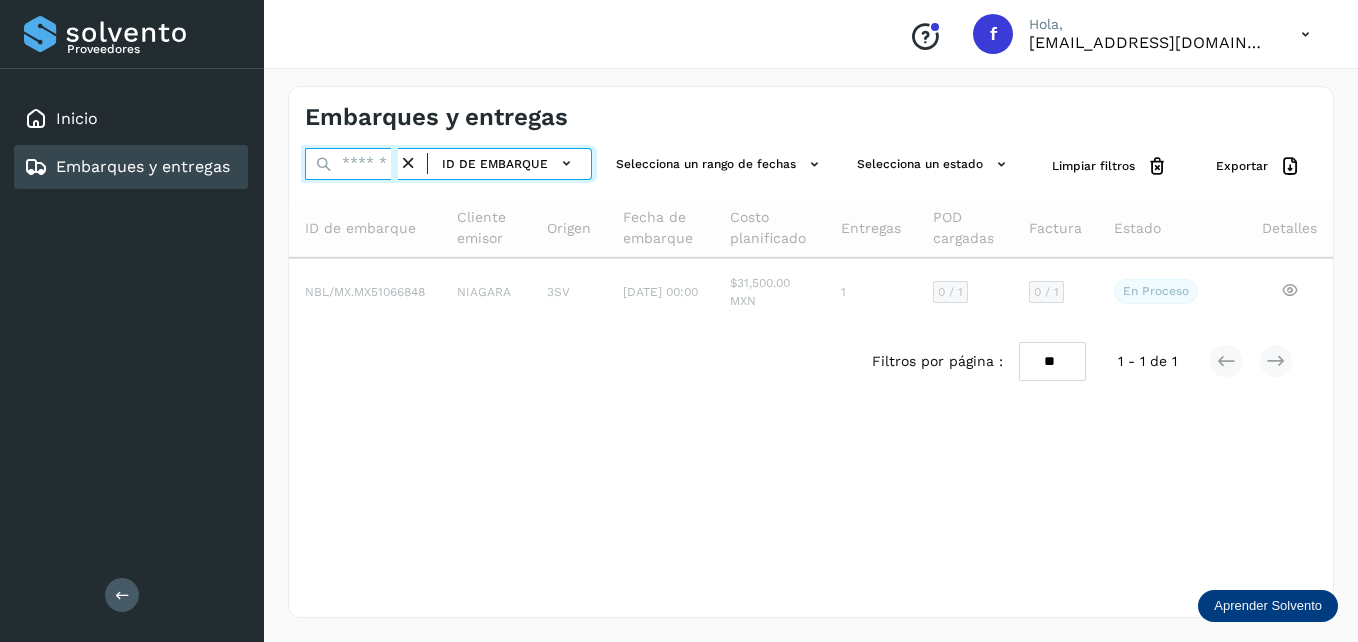 click at bounding box center (351, 164) 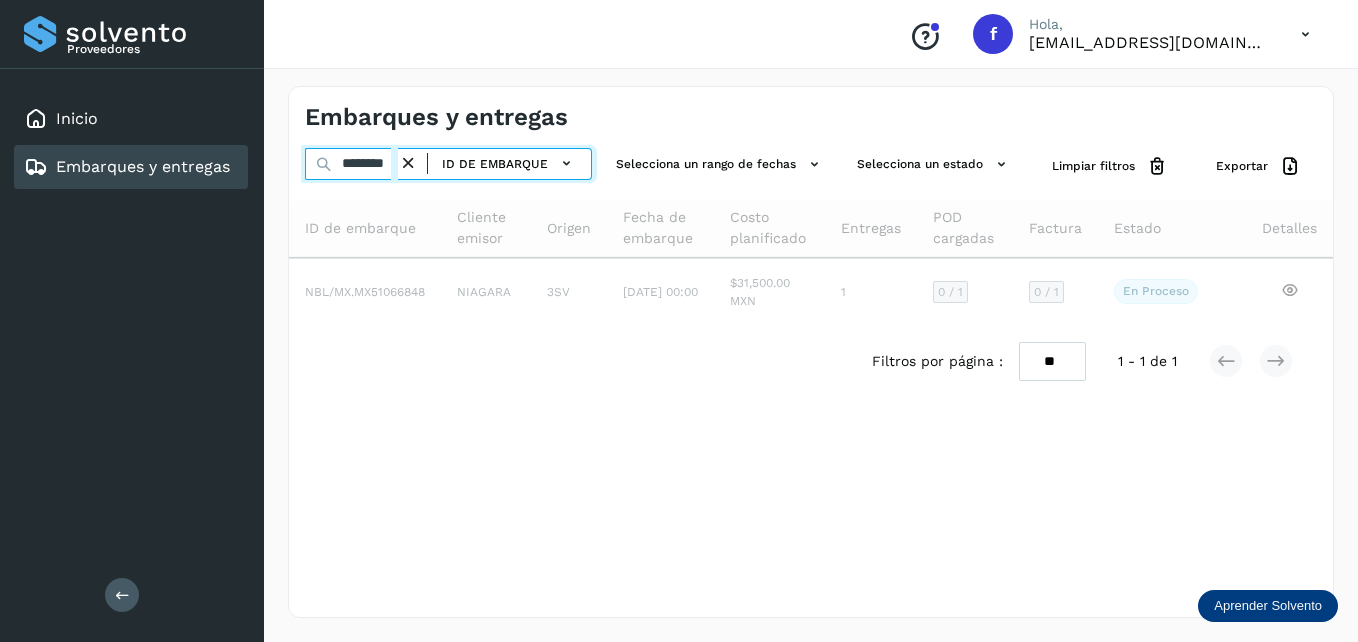 scroll, scrollTop: 0, scrollLeft: 6, axis: horizontal 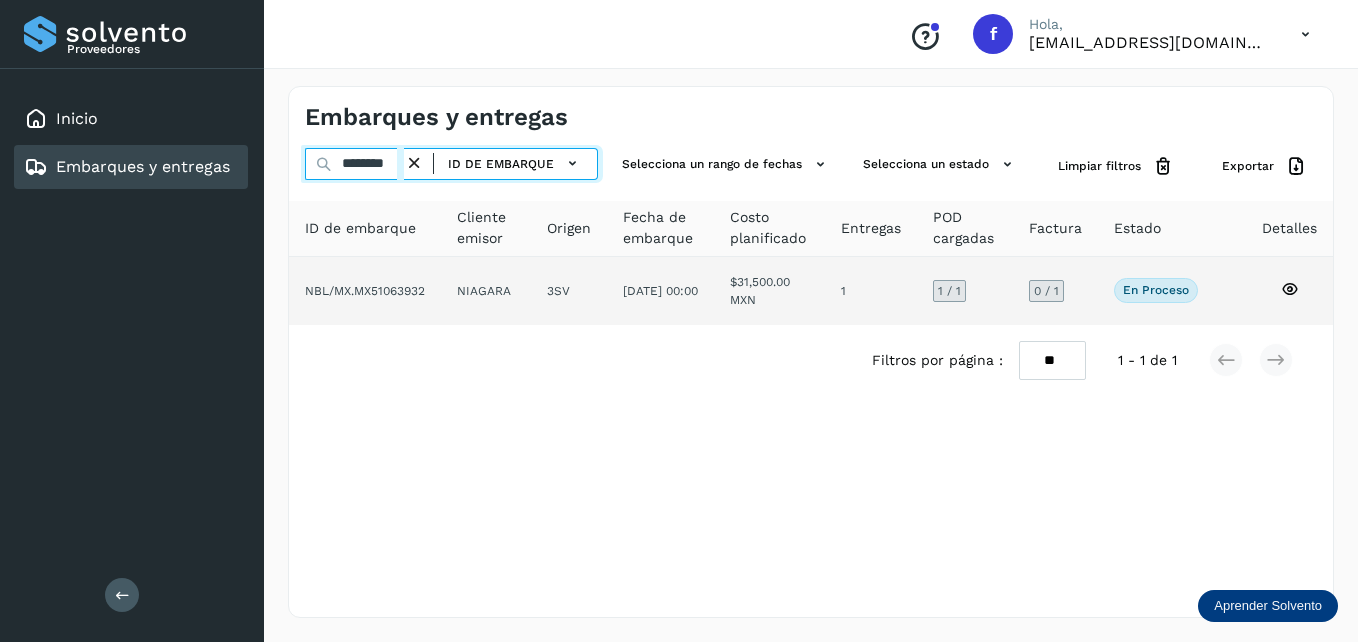 type on "********" 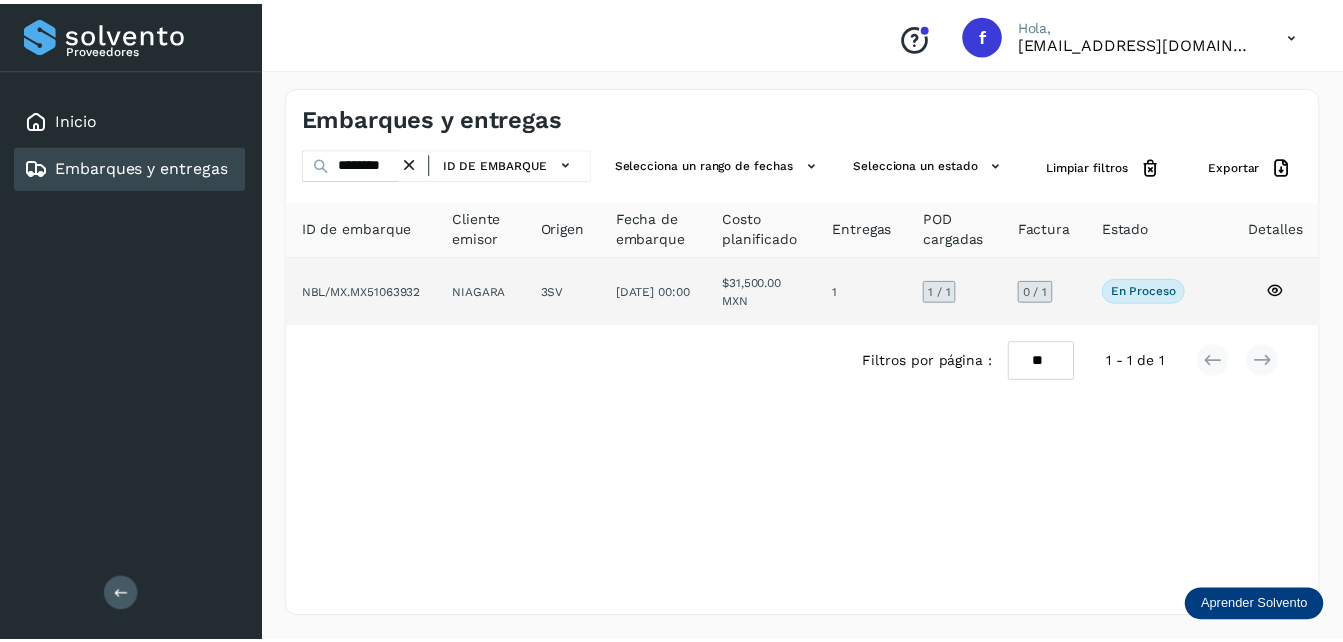 scroll, scrollTop: 0, scrollLeft: 0, axis: both 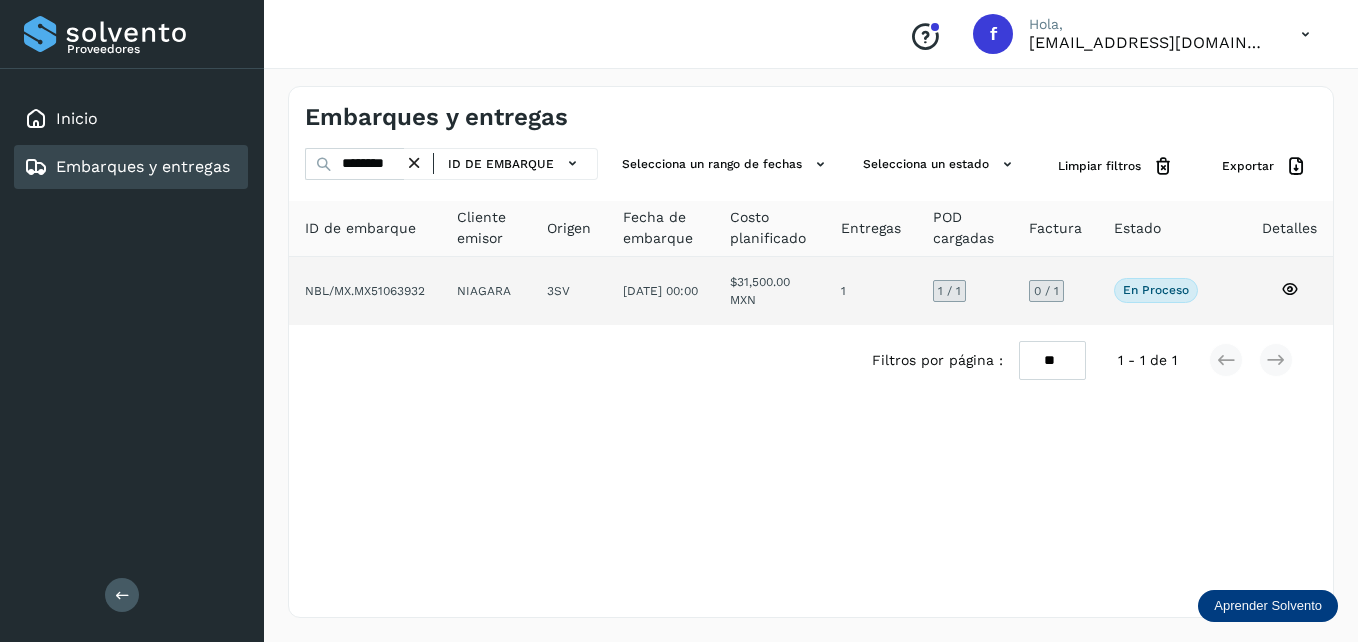 click on "En proceso" 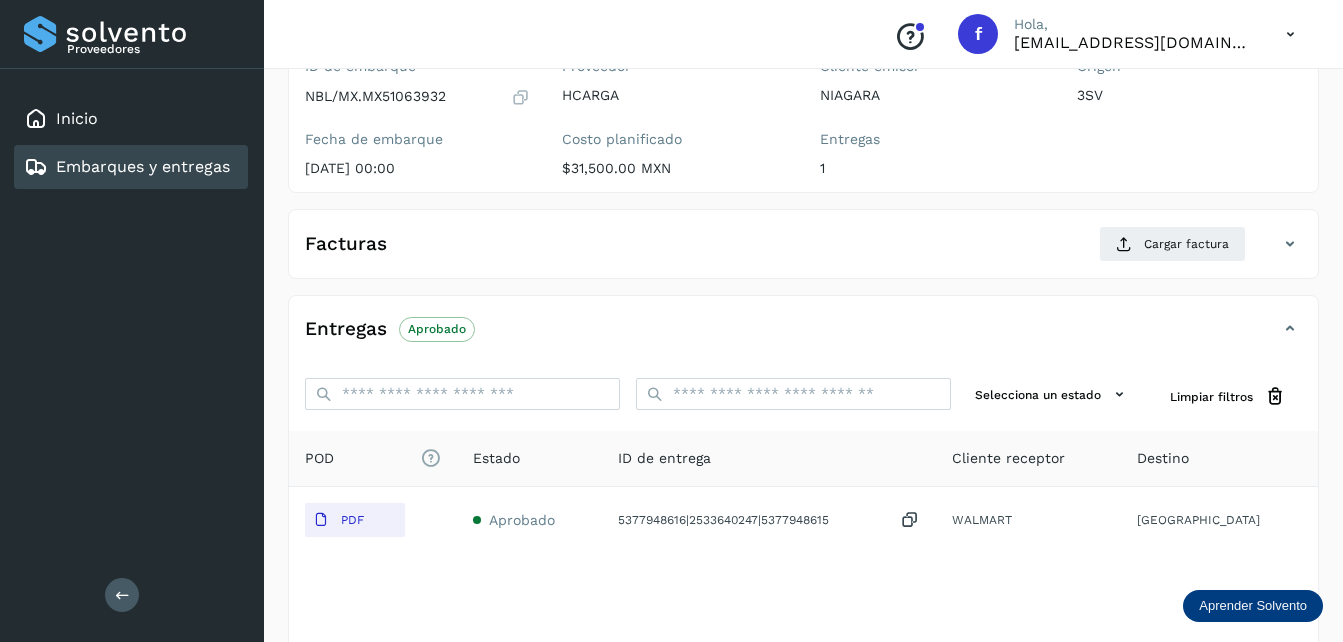 scroll, scrollTop: 0, scrollLeft: 0, axis: both 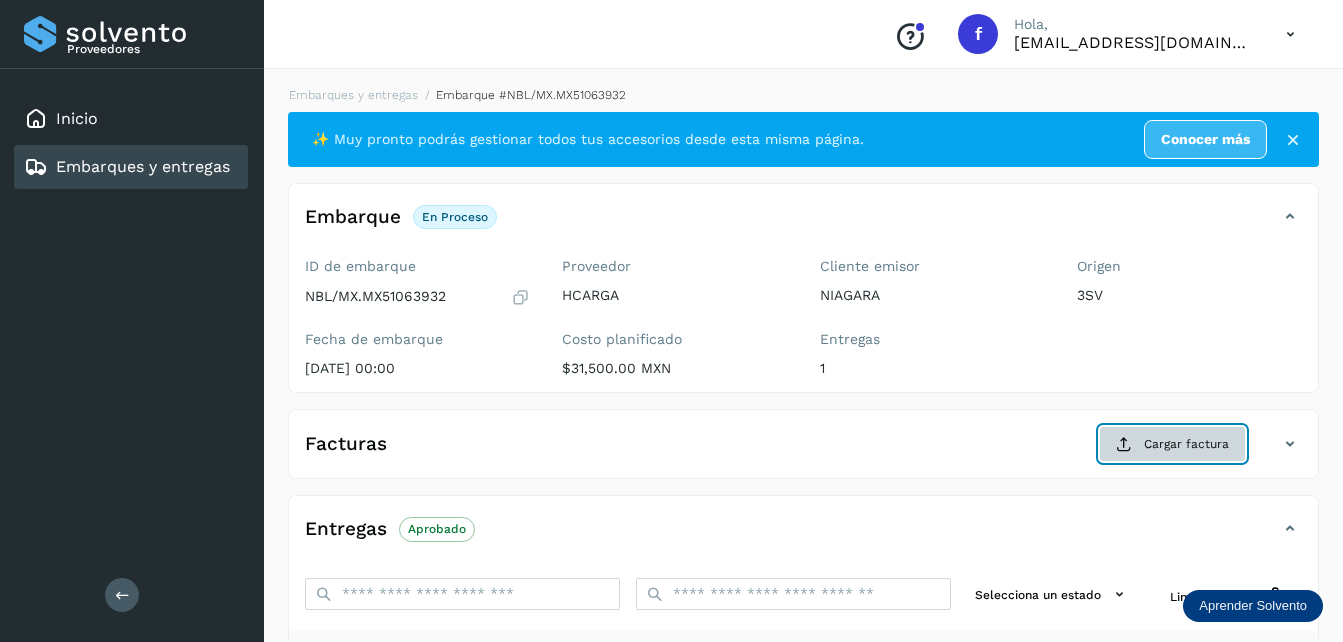 click on "Cargar factura" 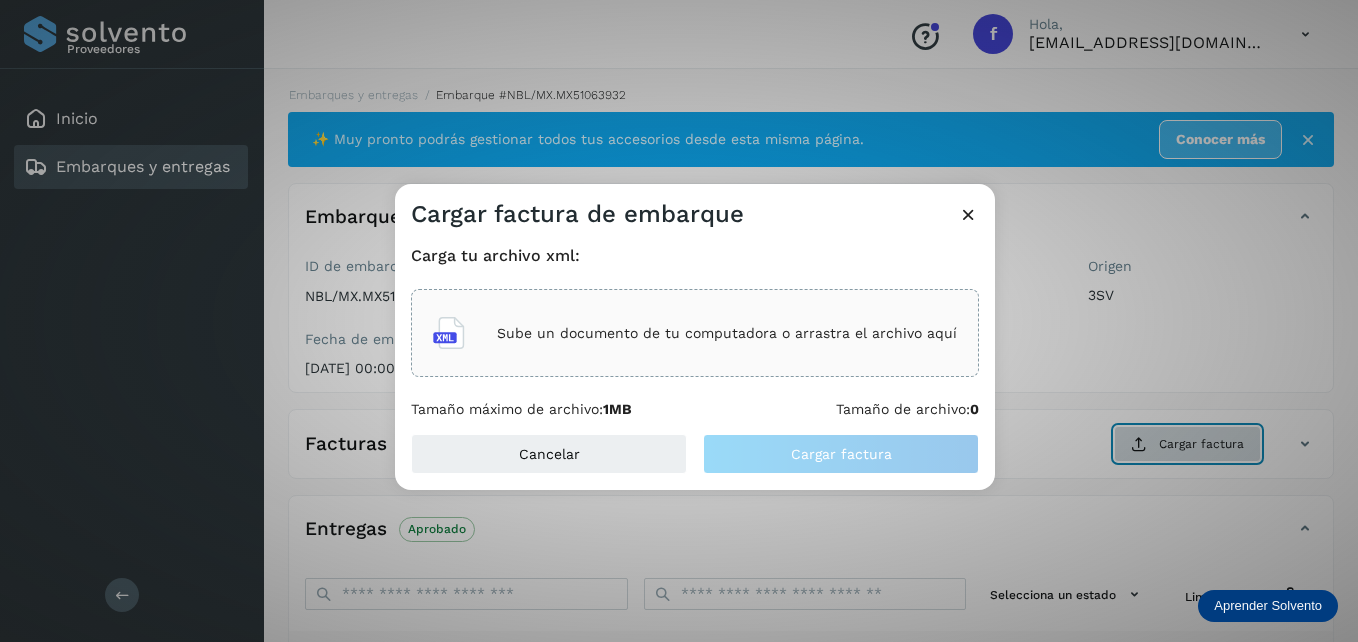 type 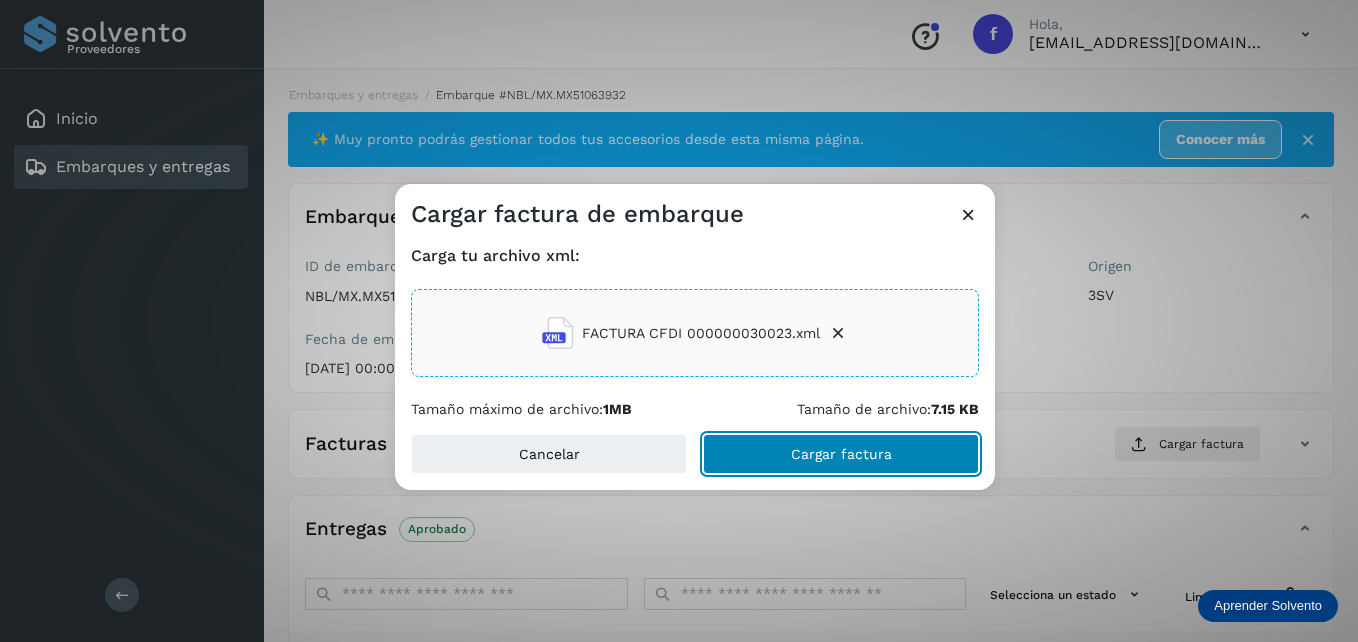 click on "Cargar factura" 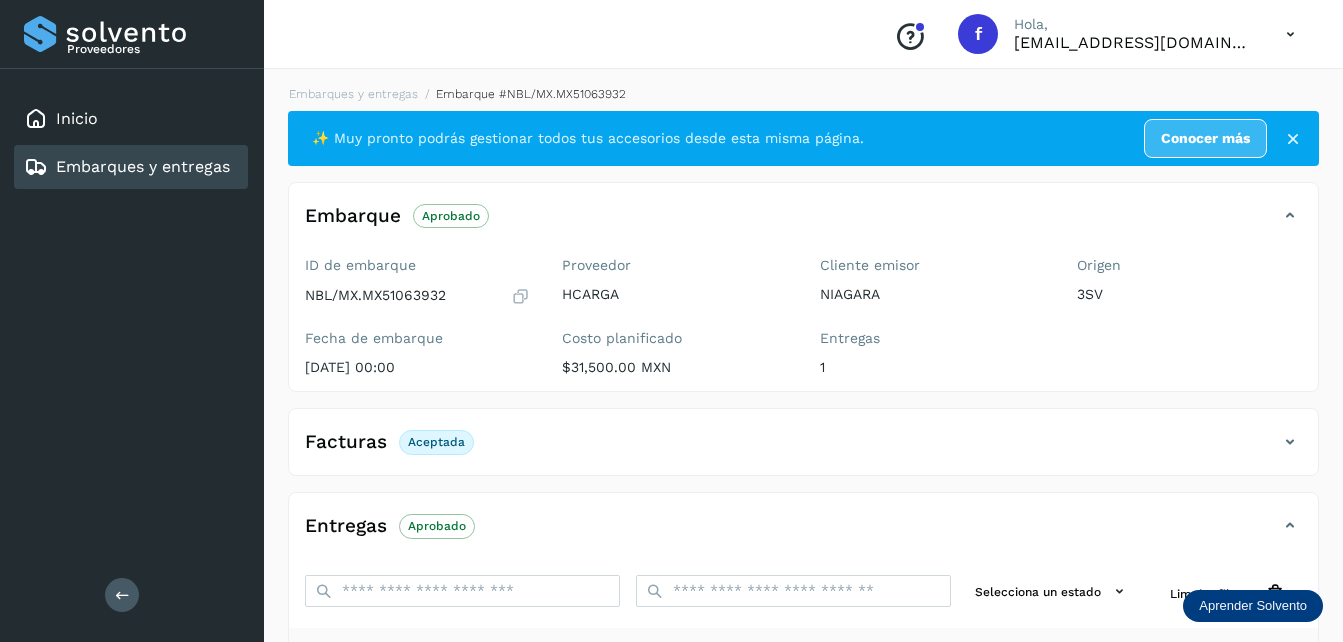 scroll, scrollTop: 0, scrollLeft: 0, axis: both 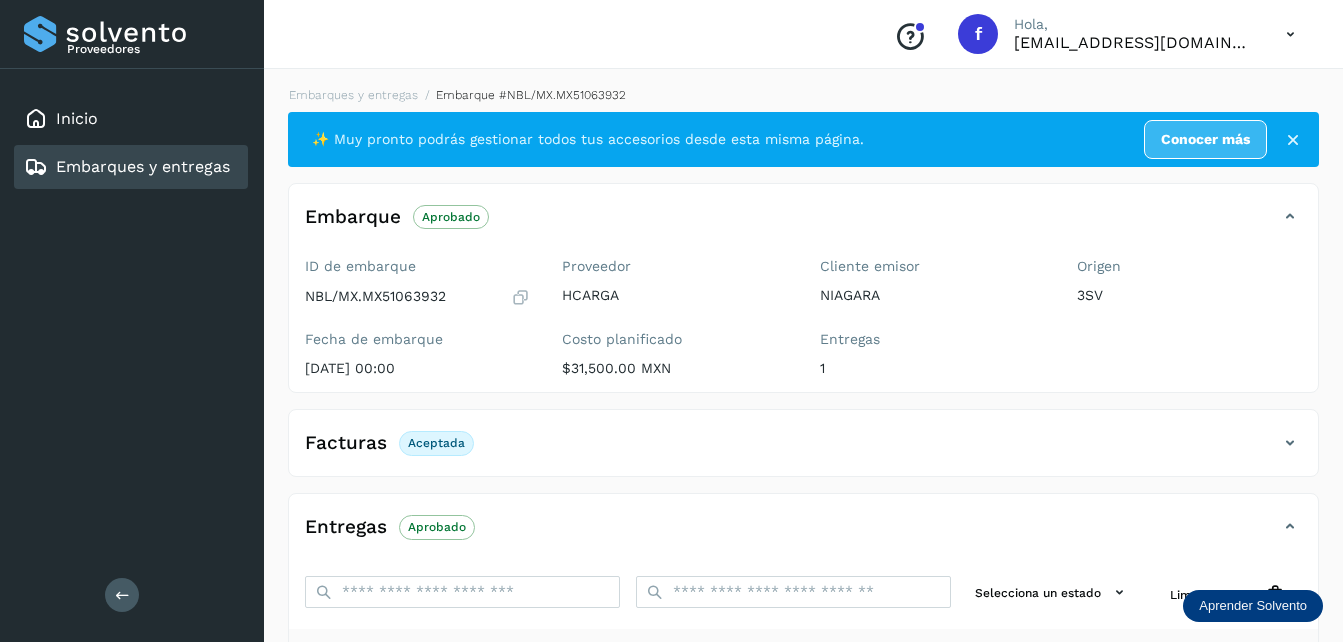 click at bounding box center [1293, 140] 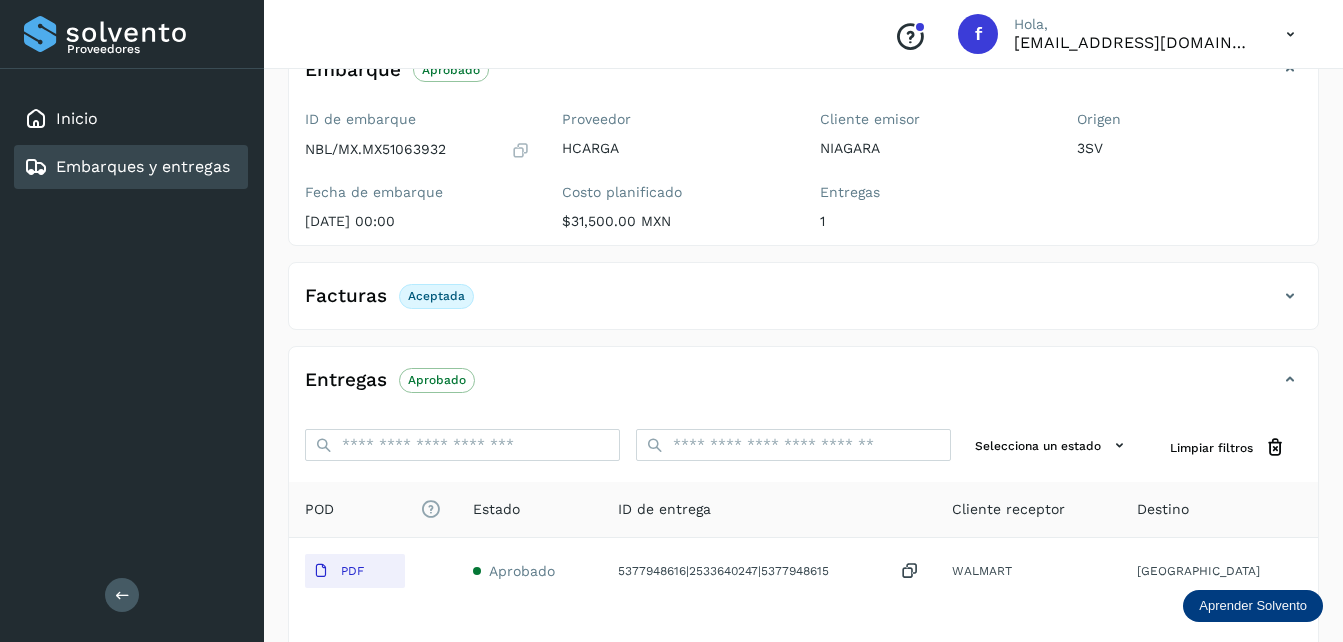 scroll, scrollTop: 0, scrollLeft: 0, axis: both 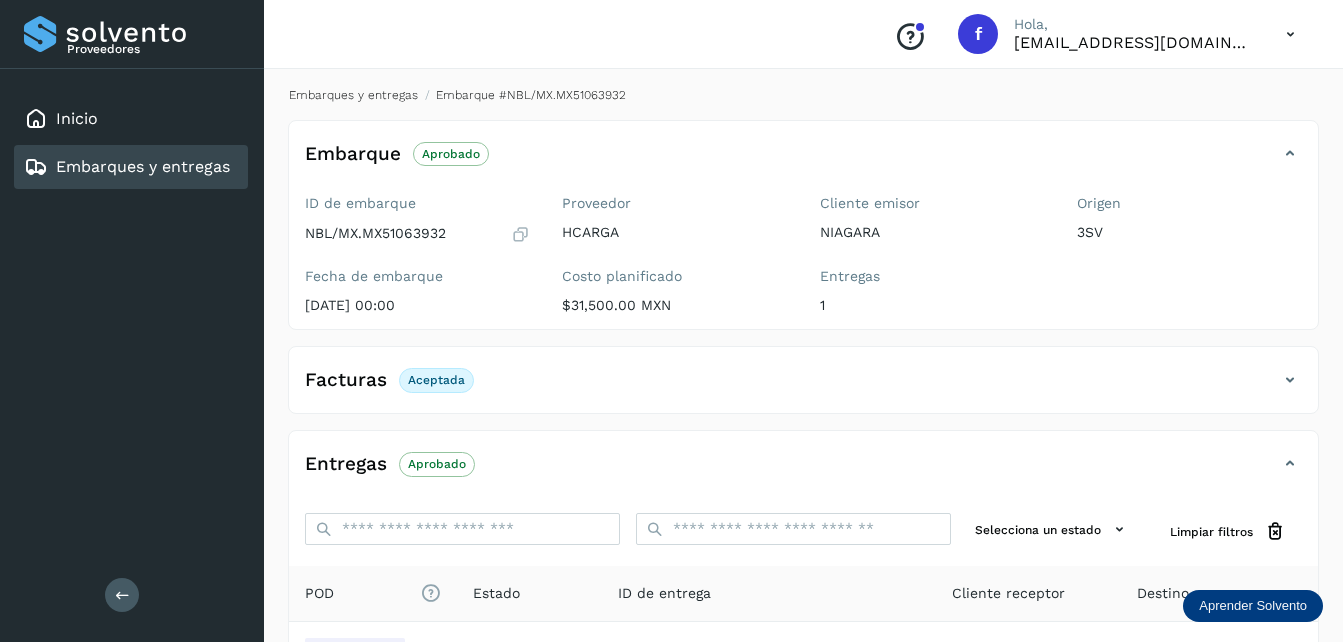 click on "Embarques y entregas" at bounding box center [353, 95] 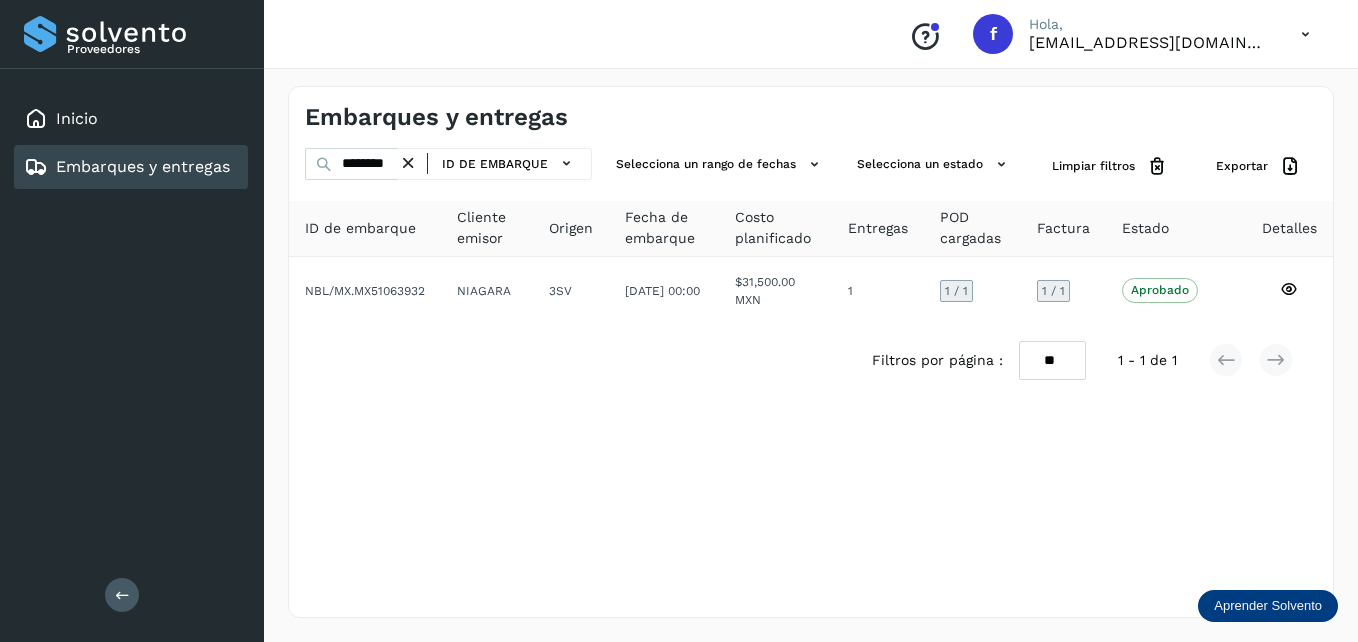 click at bounding box center (408, 163) 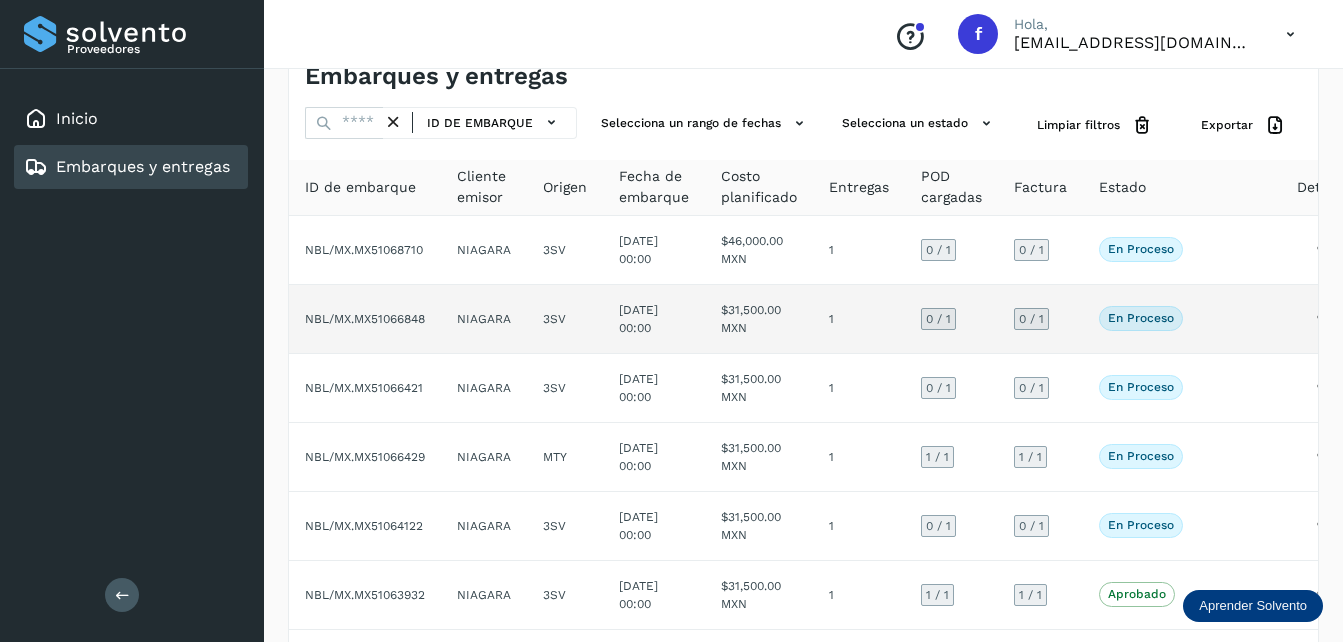 scroll, scrollTop: 15, scrollLeft: 0, axis: vertical 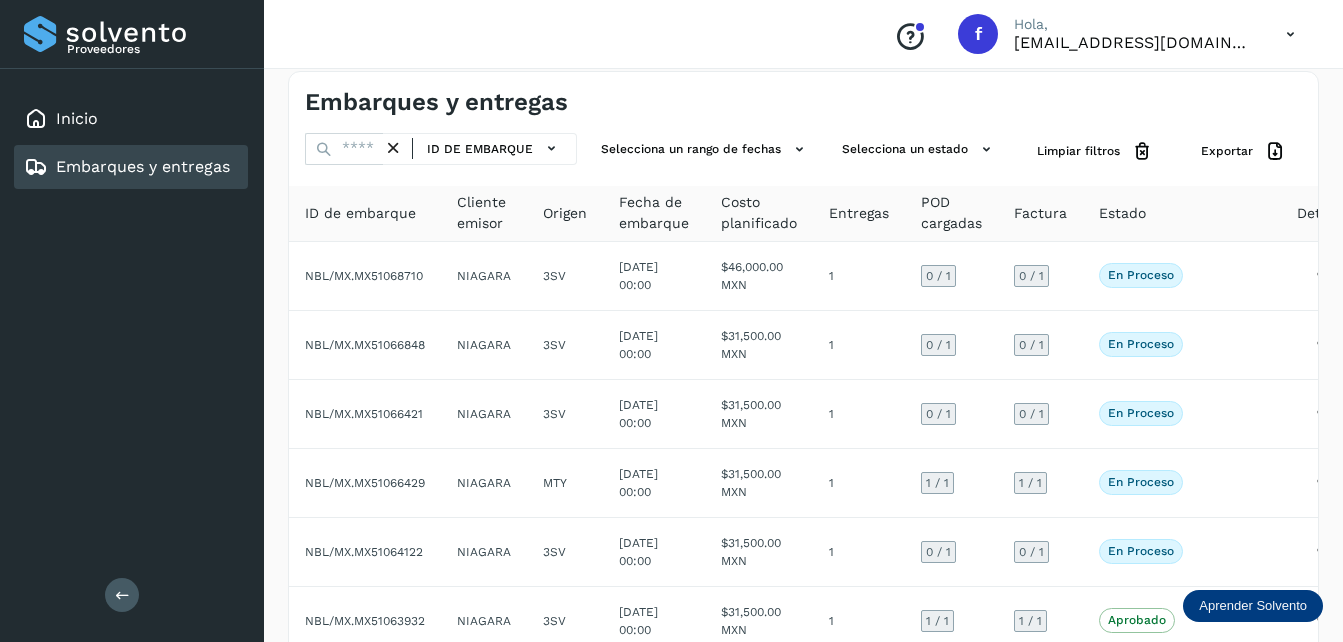 click at bounding box center [393, 148] 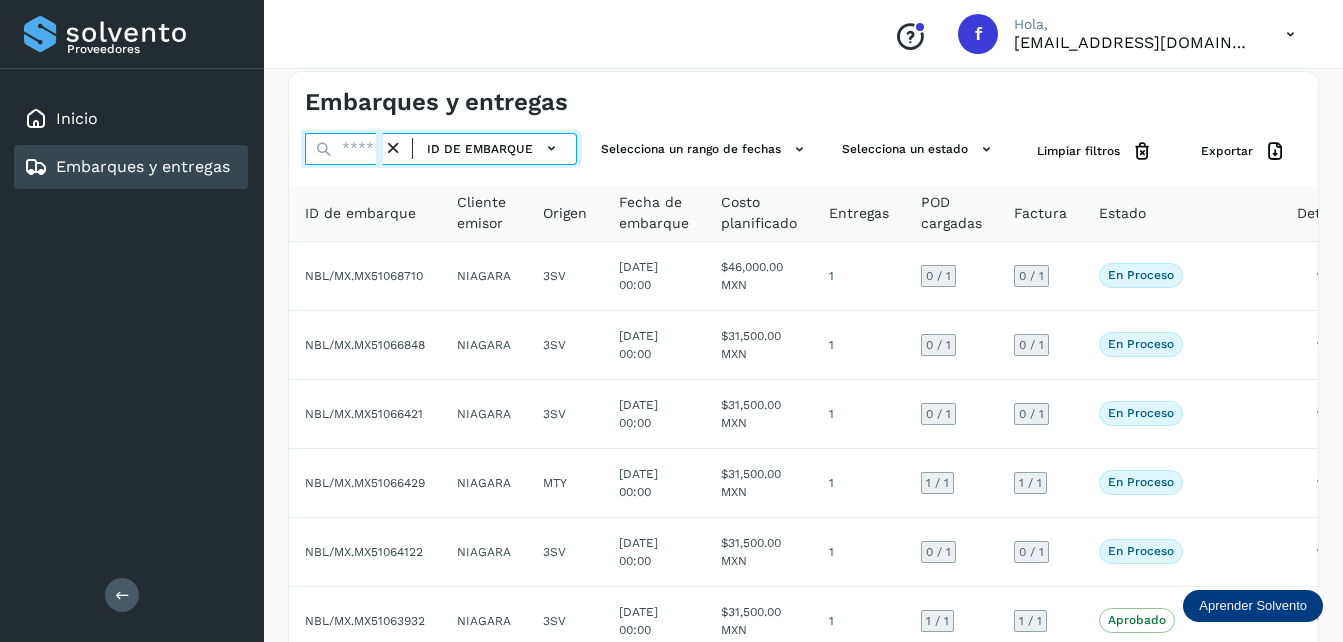 click at bounding box center [344, 149] 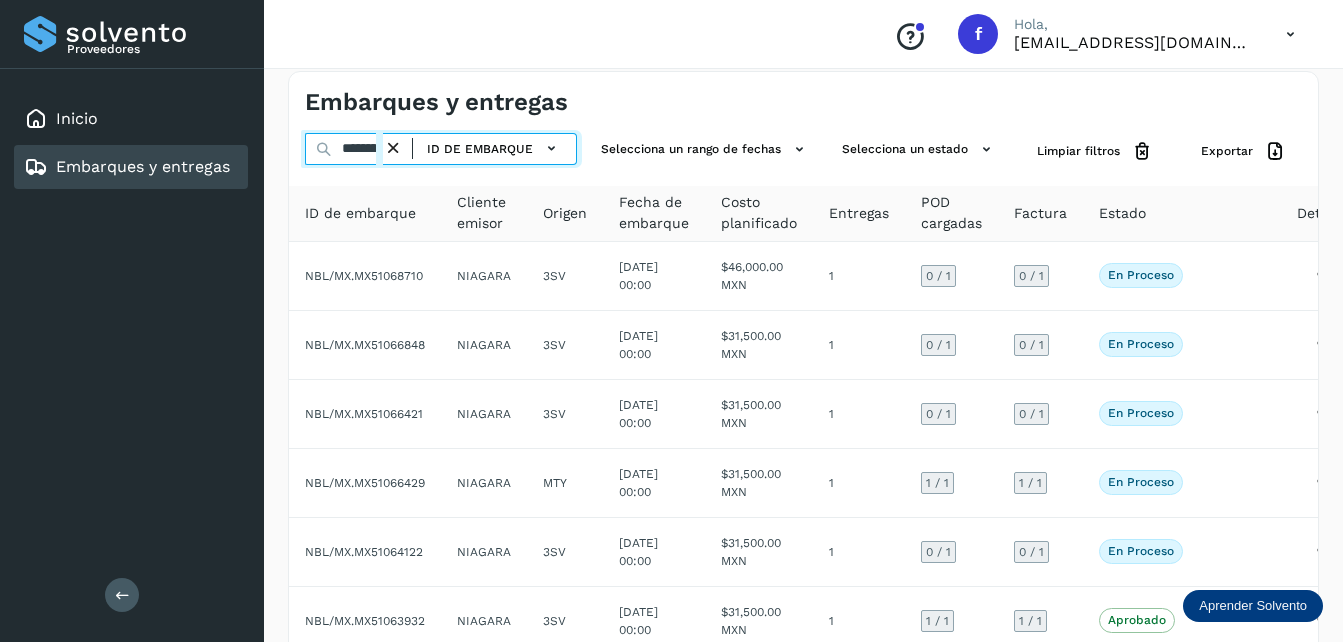 scroll, scrollTop: 0, scrollLeft: 42, axis: horizontal 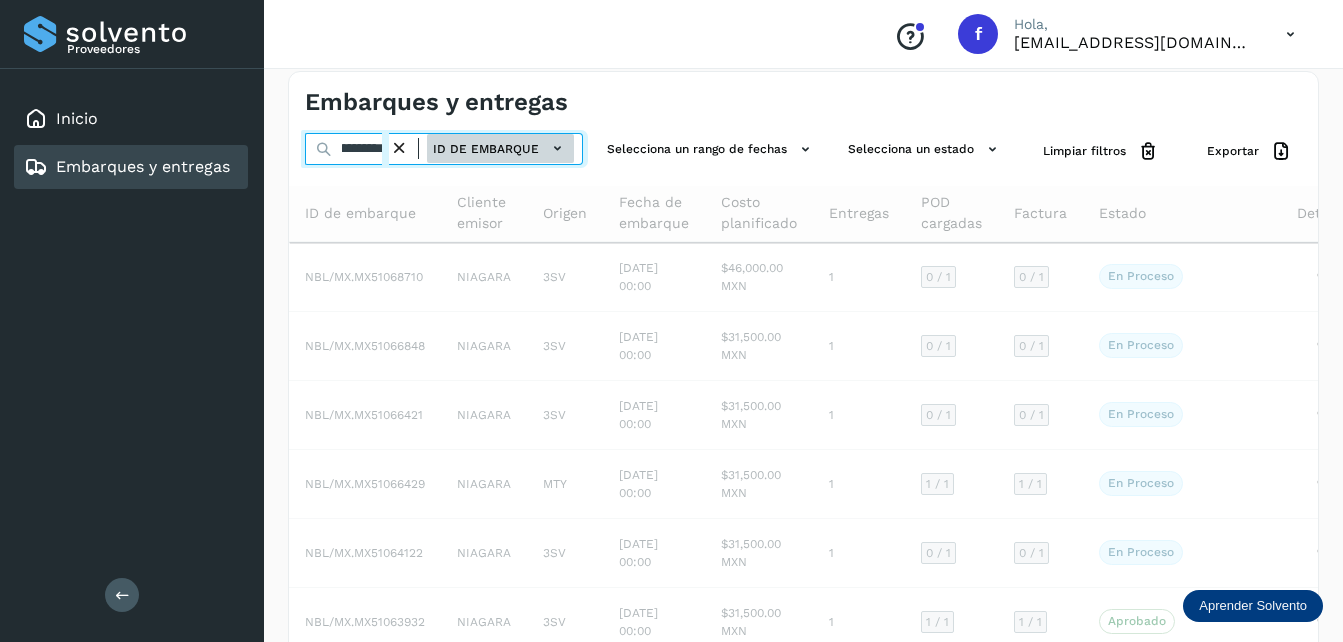 type on "**********" 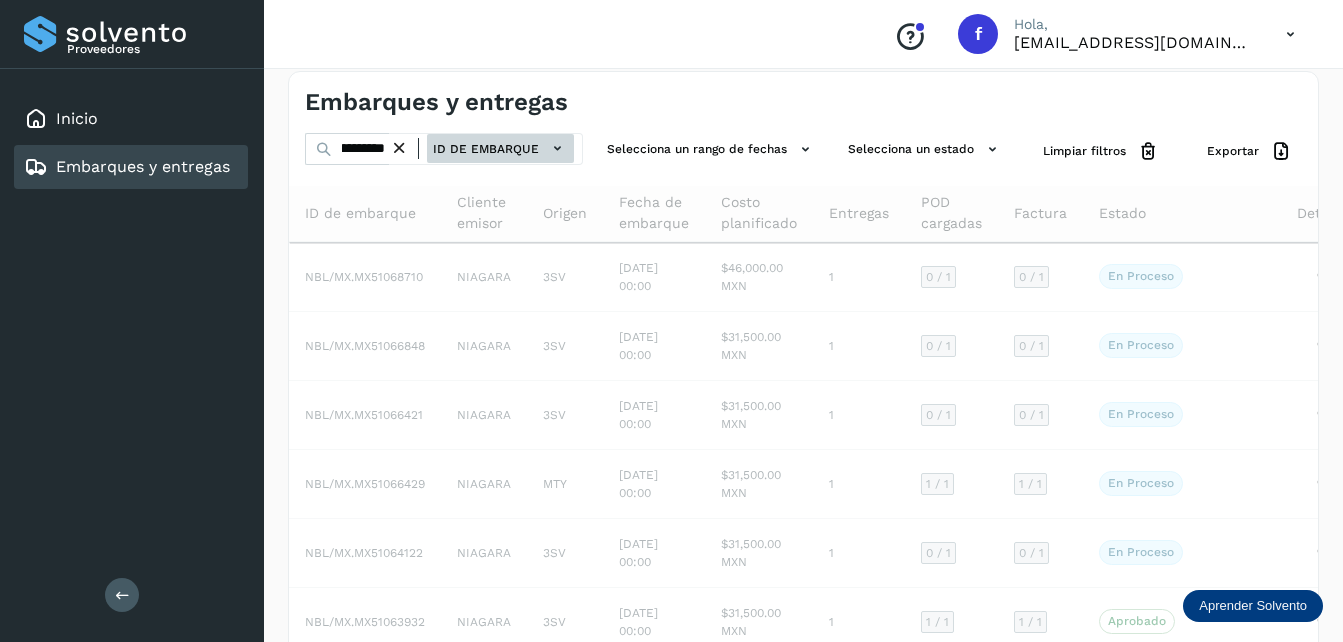 scroll, scrollTop: 0, scrollLeft: 0, axis: both 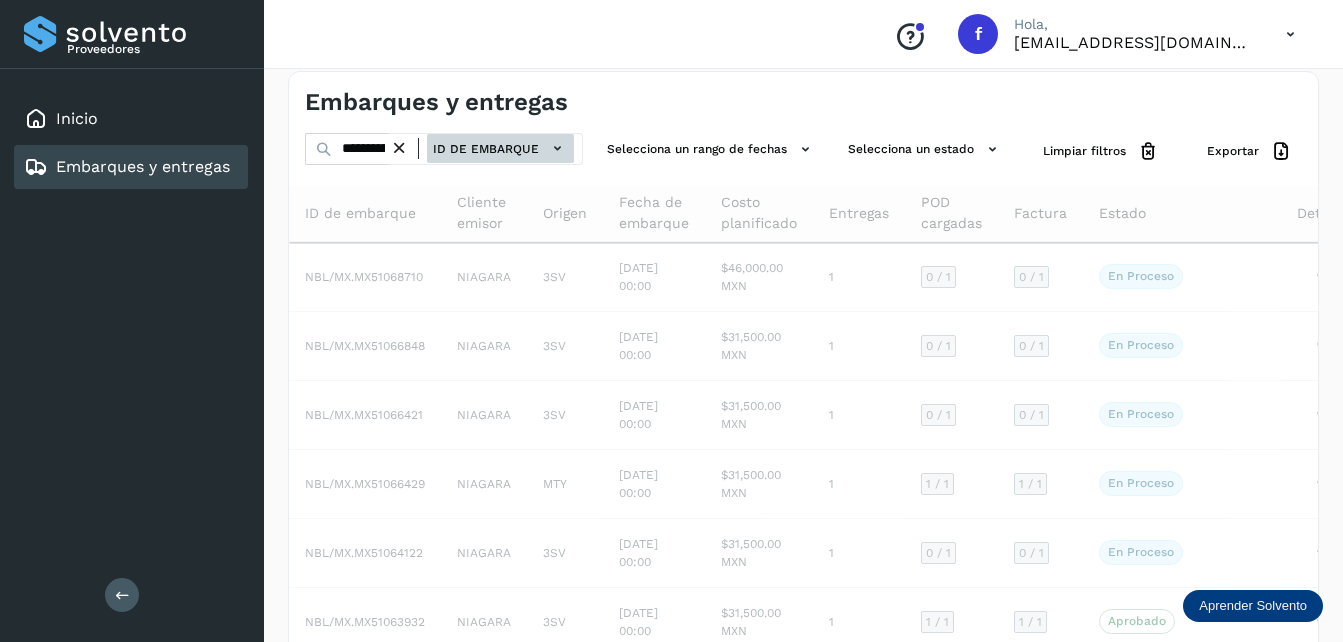 click on "ID de embarque" 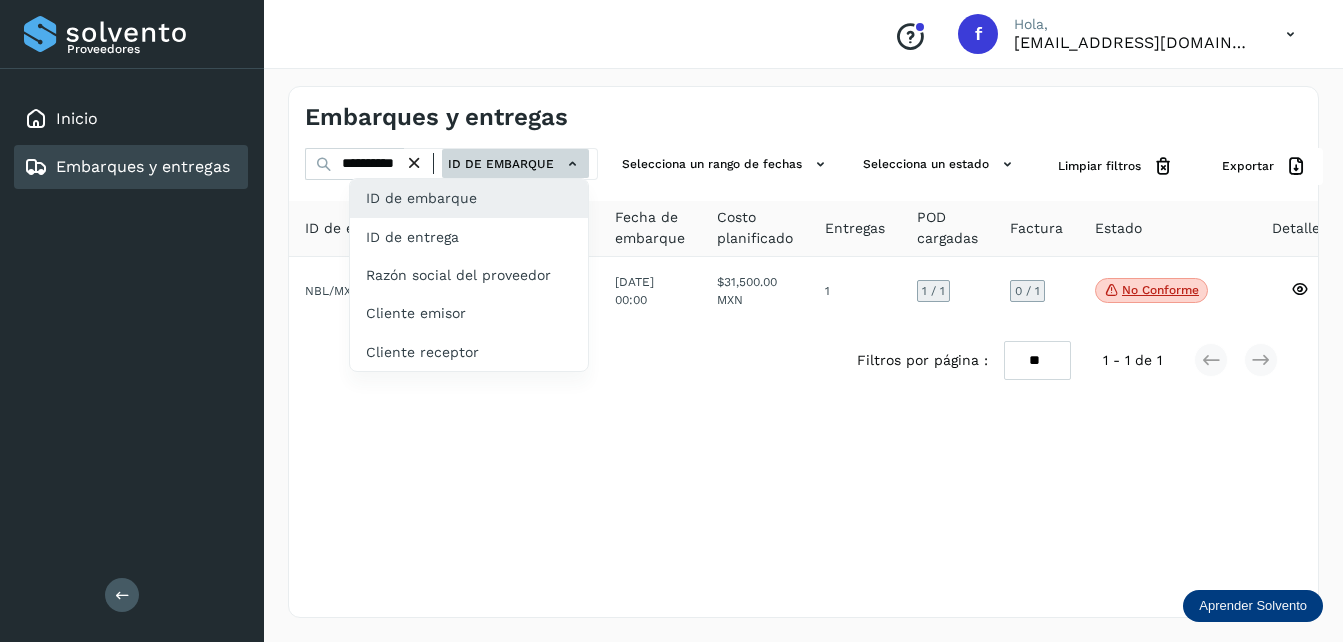 scroll, scrollTop: 0, scrollLeft: 0, axis: both 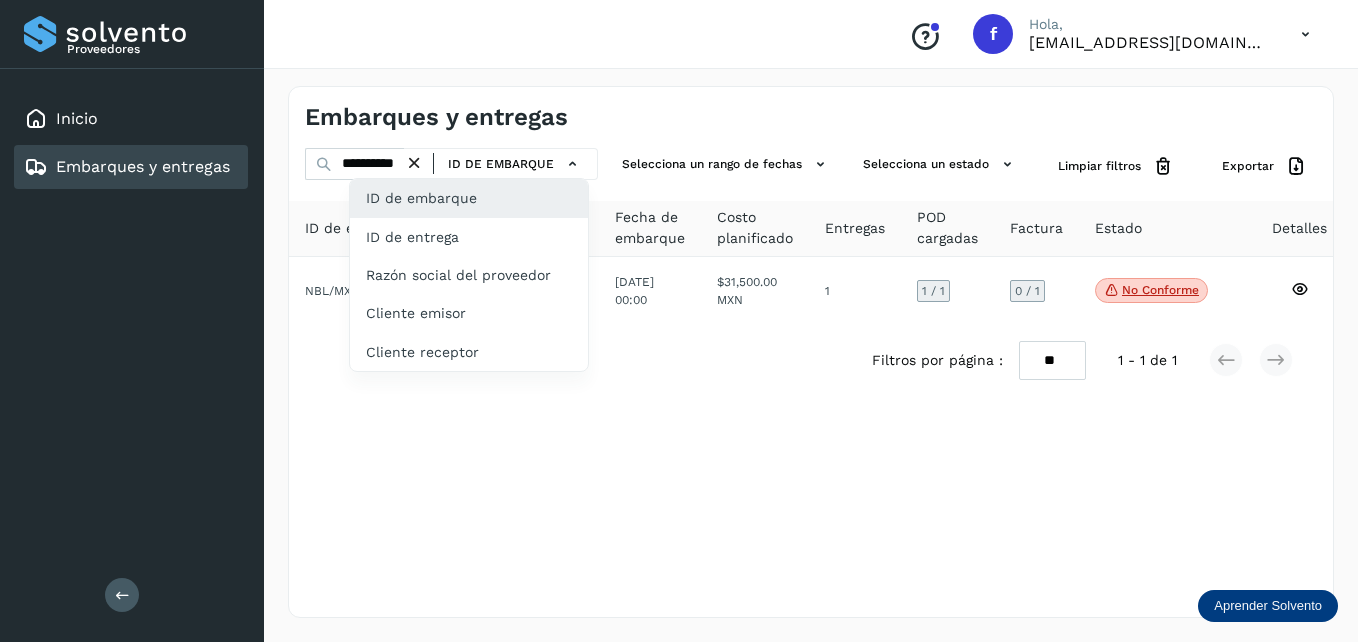 click at bounding box center (679, 321) 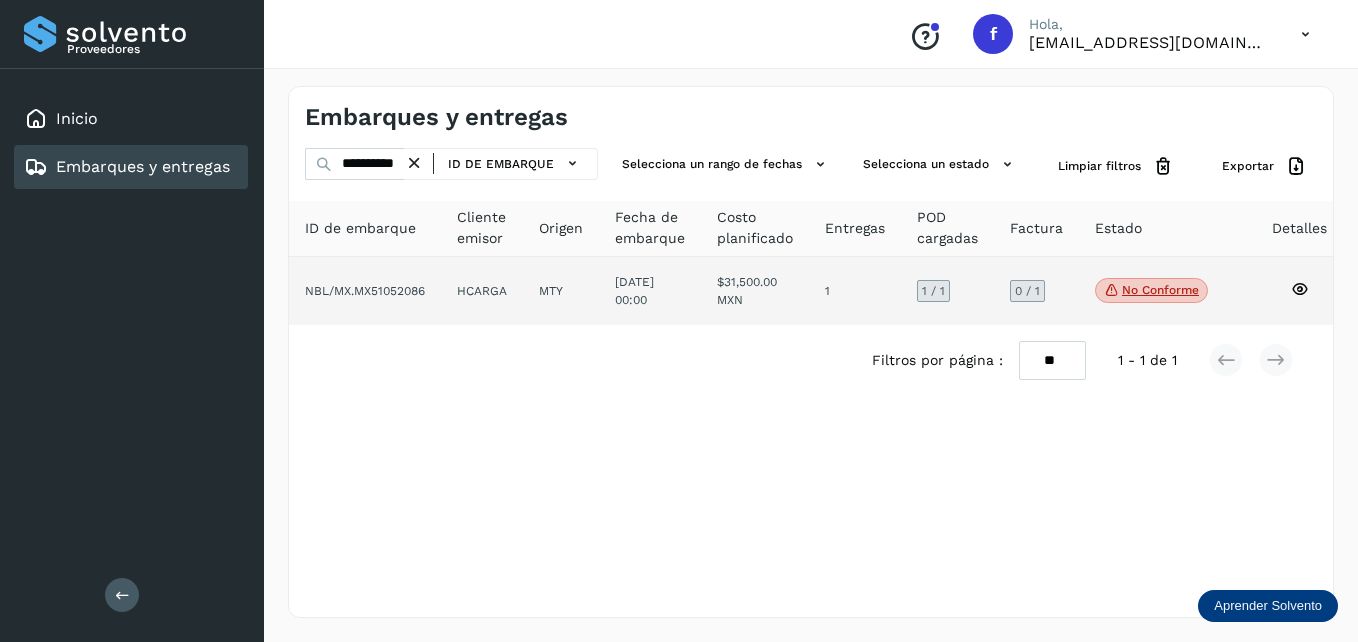 click on "MTY" 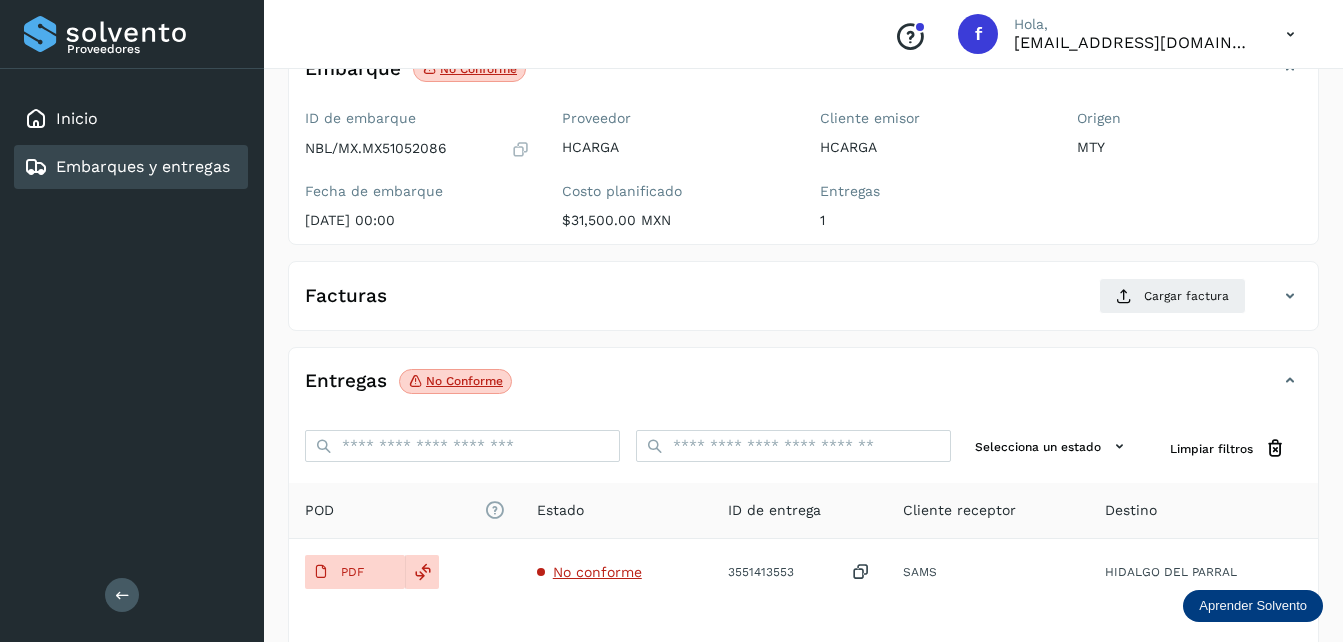 scroll, scrollTop: 200, scrollLeft: 0, axis: vertical 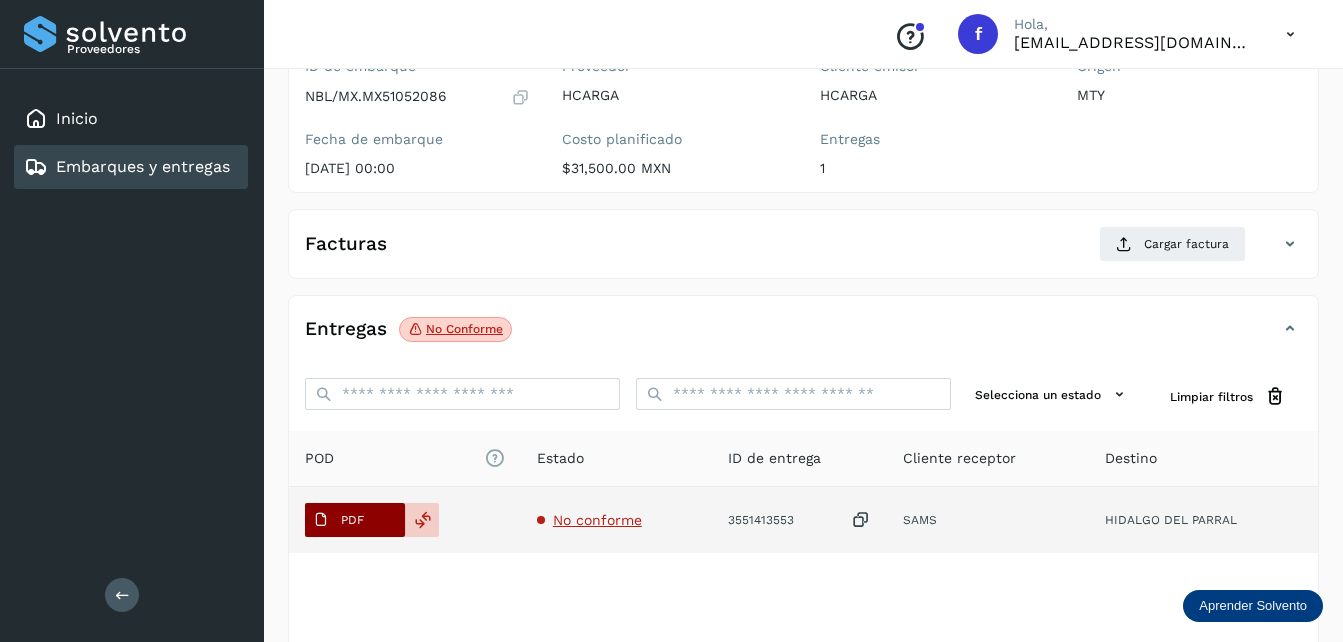 click on "PDF" at bounding box center [352, 520] 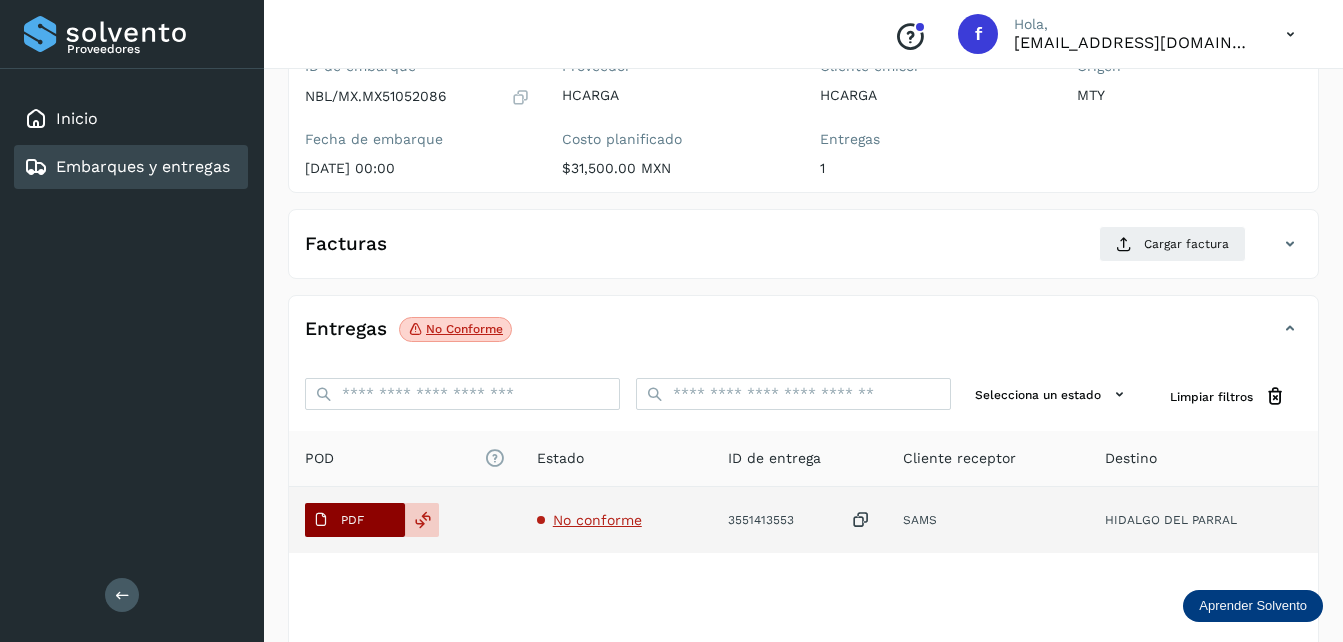 click on "PDF" at bounding box center (355, 520) 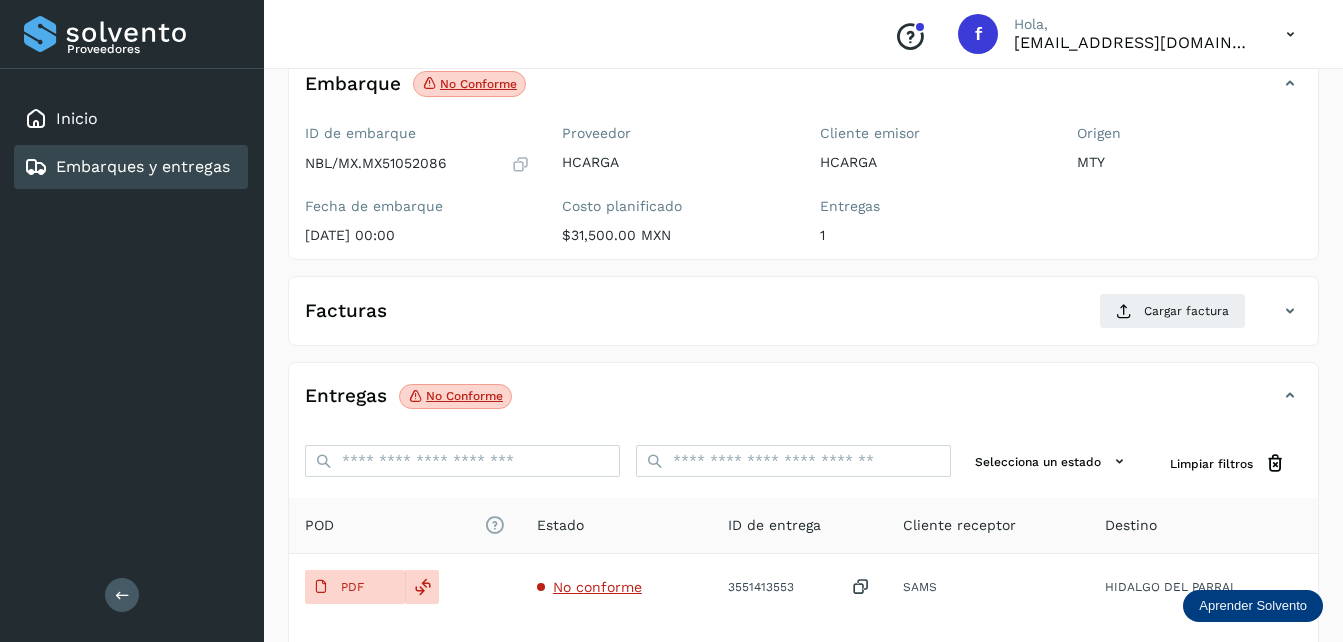 scroll, scrollTop: 100, scrollLeft: 0, axis: vertical 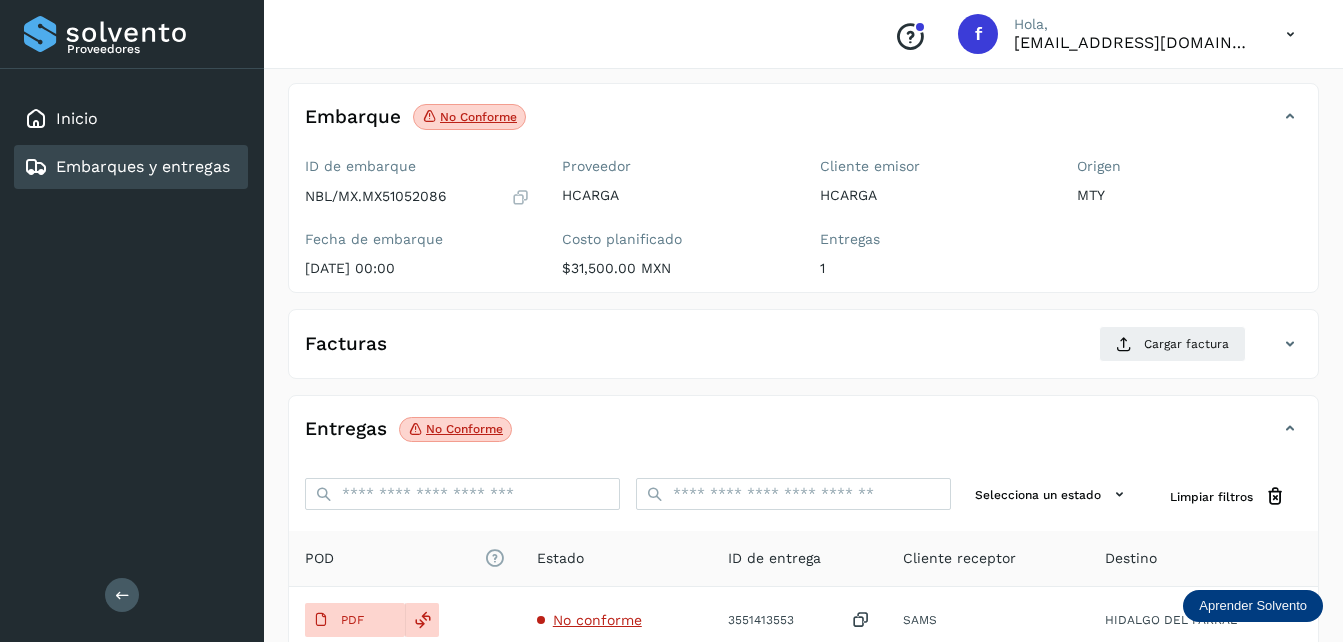 type 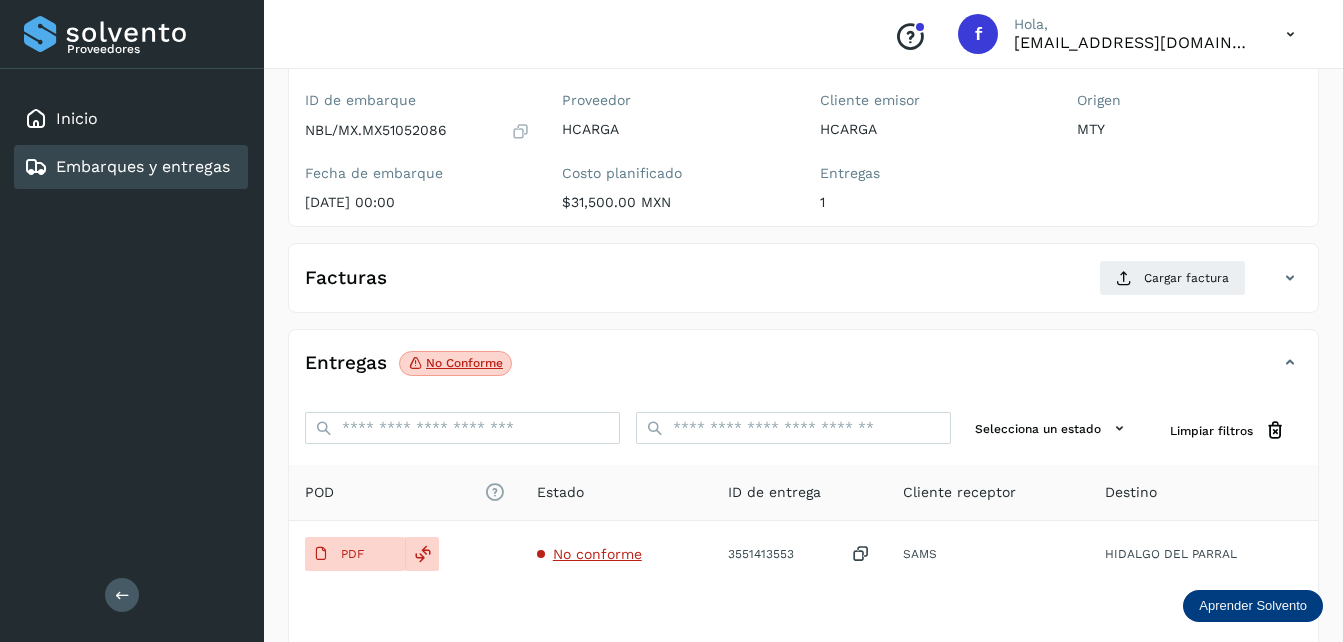 scroll, scrollTop: 200, scrollLeft: 0, axis: vertical 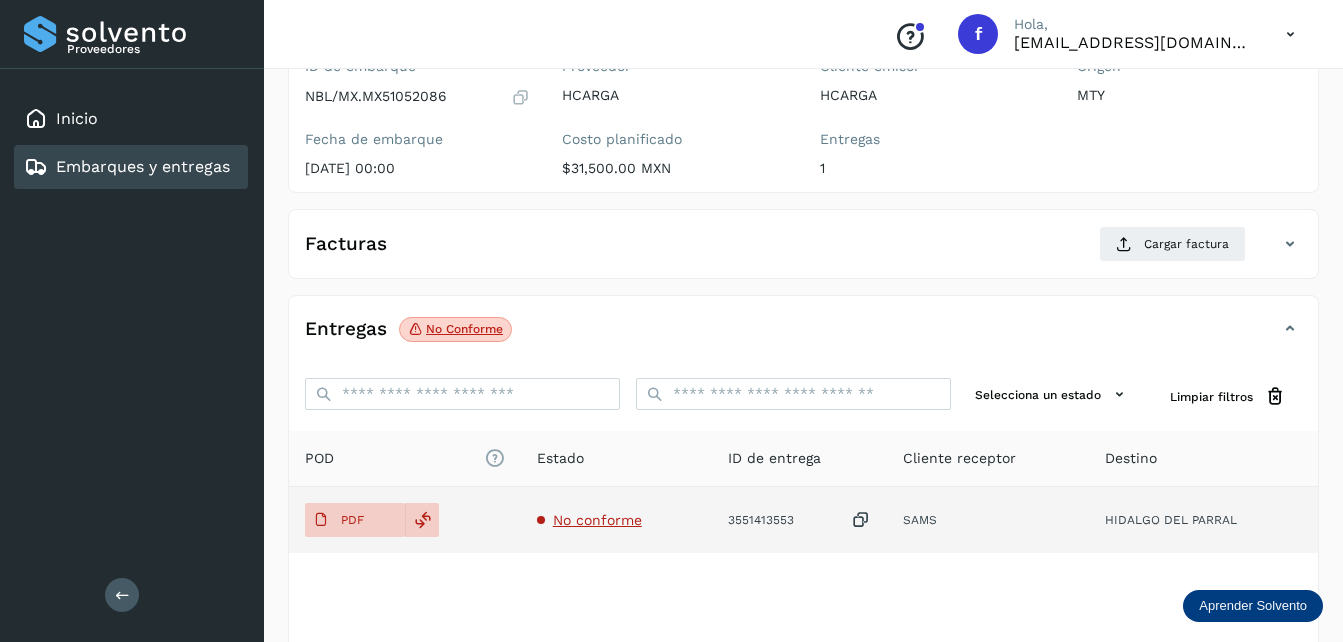 click on "3551413553" 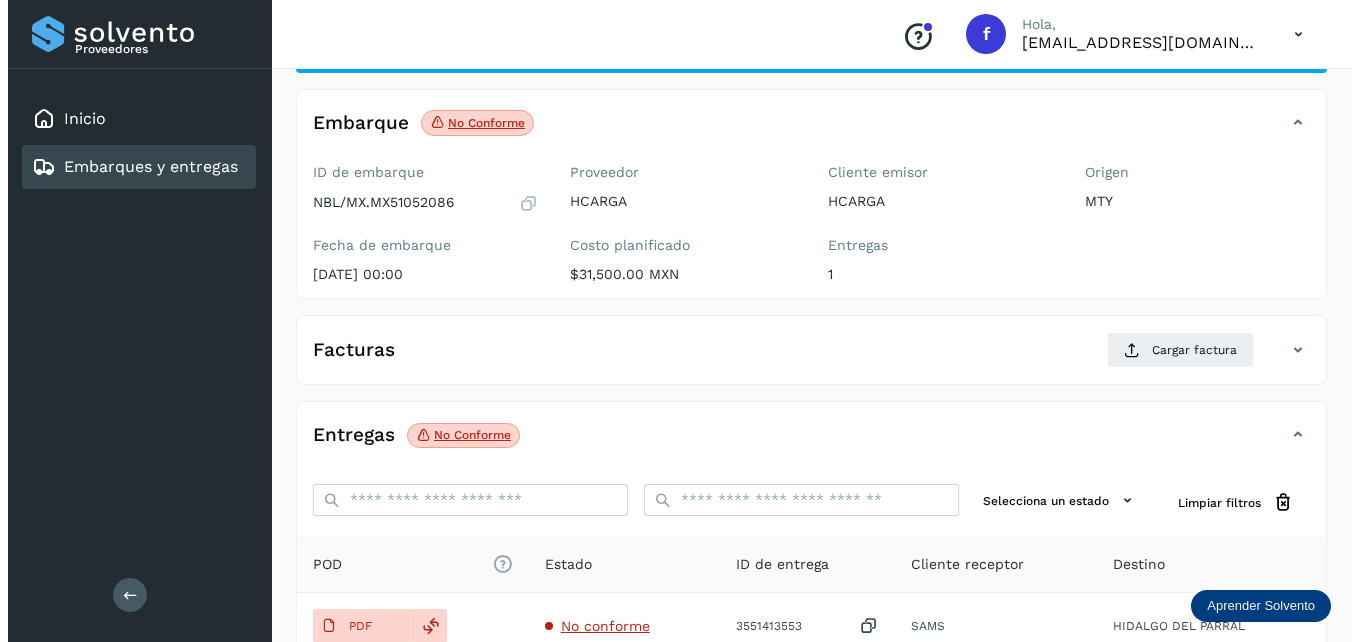 scroll, scrollTop: 0, scrollLeft: 0, axis: both 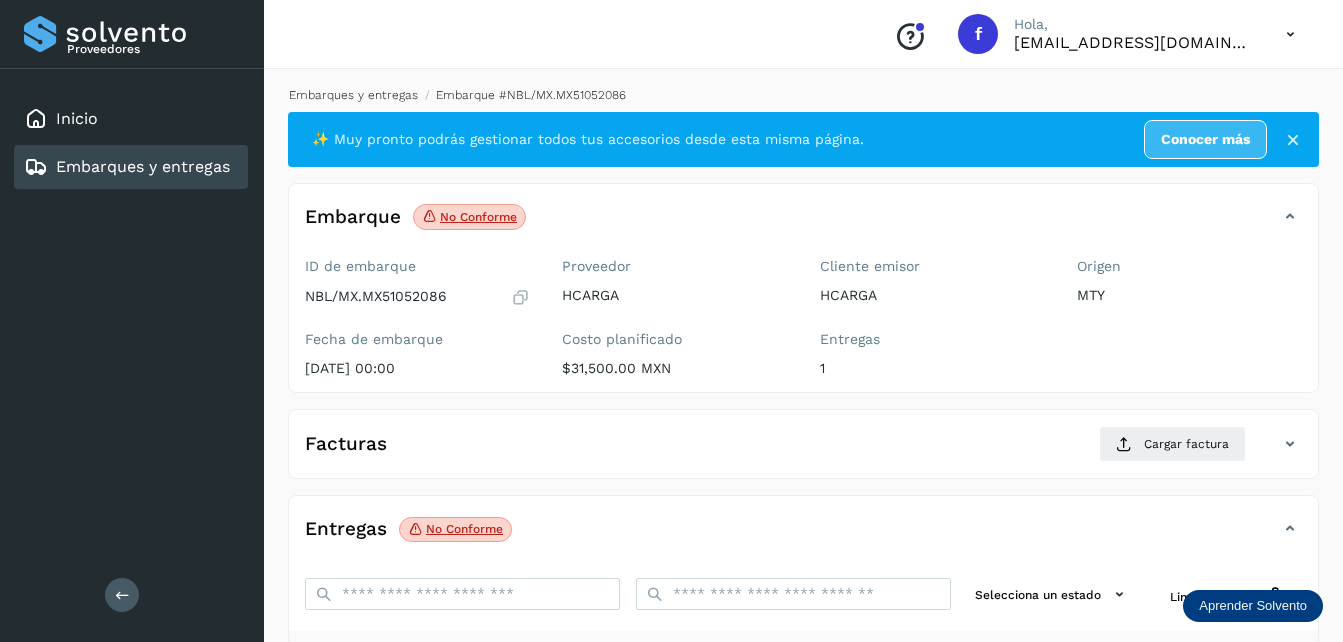 click on "Embarques y entregas" at bounding box center [353, 95] 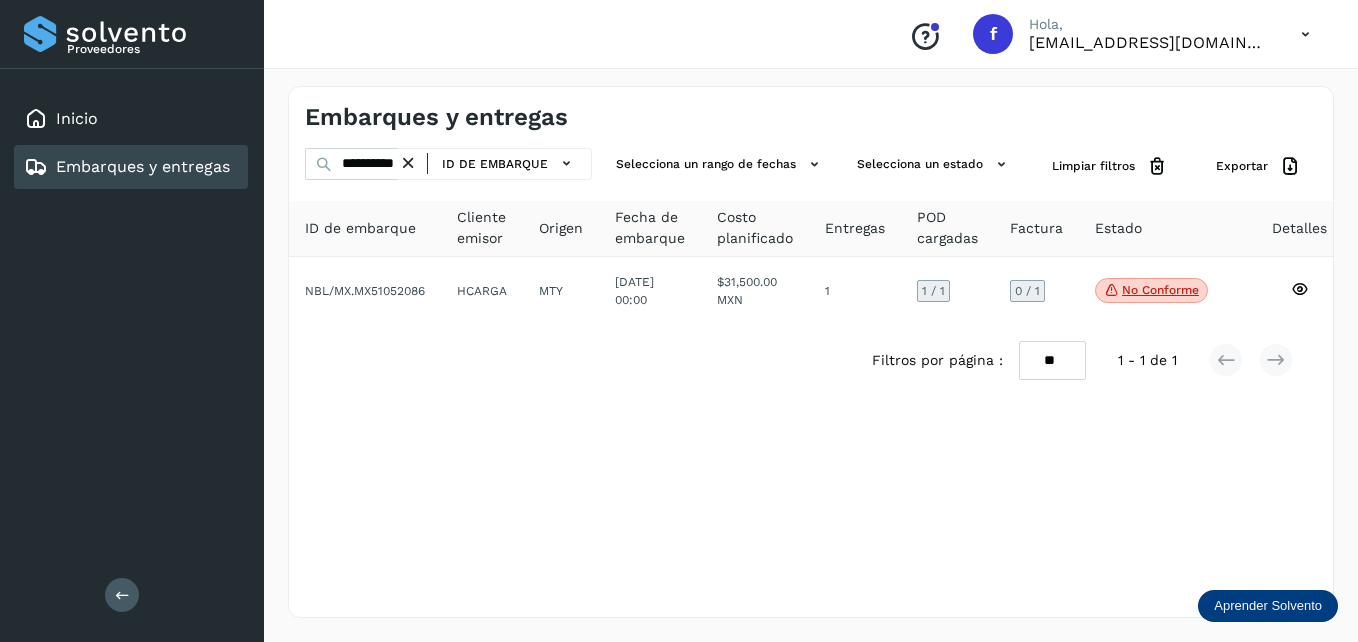 click at bounding box center [408, 163] 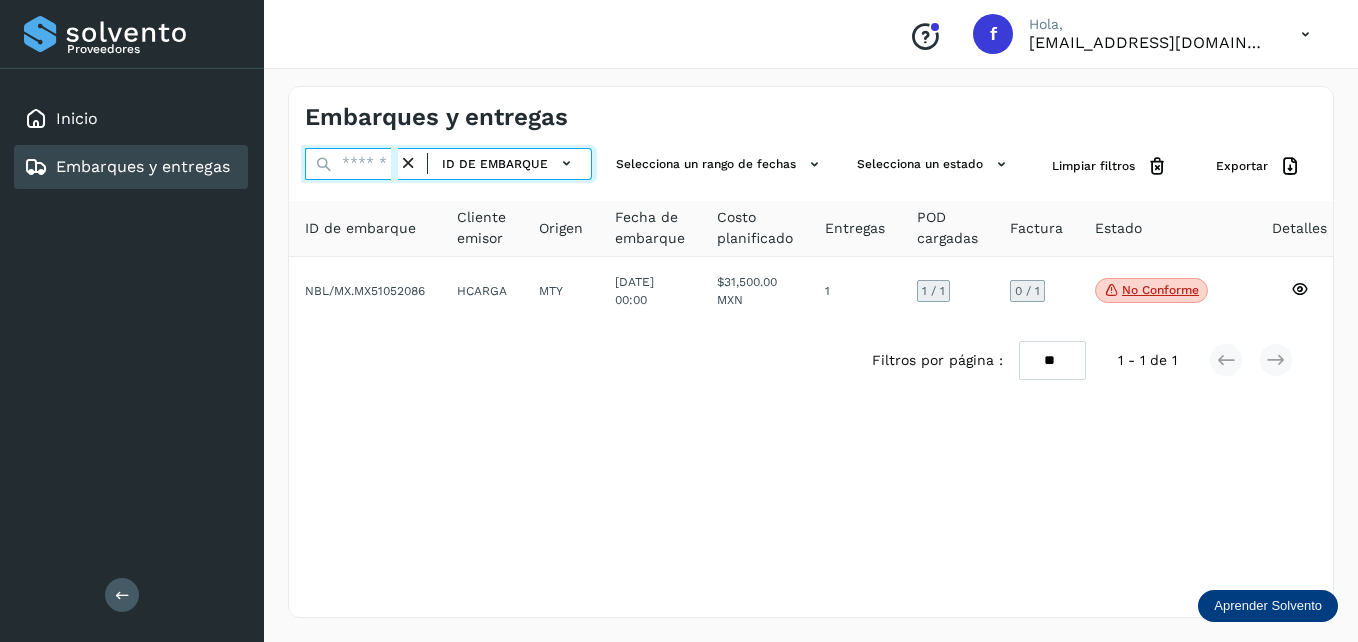 click at bounding box center (351, 164) 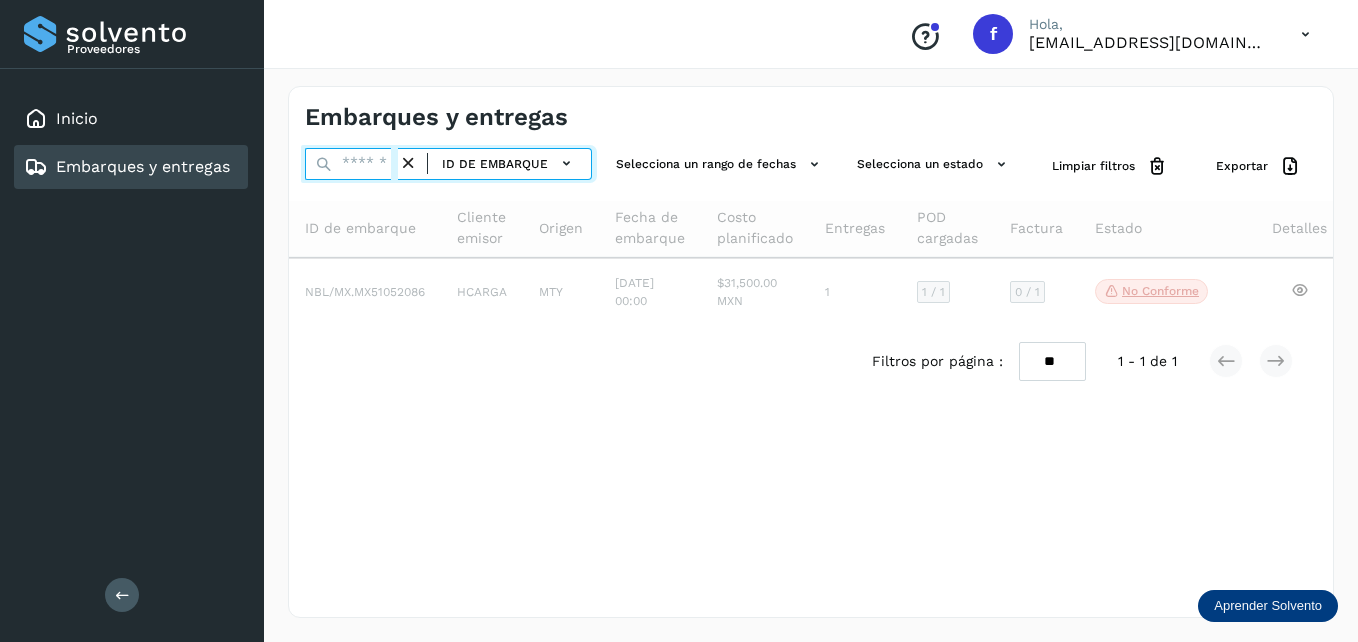 paste on "**********" 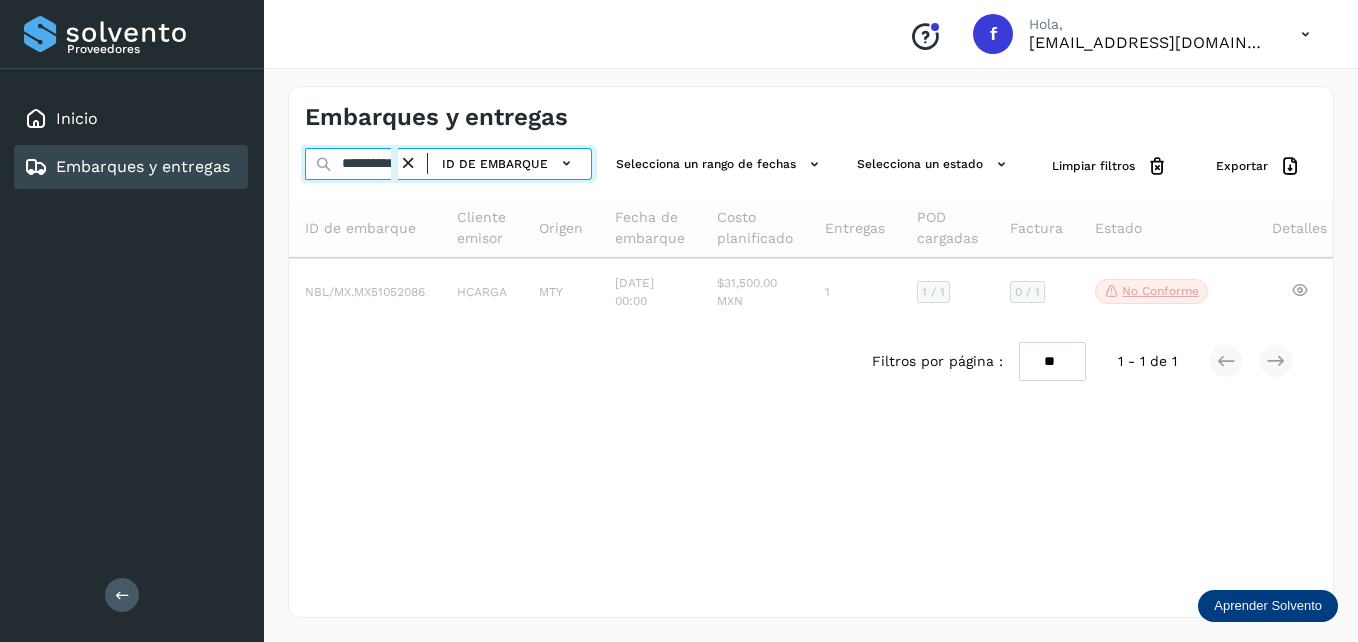 scroll, scrollTop: 0, scrollLeft: 23, axis: horizontal 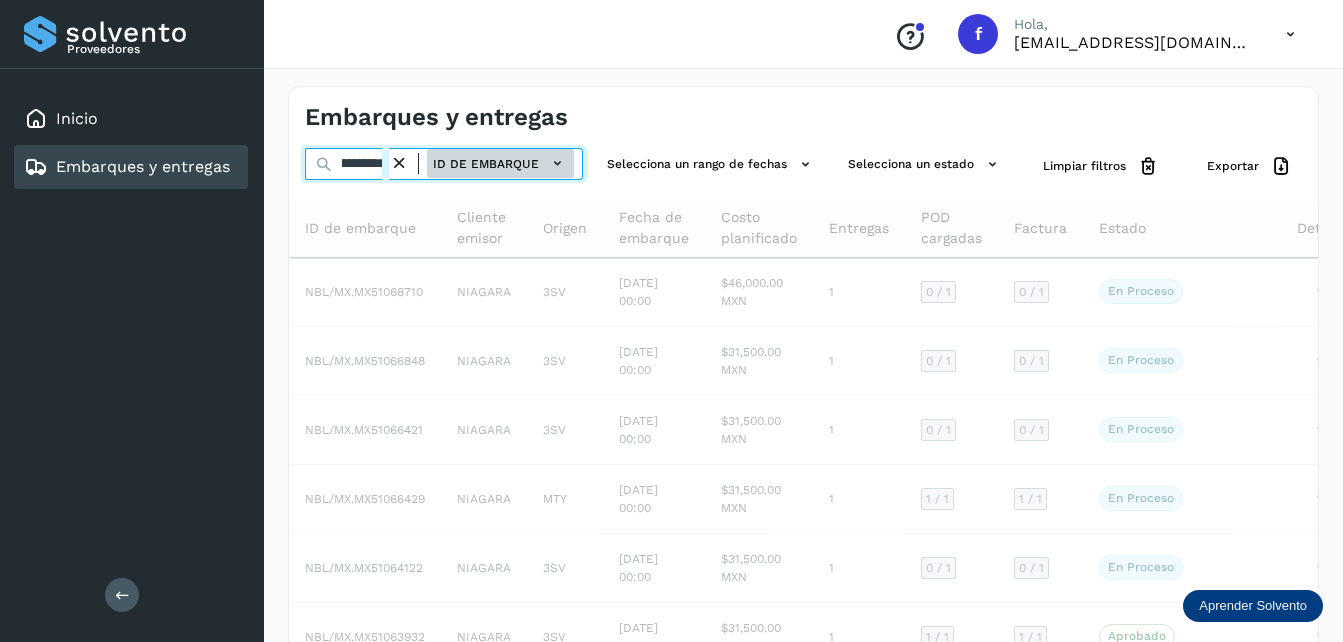 type on "**********" 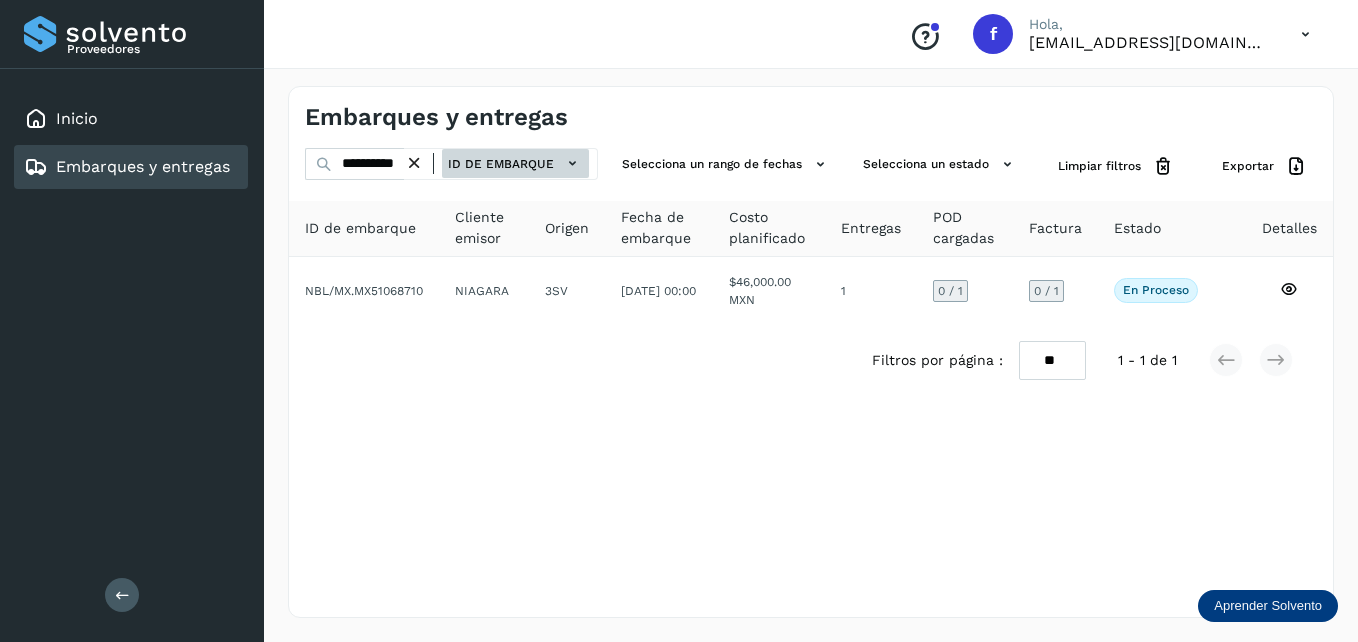 scroll, scrollTop: 0, scrollLeft: 0, axis: both 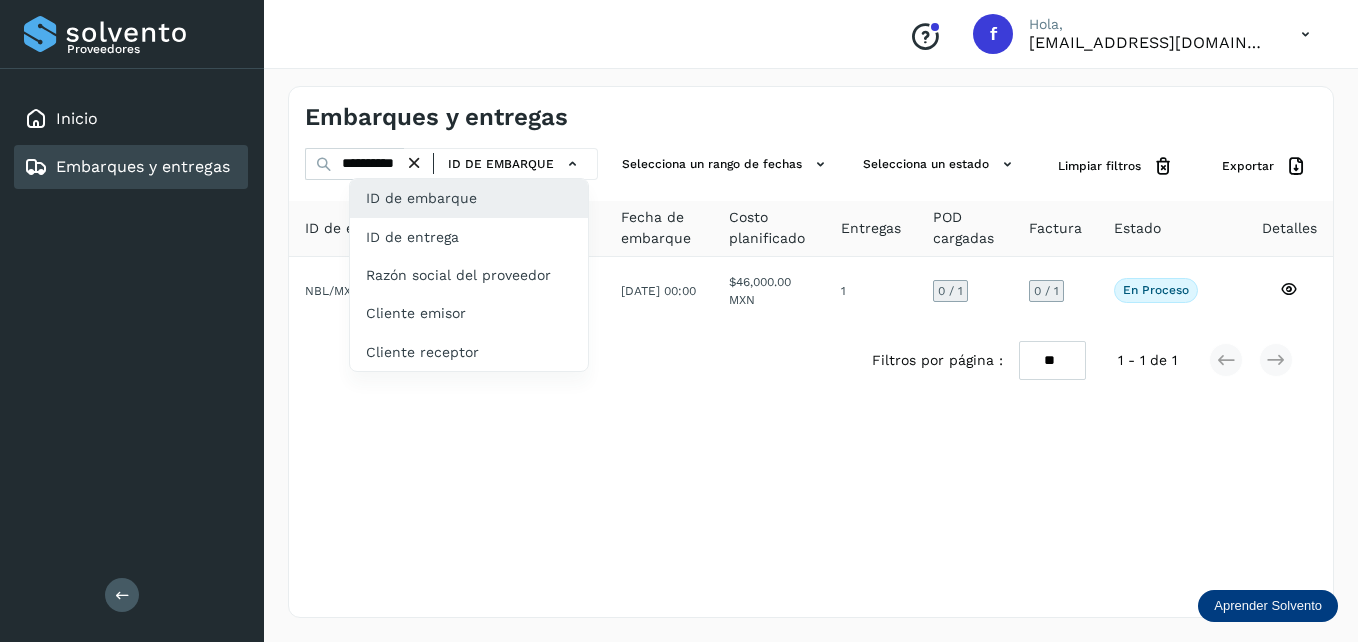 type 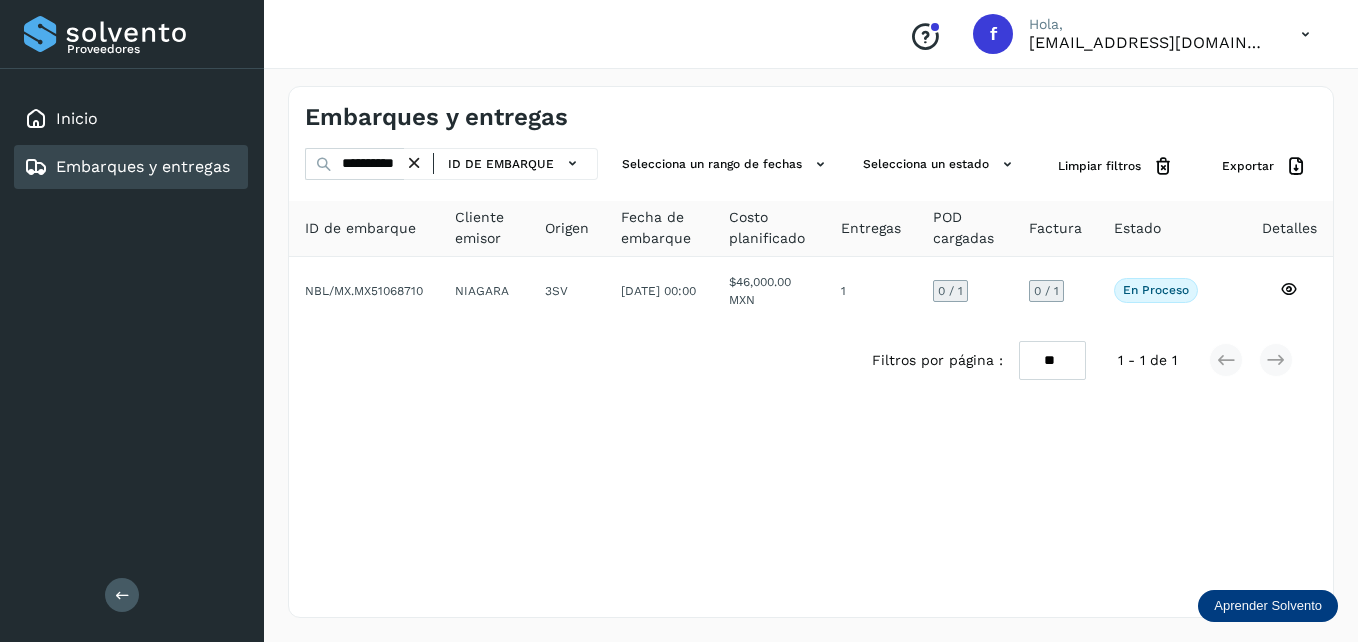 click at bounding box center (414, 163) 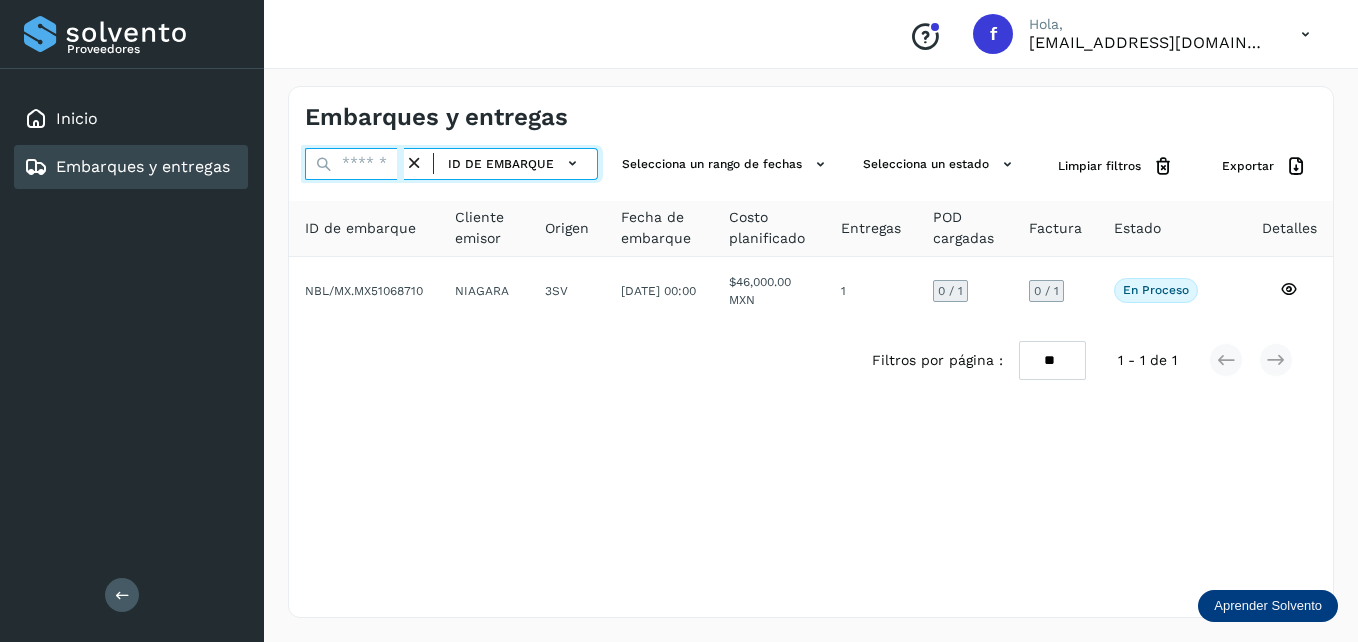 click at bounding box center [354, 164] 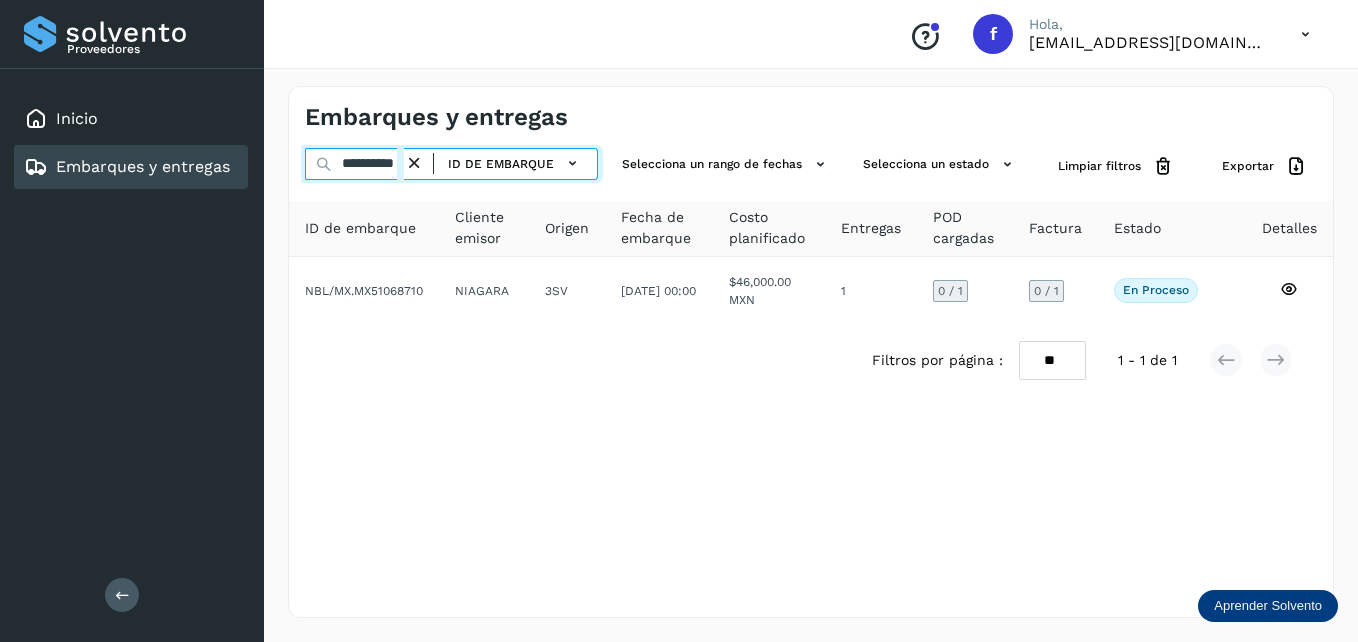 scroll, scrollTop: 0, scrollLeft: 28, axis: horizontal 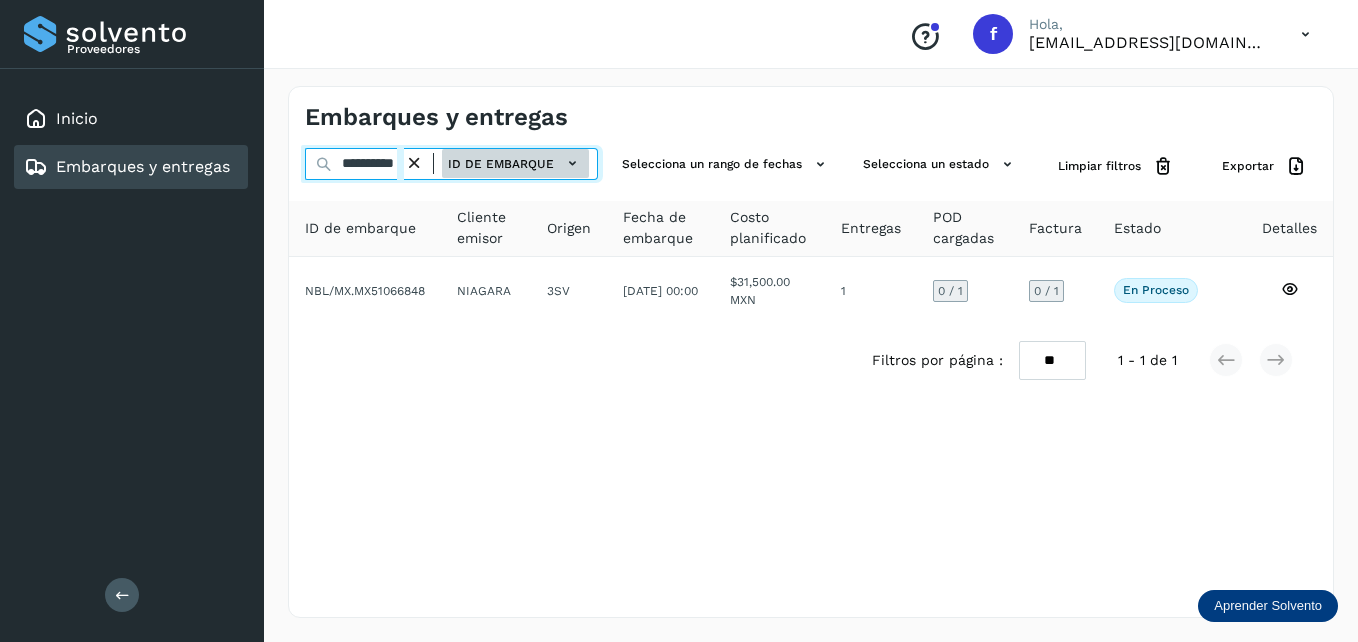 type on "**********" 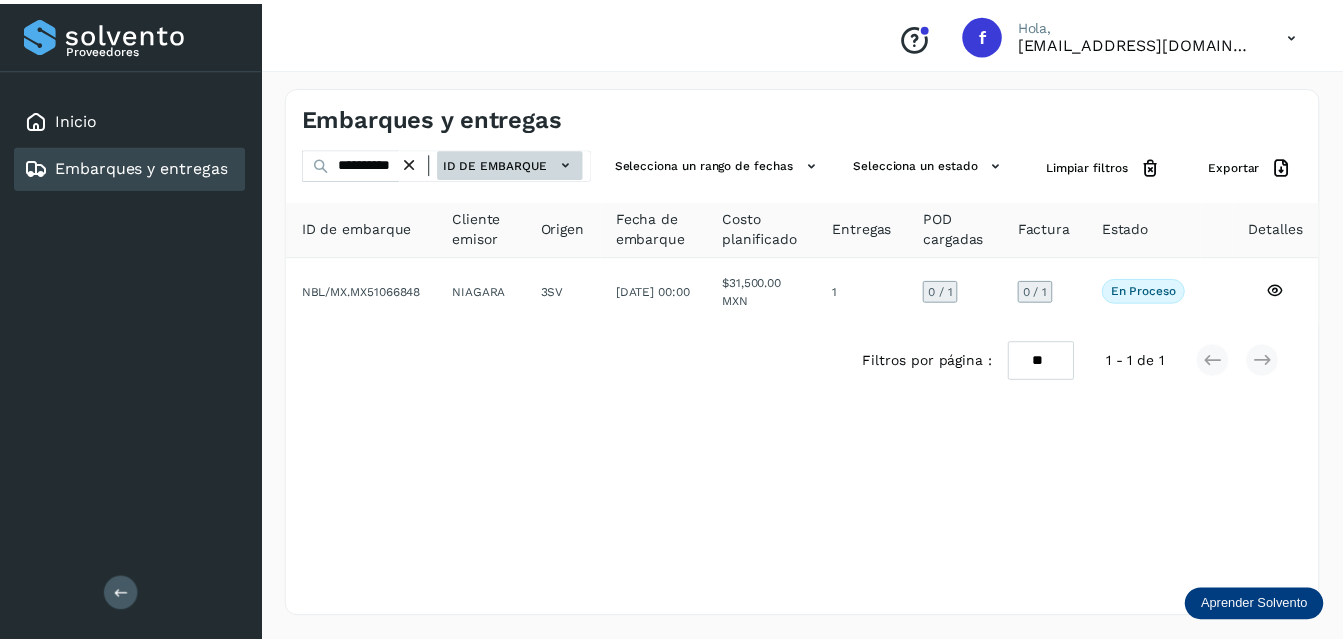 scroll, scrollTop: 0, scrollLeft: 0, axis: both 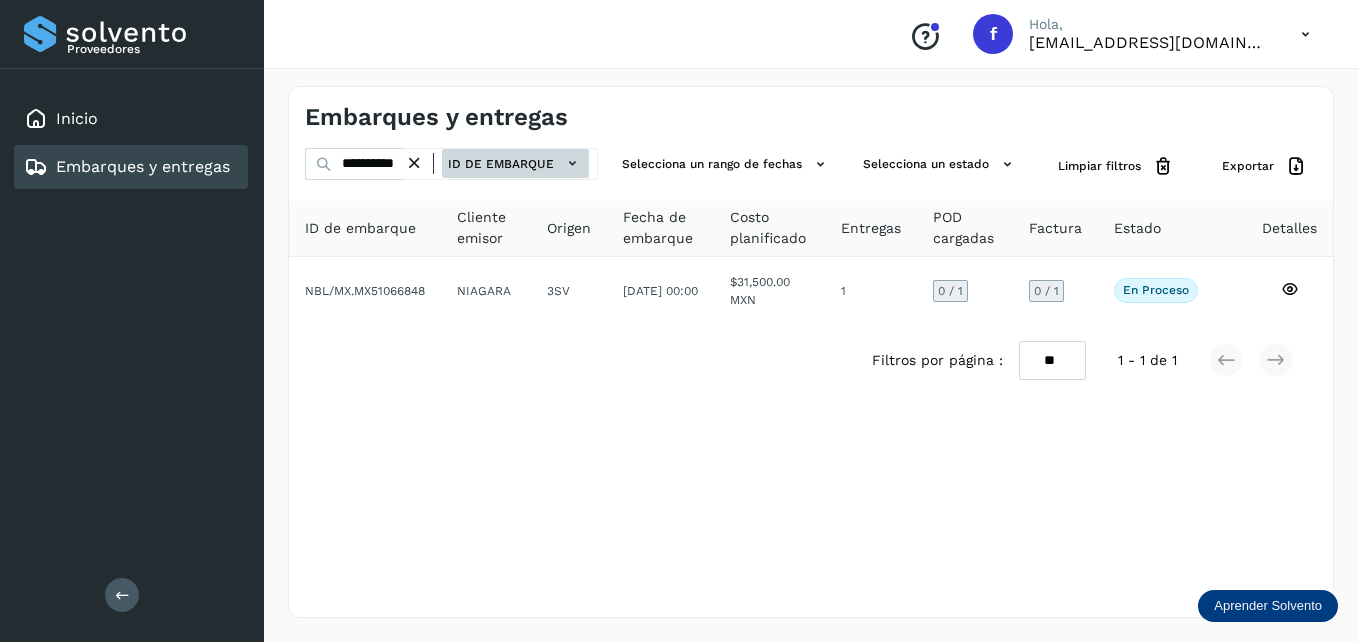 click on "ID de embarque" 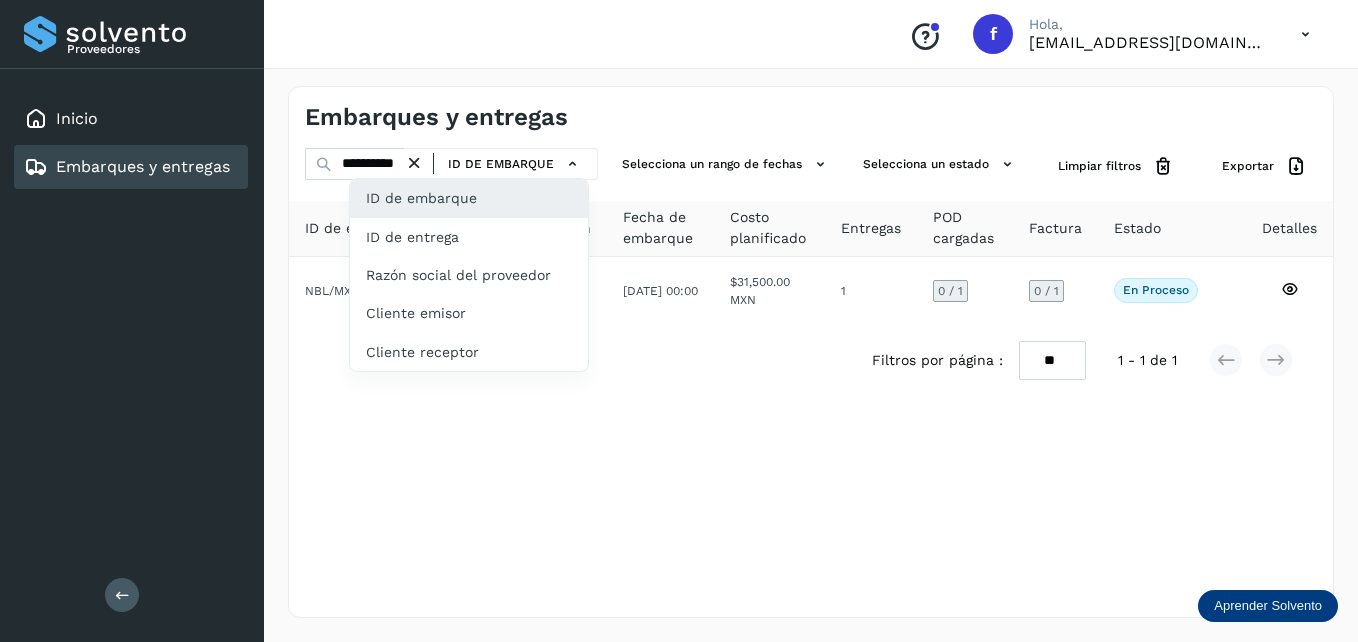click at bounding box center [679, 321] 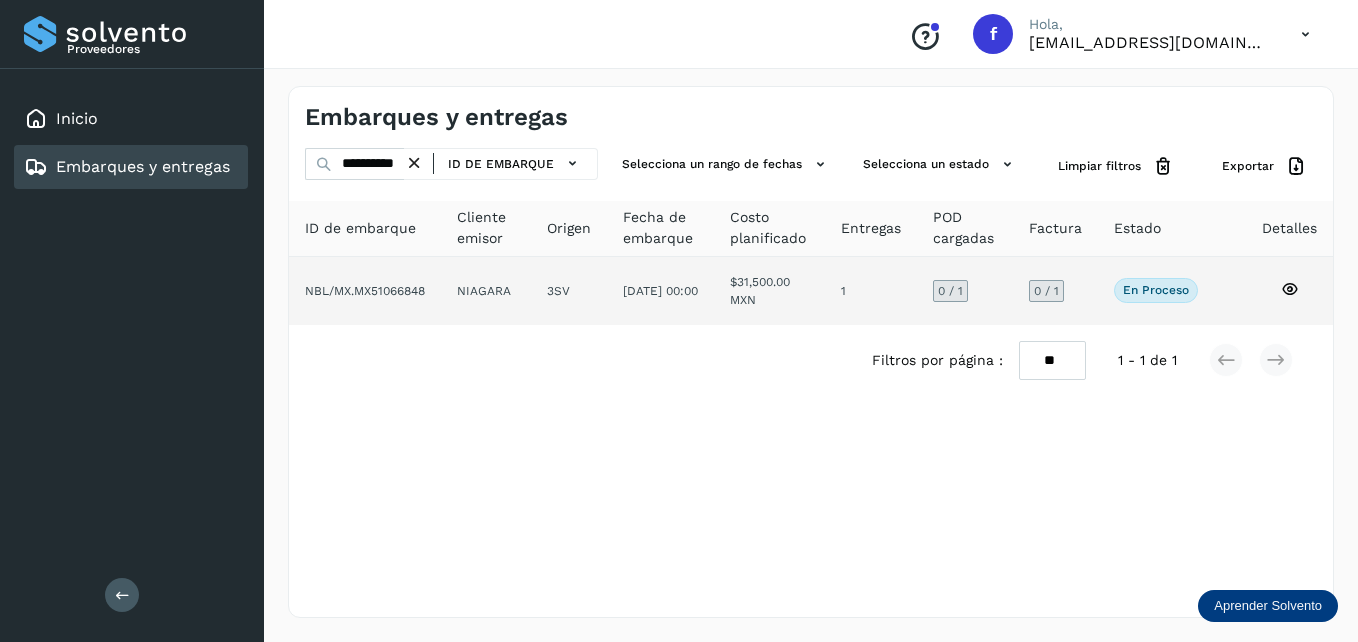 click on "[DATE] 00:00" 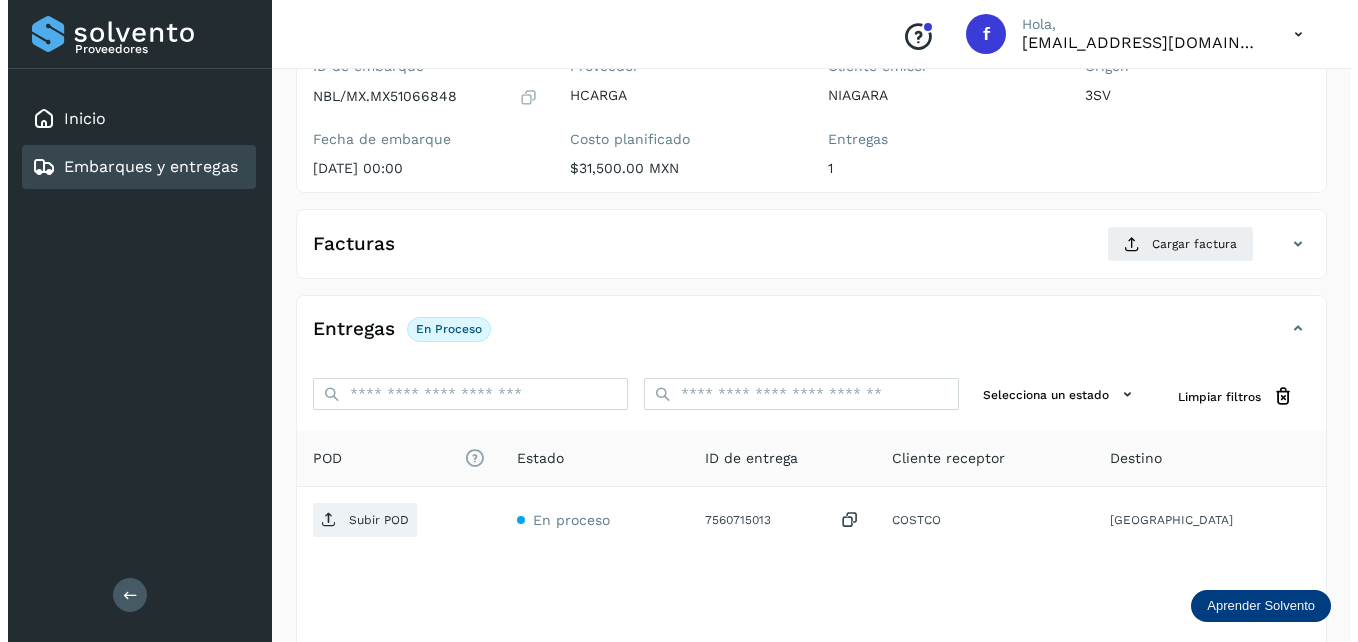 scroll, scrollTop: 0, scrollLeft: 0, axis: both 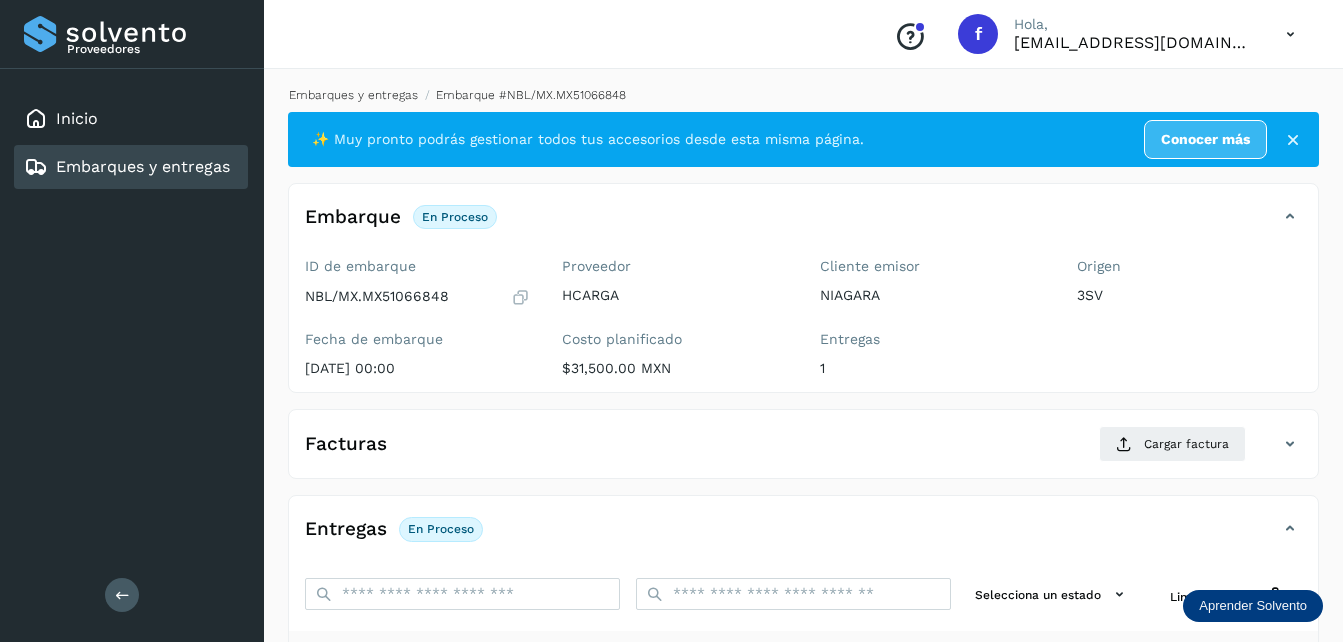 click on "Embarques y entregas" at bounding box center (353, 95) 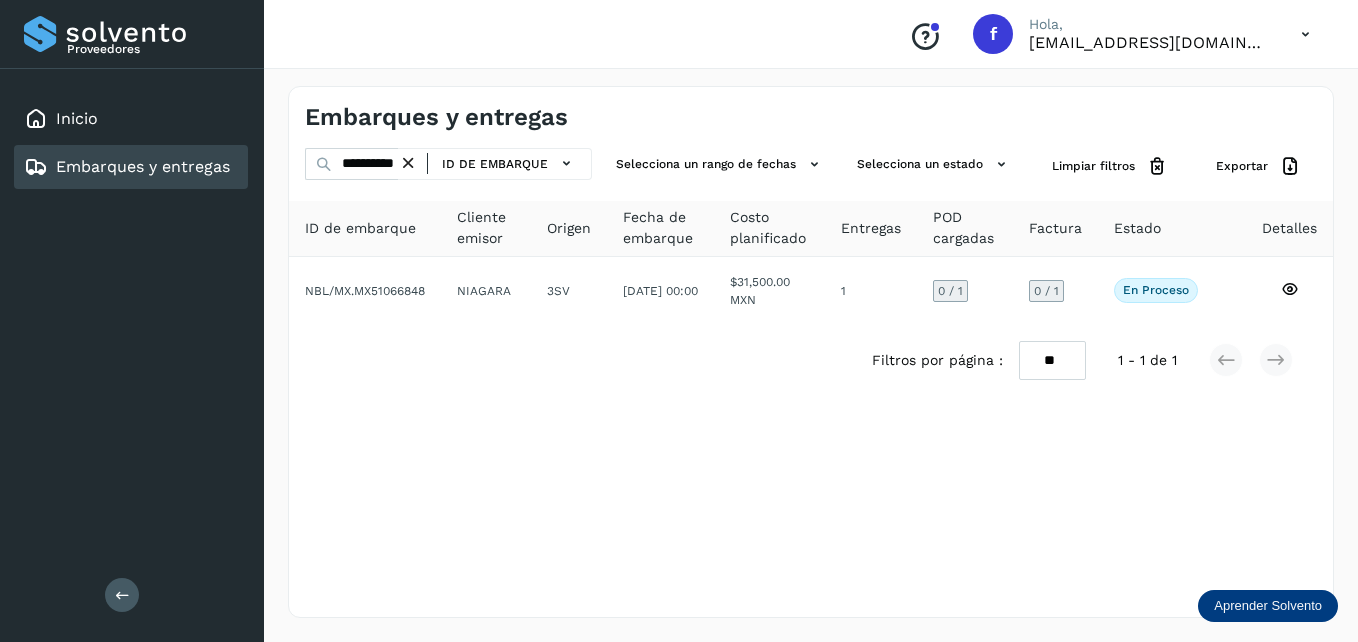 click at bounding box center [408, 163] 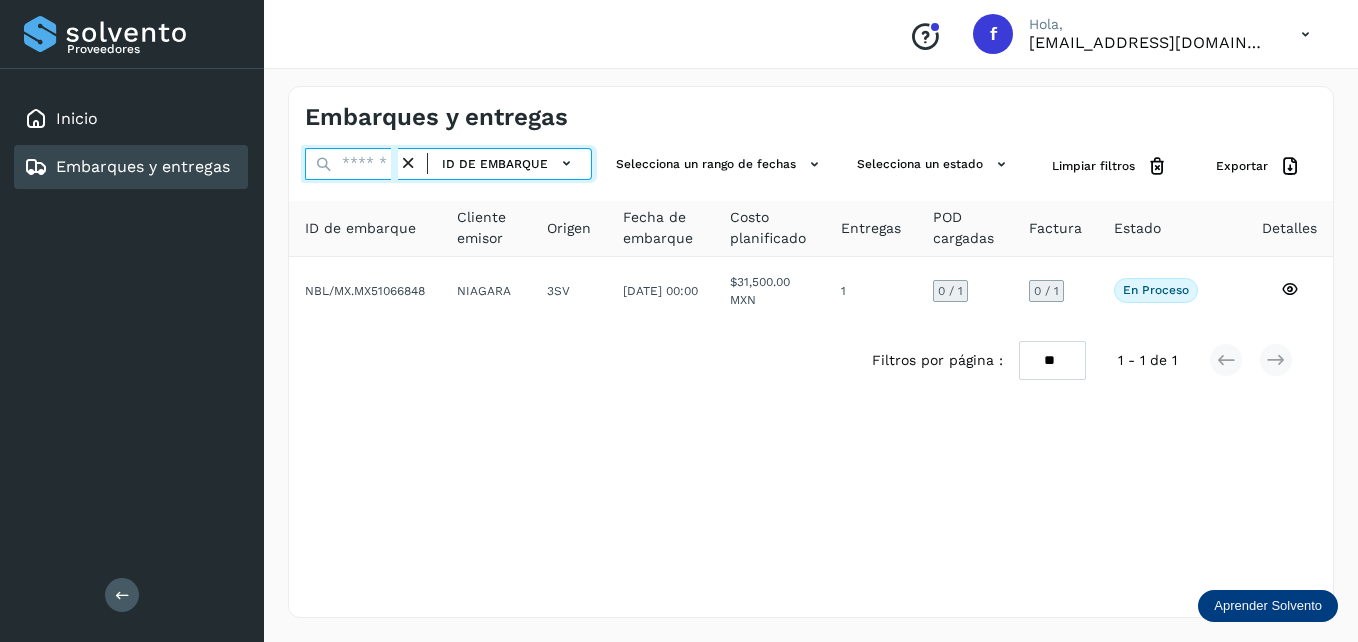 click at bounding box center [351, 164] 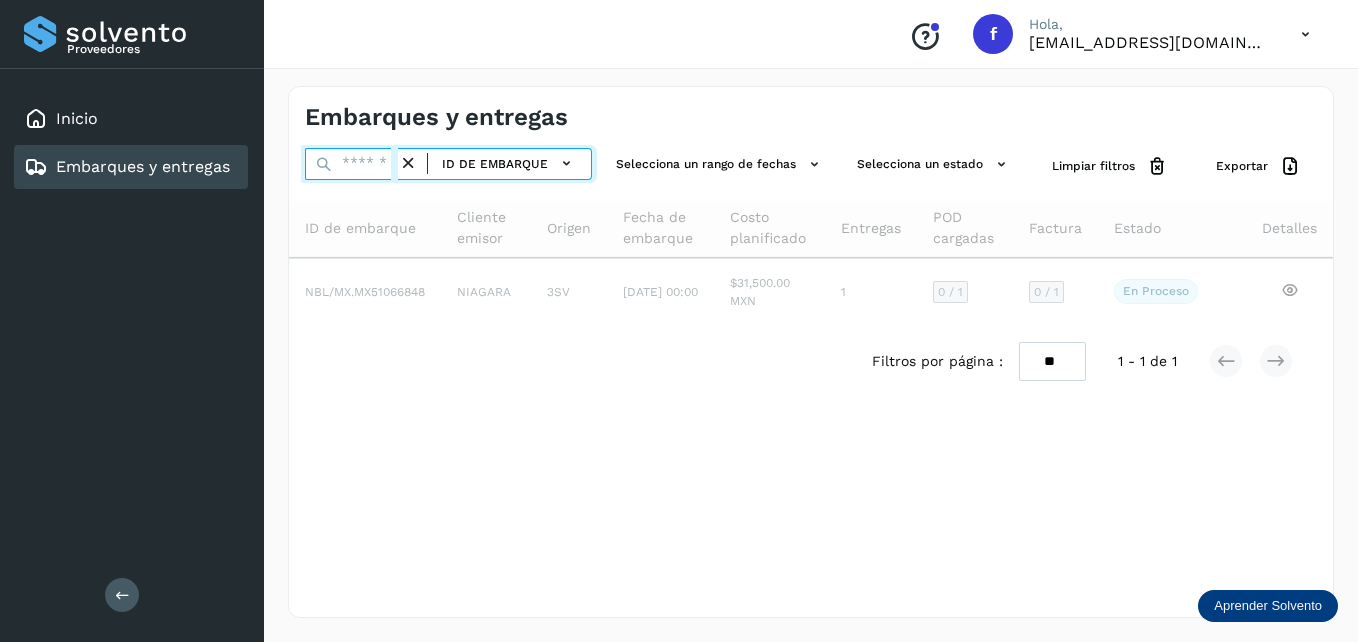 paste on "**********" 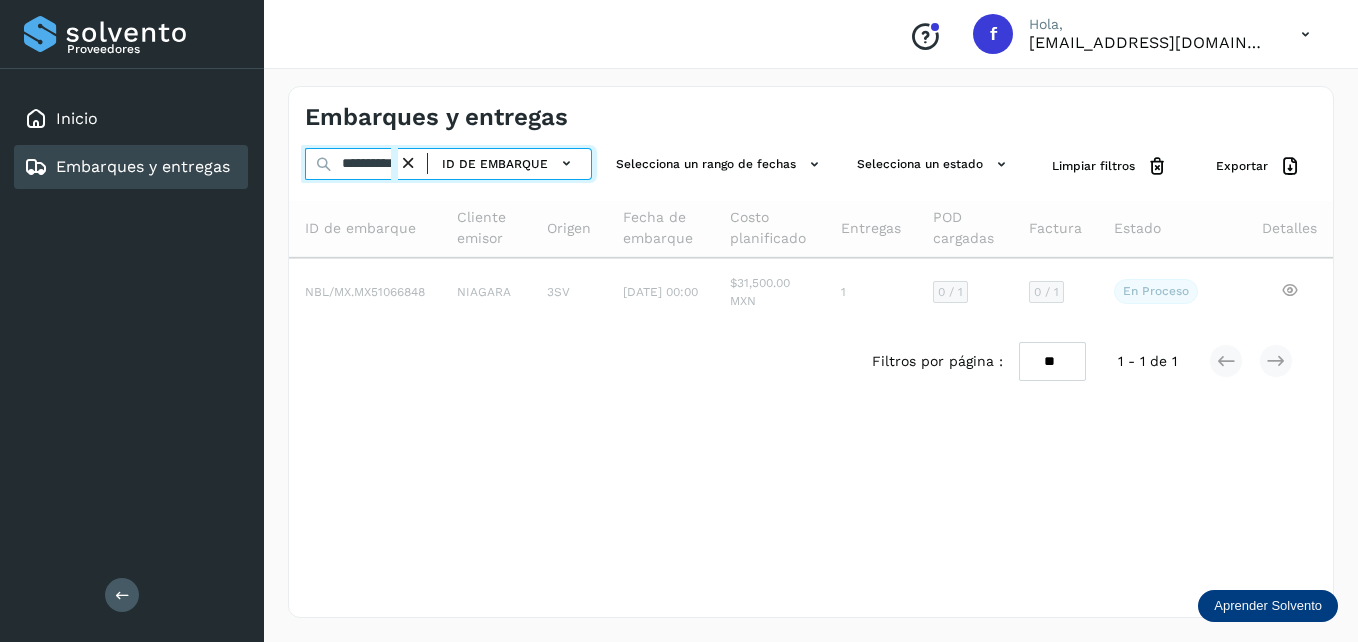 scroll, scrollTop: 0, scrollLeft: 24, axis: horizontal 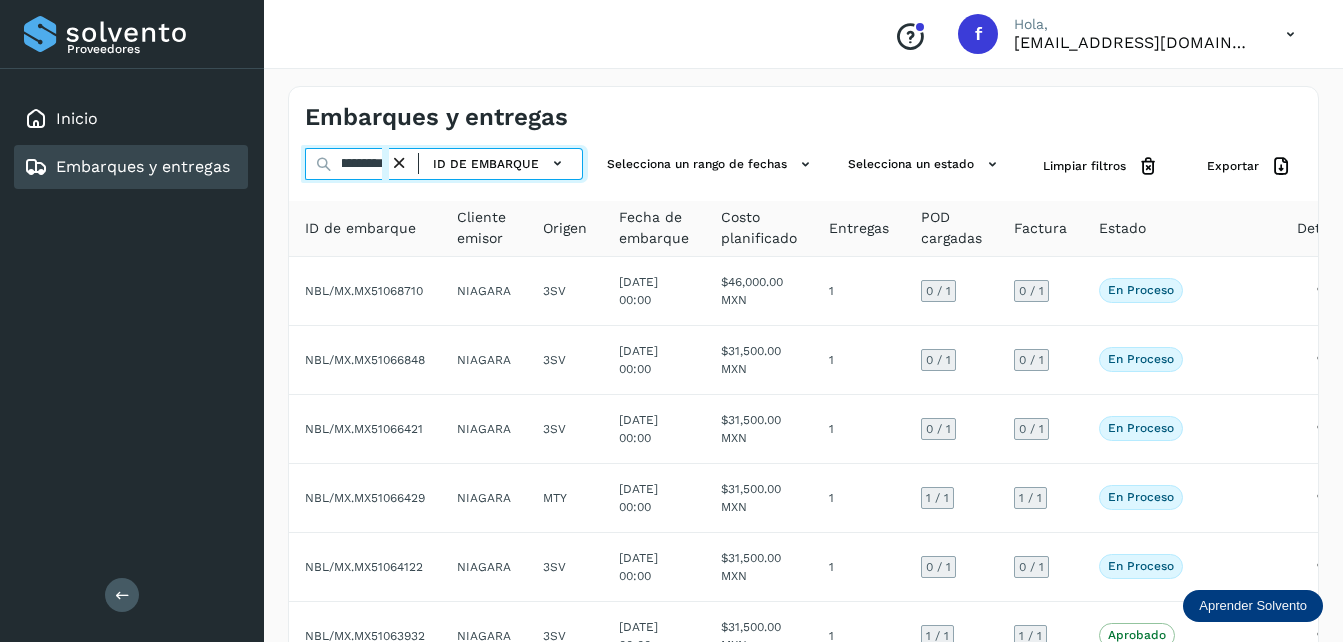 type on "**********" 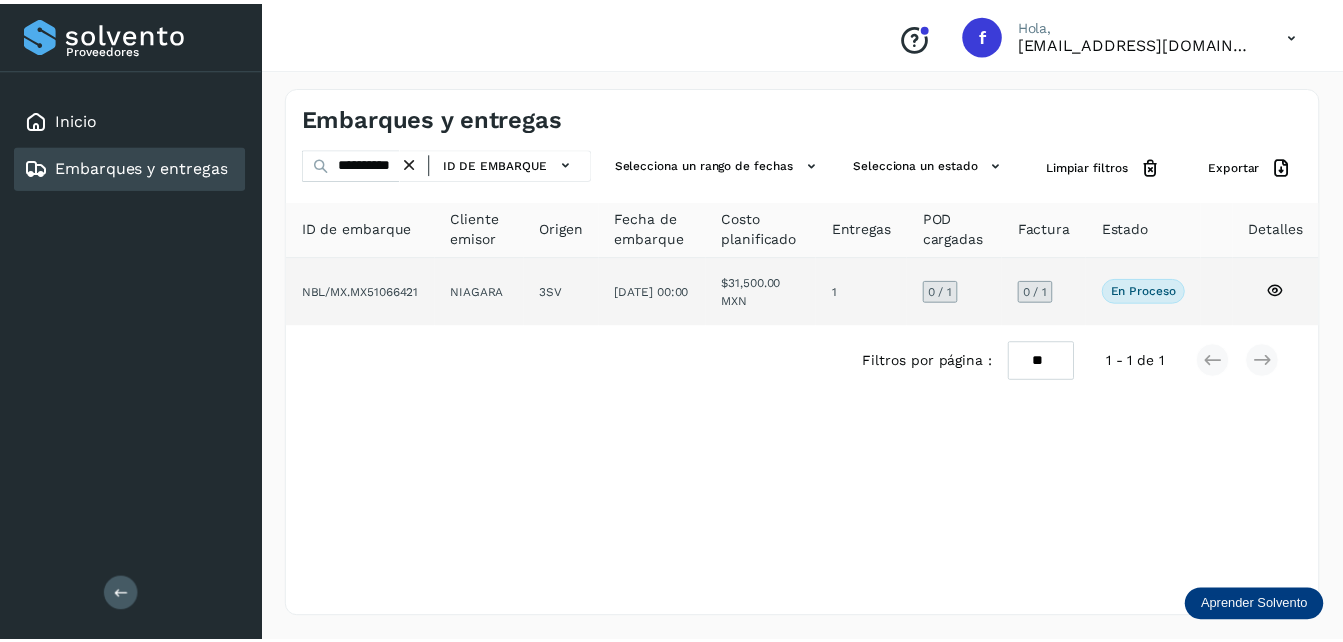 scroll, scrollTop: 0, scrollLeft: 0, axis: both 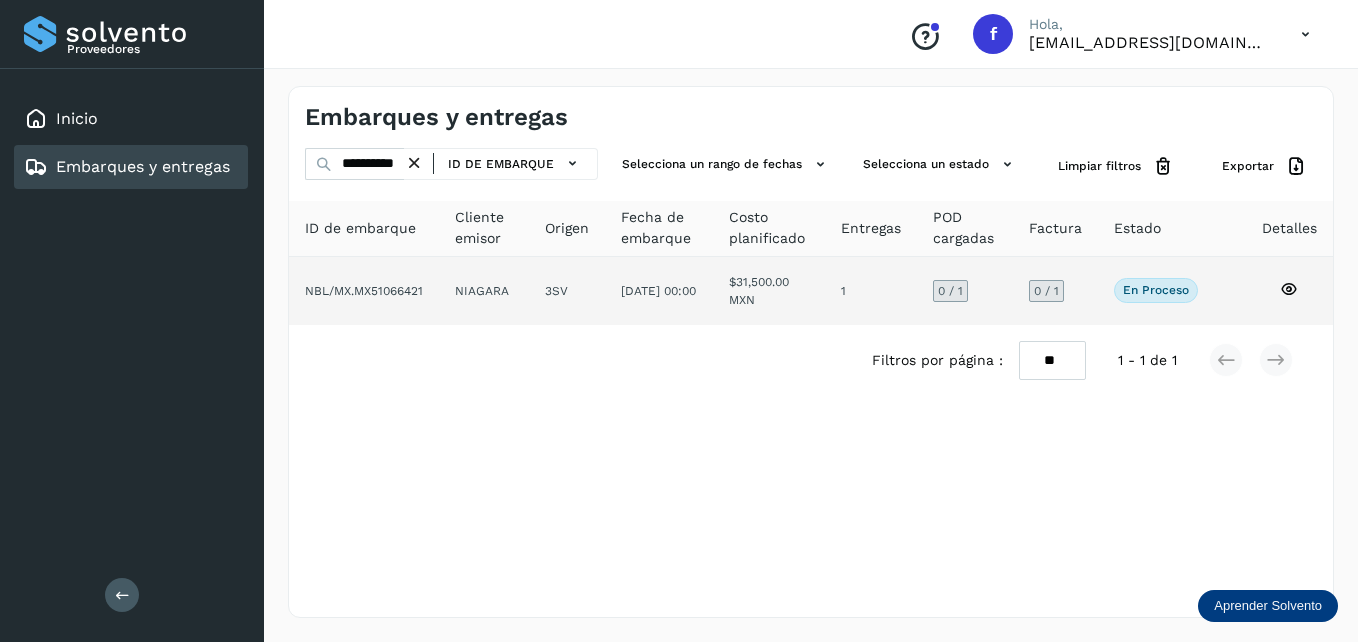 click on "NIAGARA" 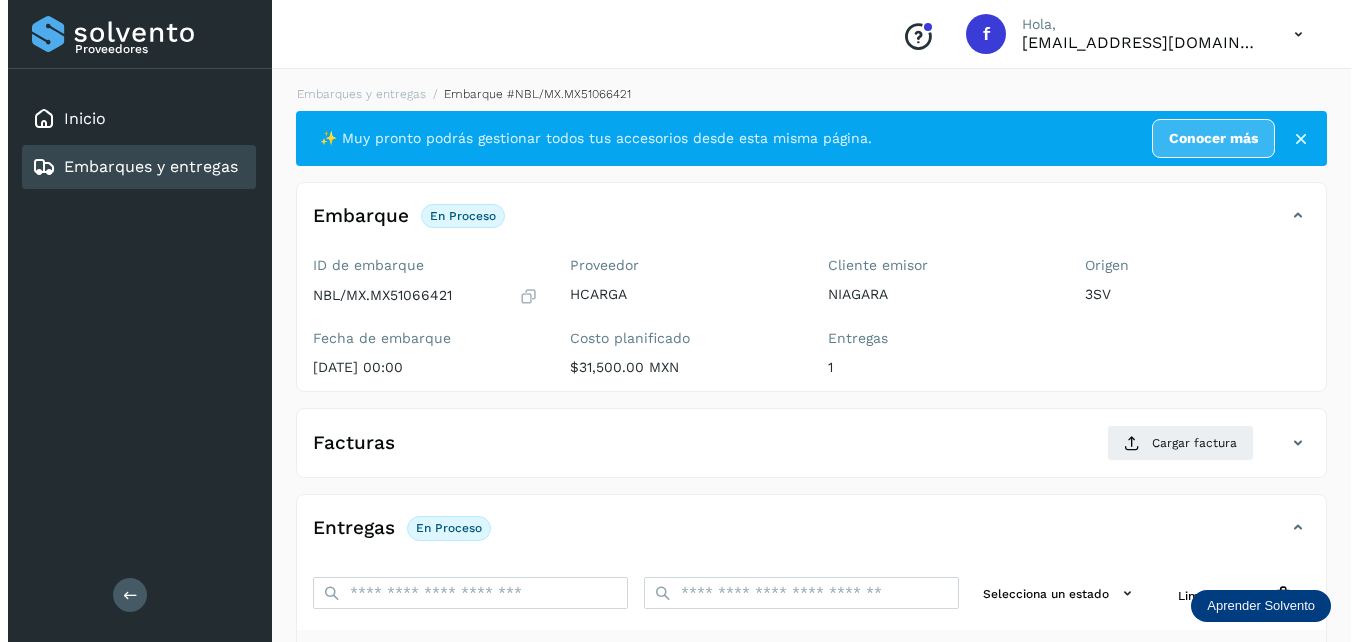 scroll, scrollTop: 0, scrollLeft: 0, axis: both 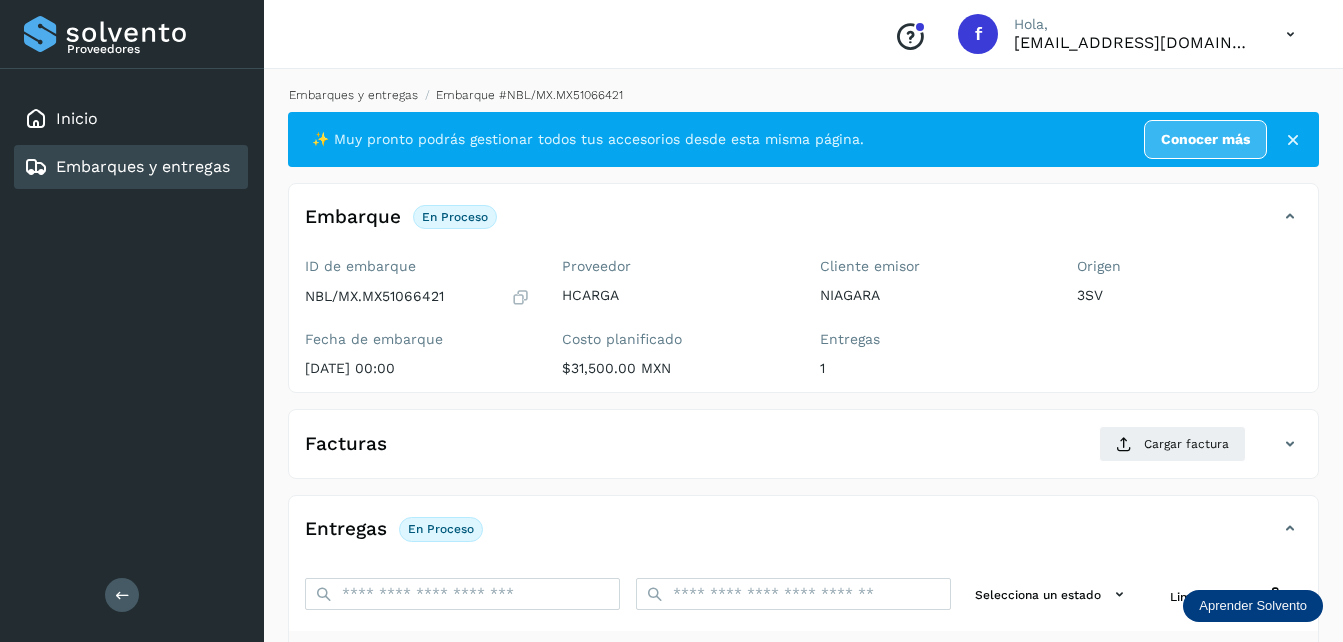 click on "Embarques y entregas" at bounding box center [353, 95] 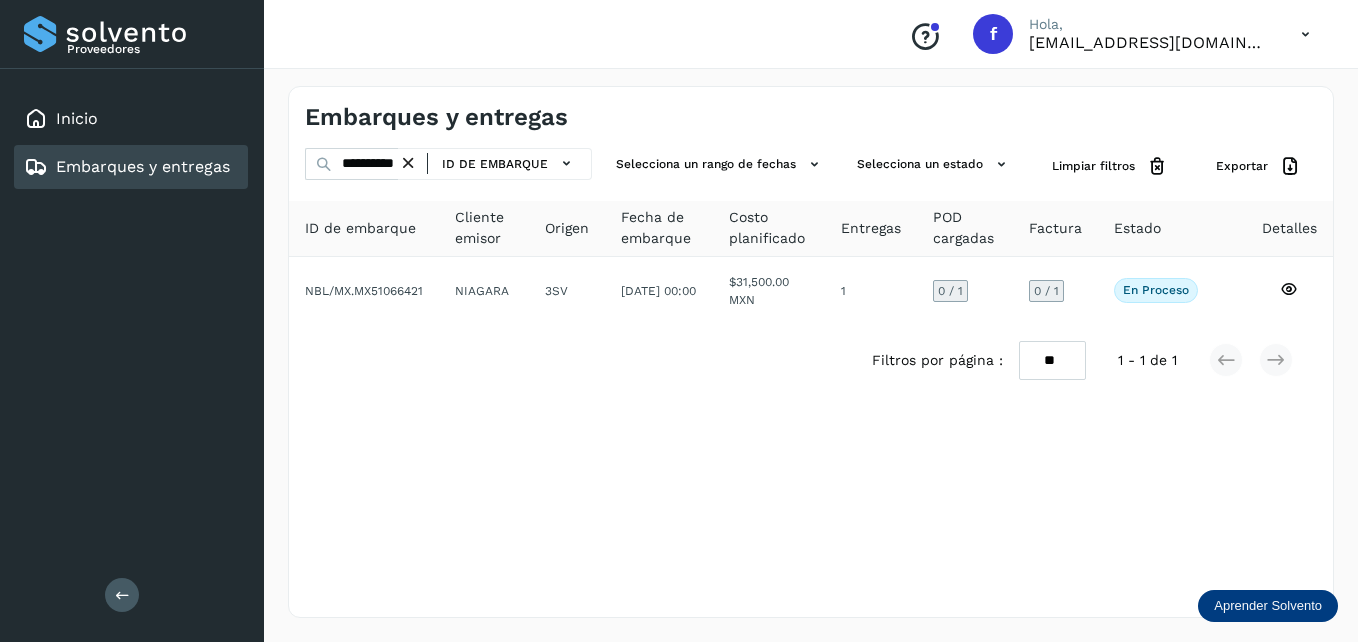 click at bounding box center (408, 163) 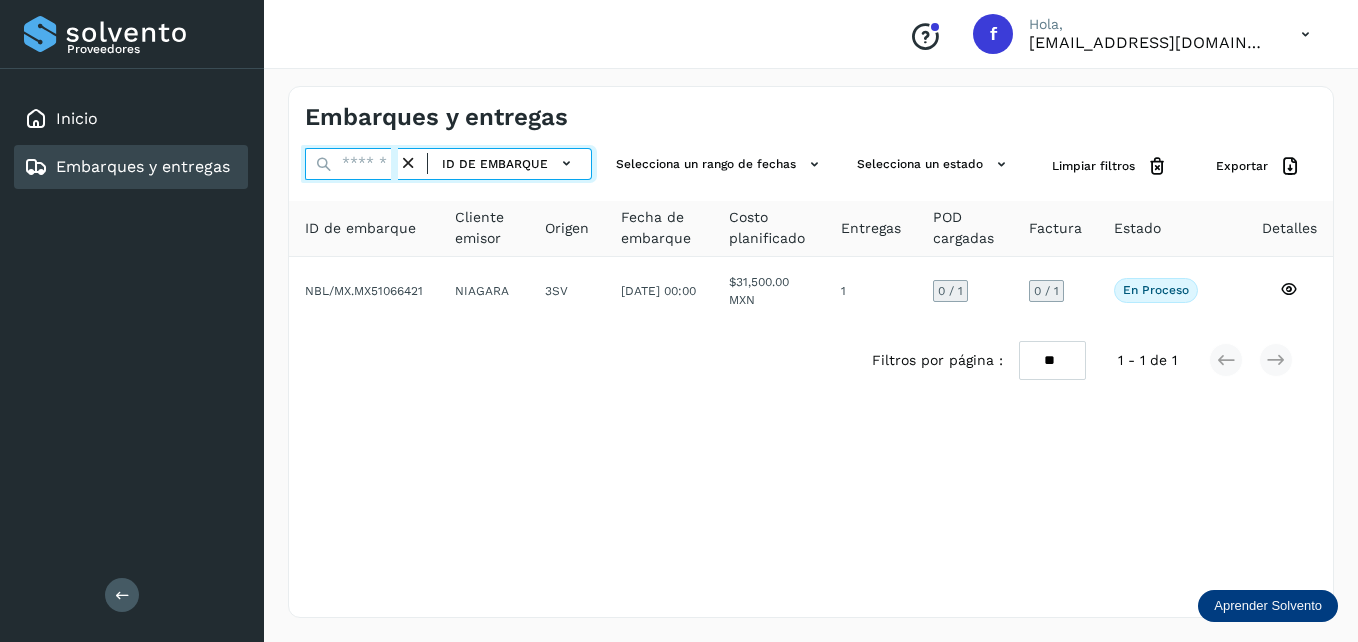 click at bounding box center [351, 164] 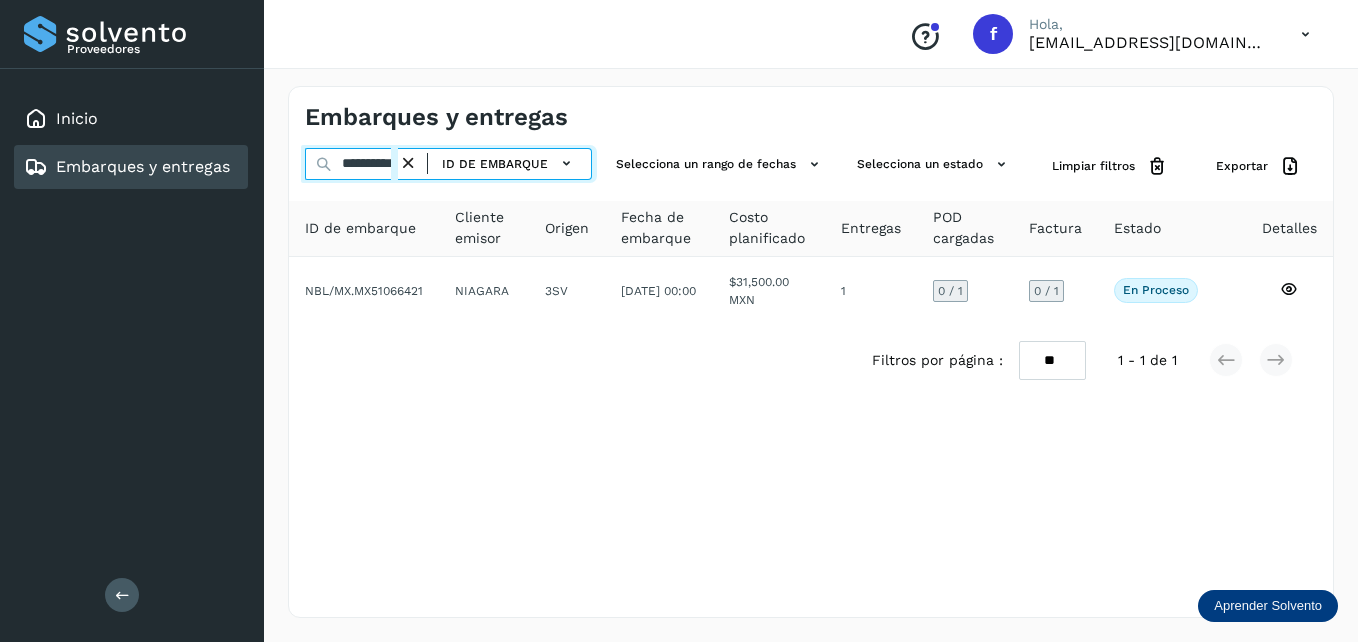 scroll, scrollTop: 0, scrollLeft: 23, axis: horizontal 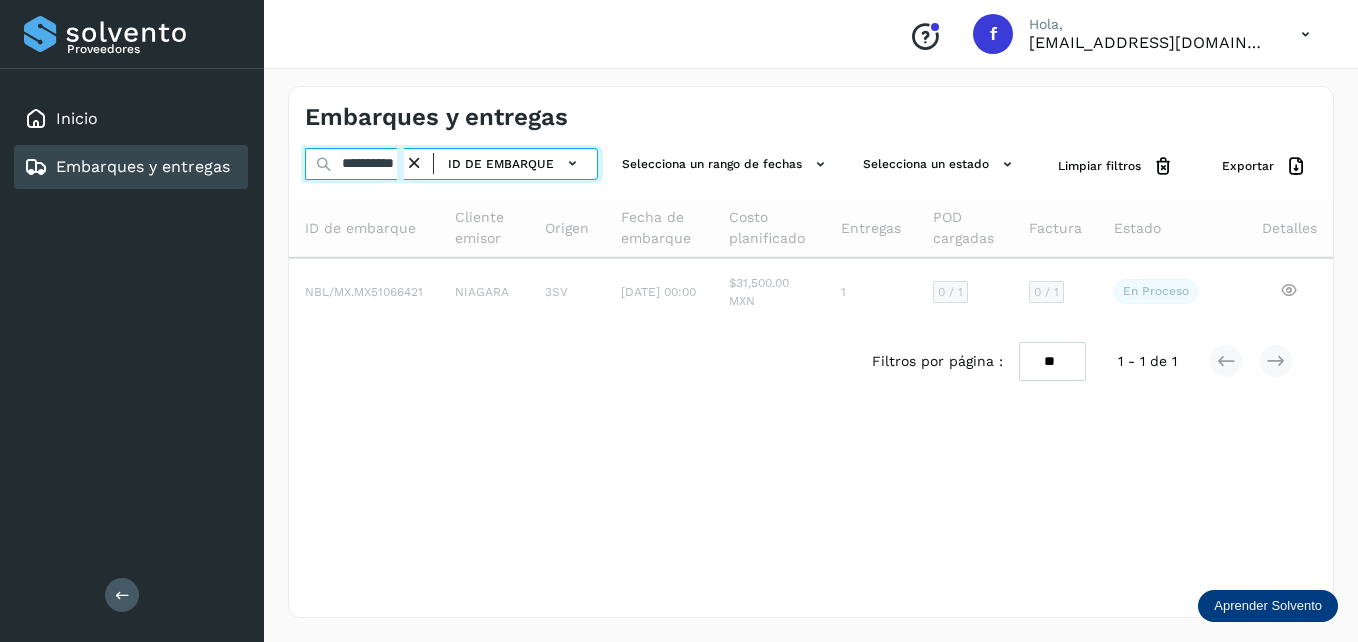 type on "**********" 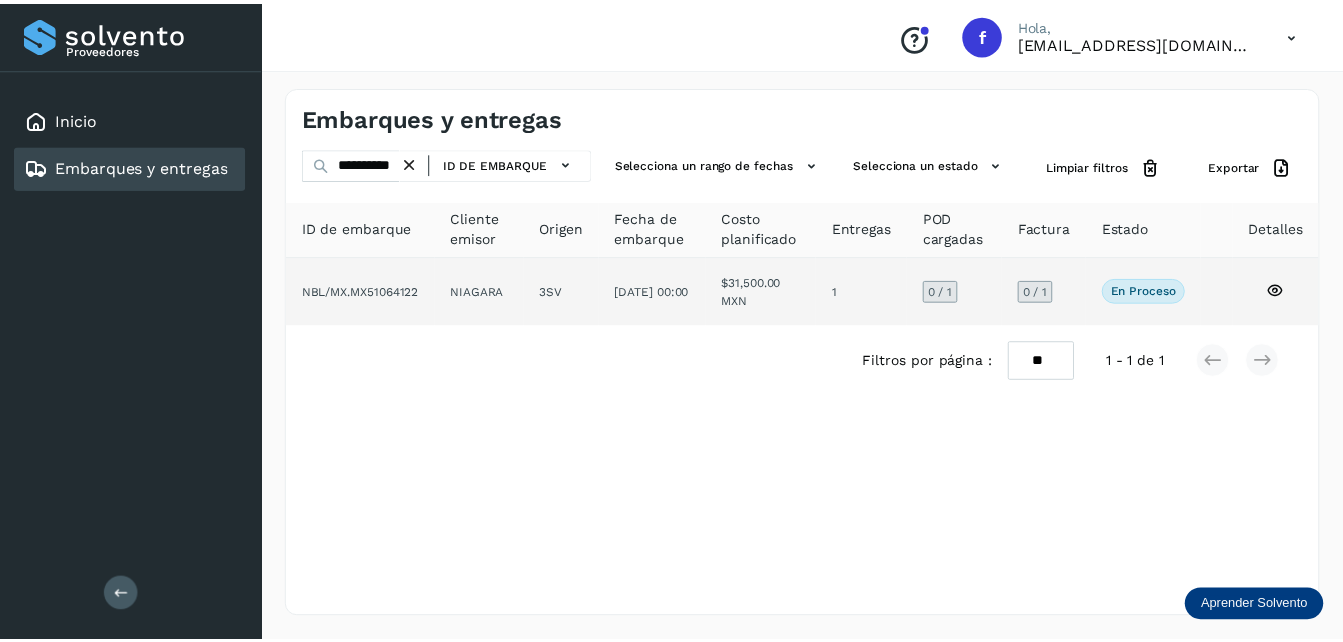 scroll, scrollTop: 0, scrollLeft: 0, axis: both 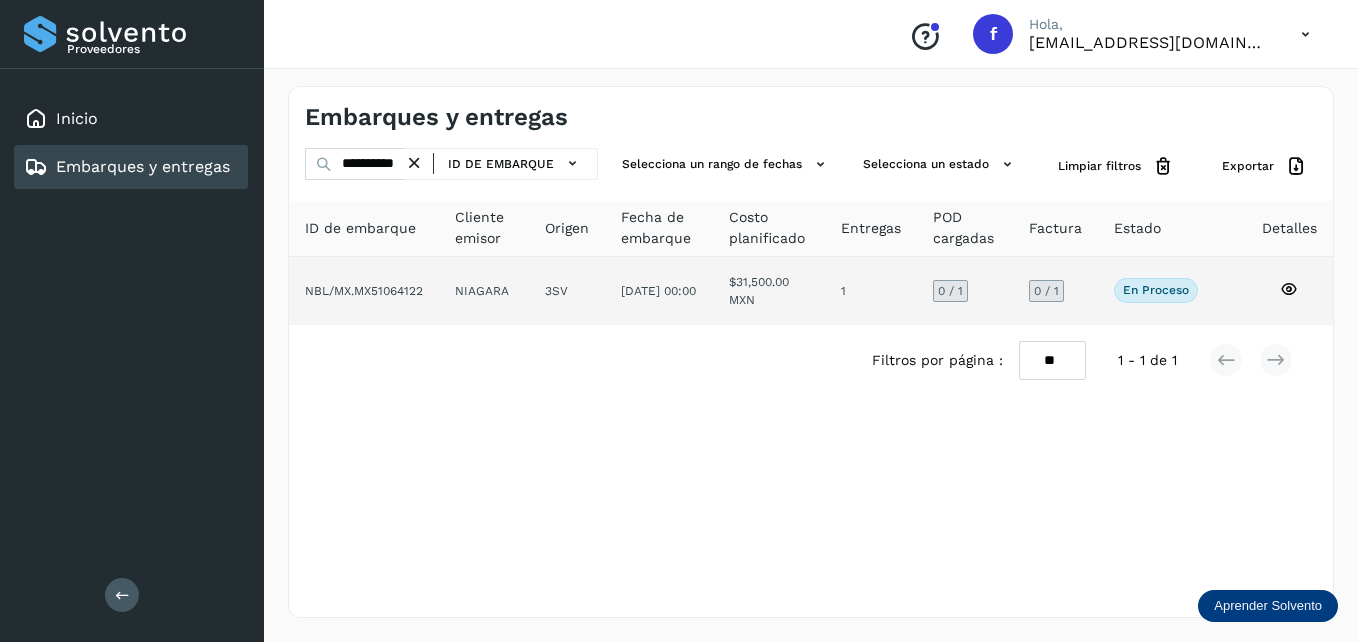 click on "NIAGARA" 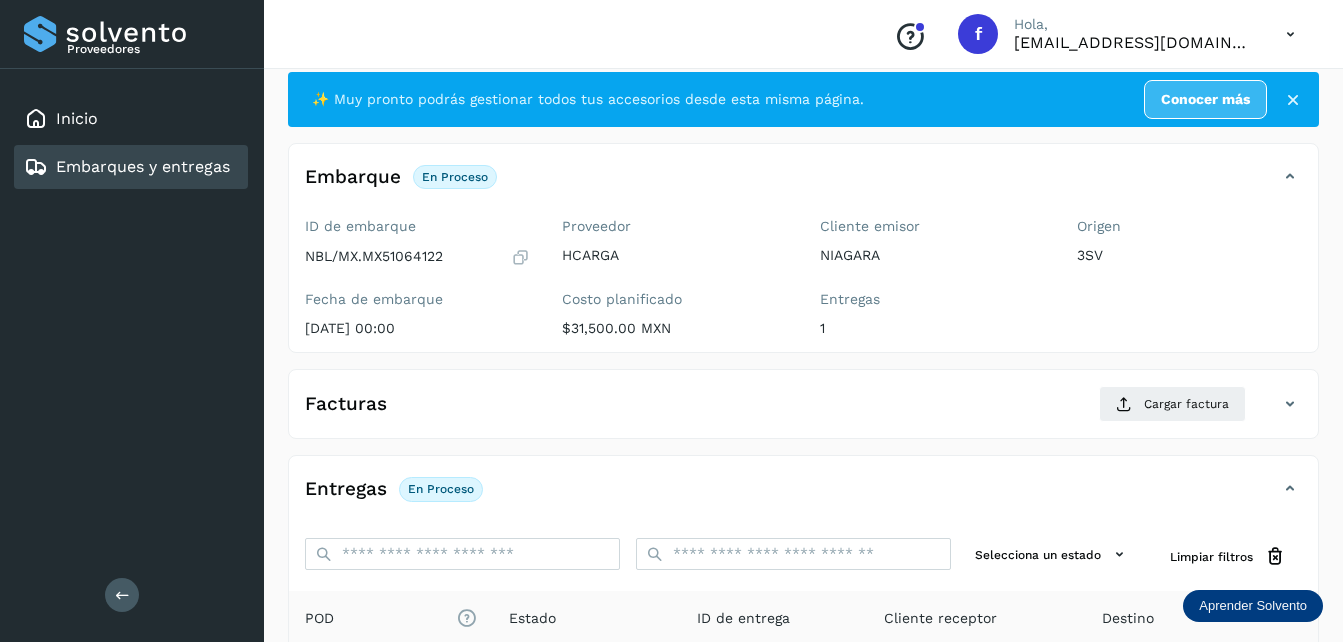 scroll, scrollTop: 0, scrollLeft: 0, axis: both 